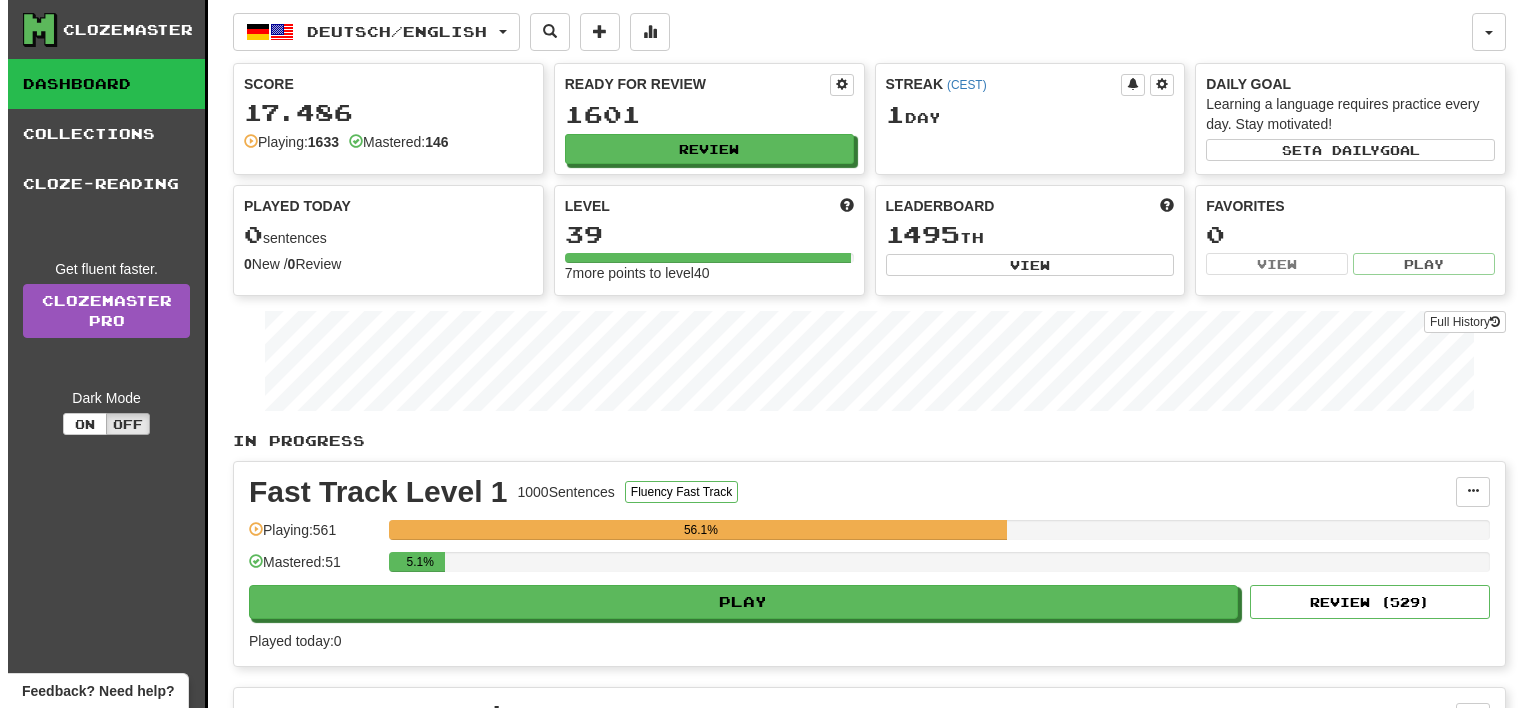 scroll, scrollTop: 0, scrollLeft: 0, axis: both 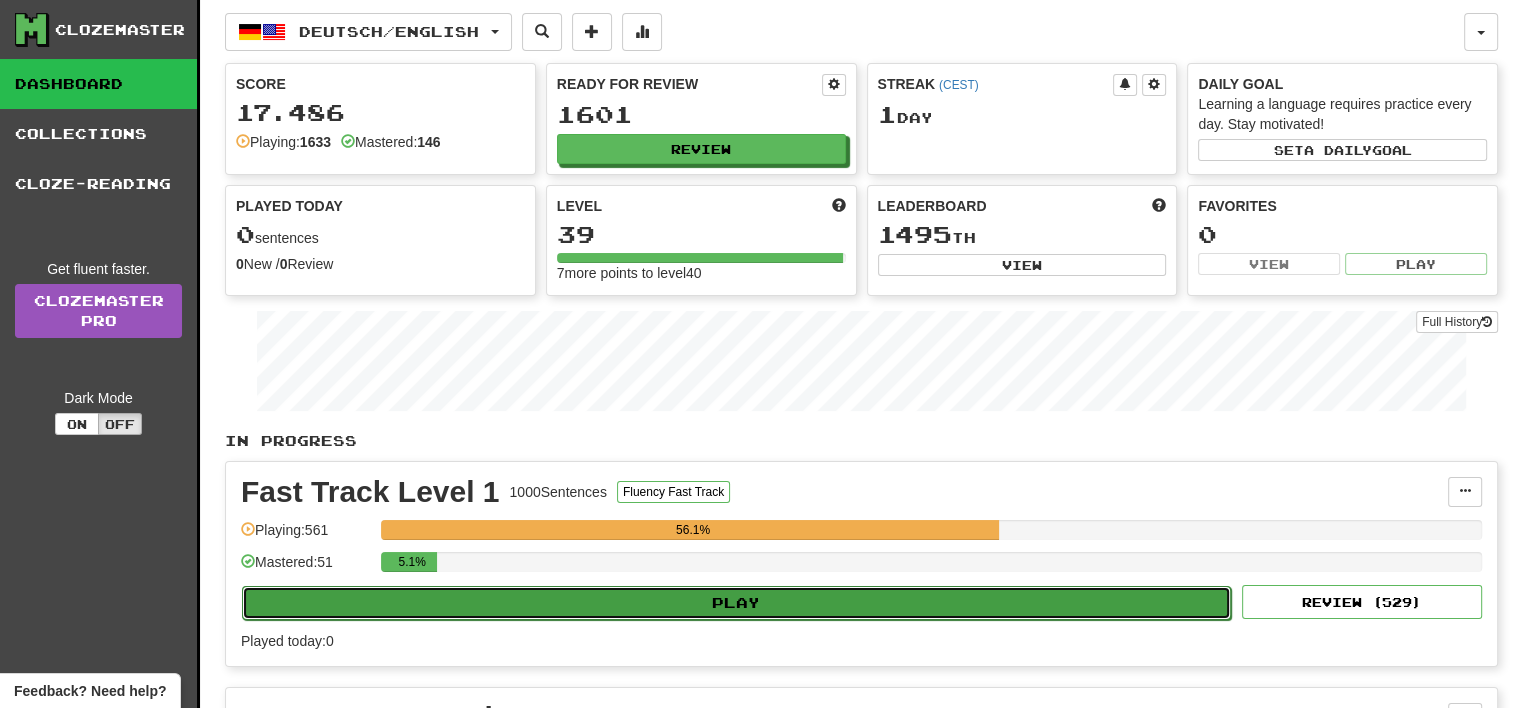 click on "Play" at bounding box center [736, 603] 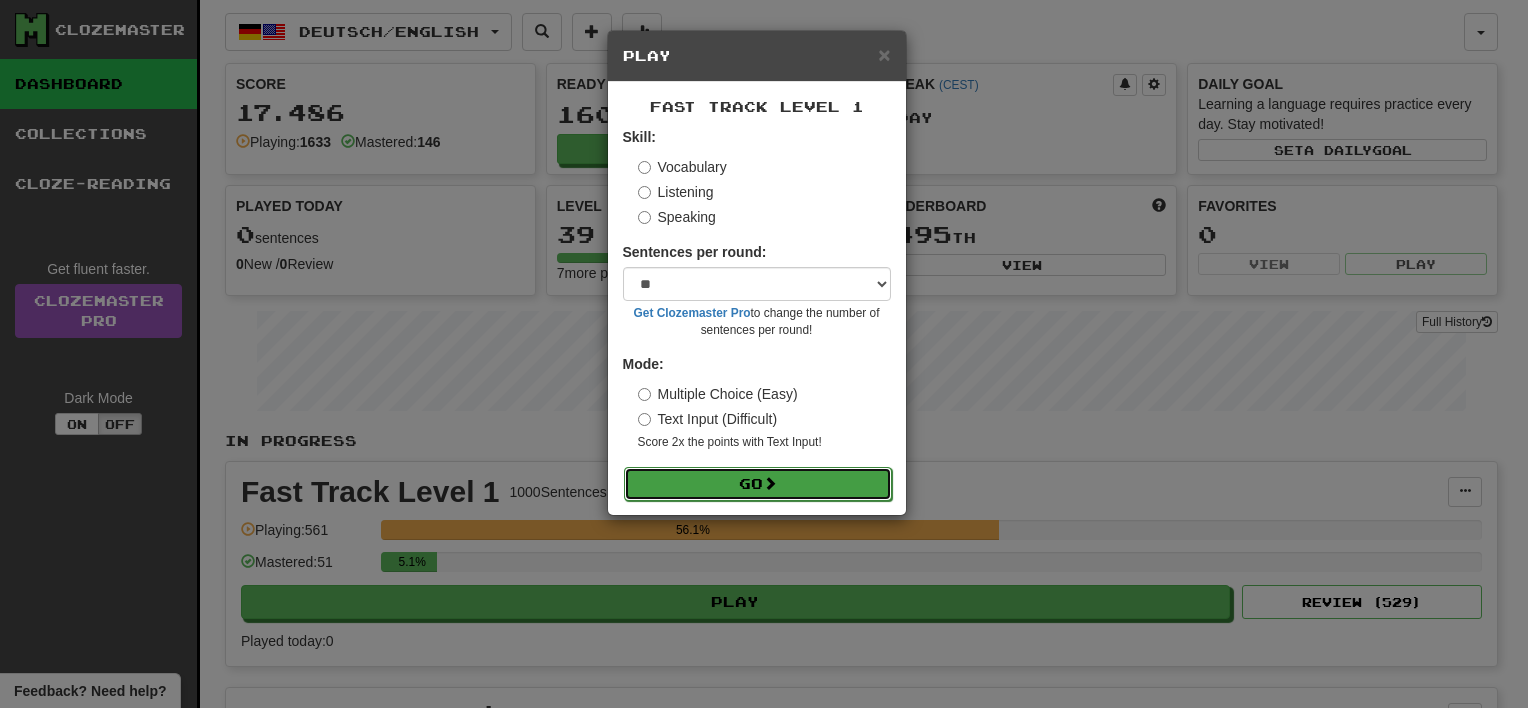 click at bounding box center (770, 483) 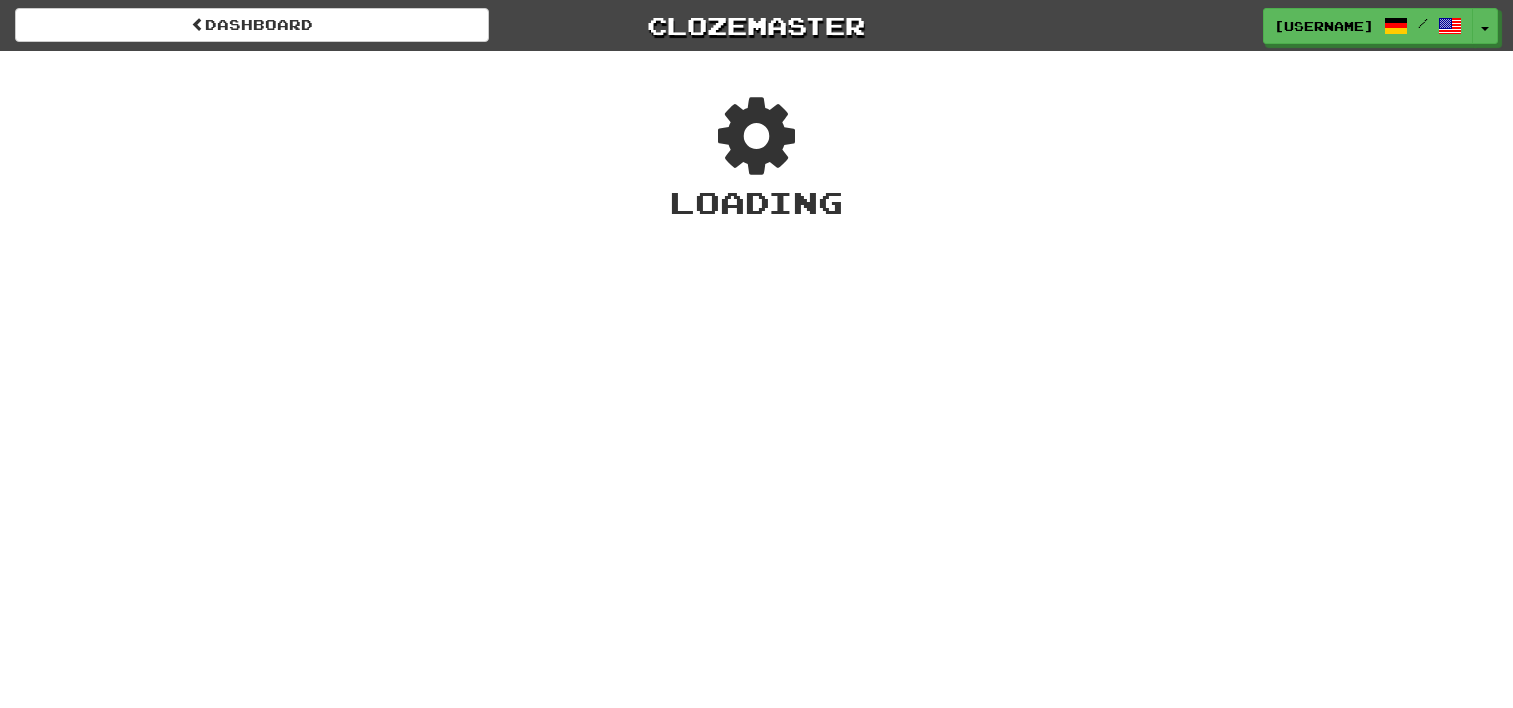 scroll, scrollTop: 0, scrollLeft: 0, axis: both 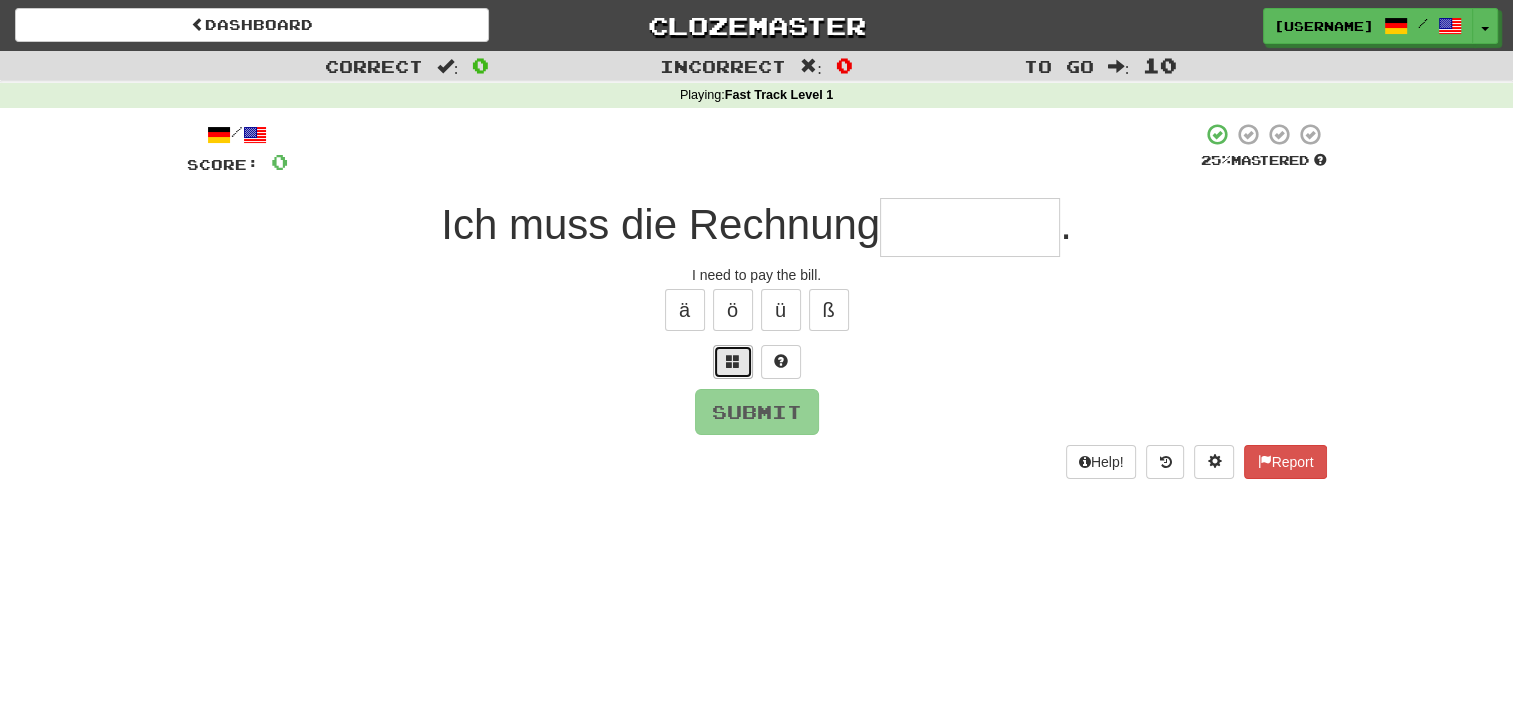 click at bounding box center (733, 362) 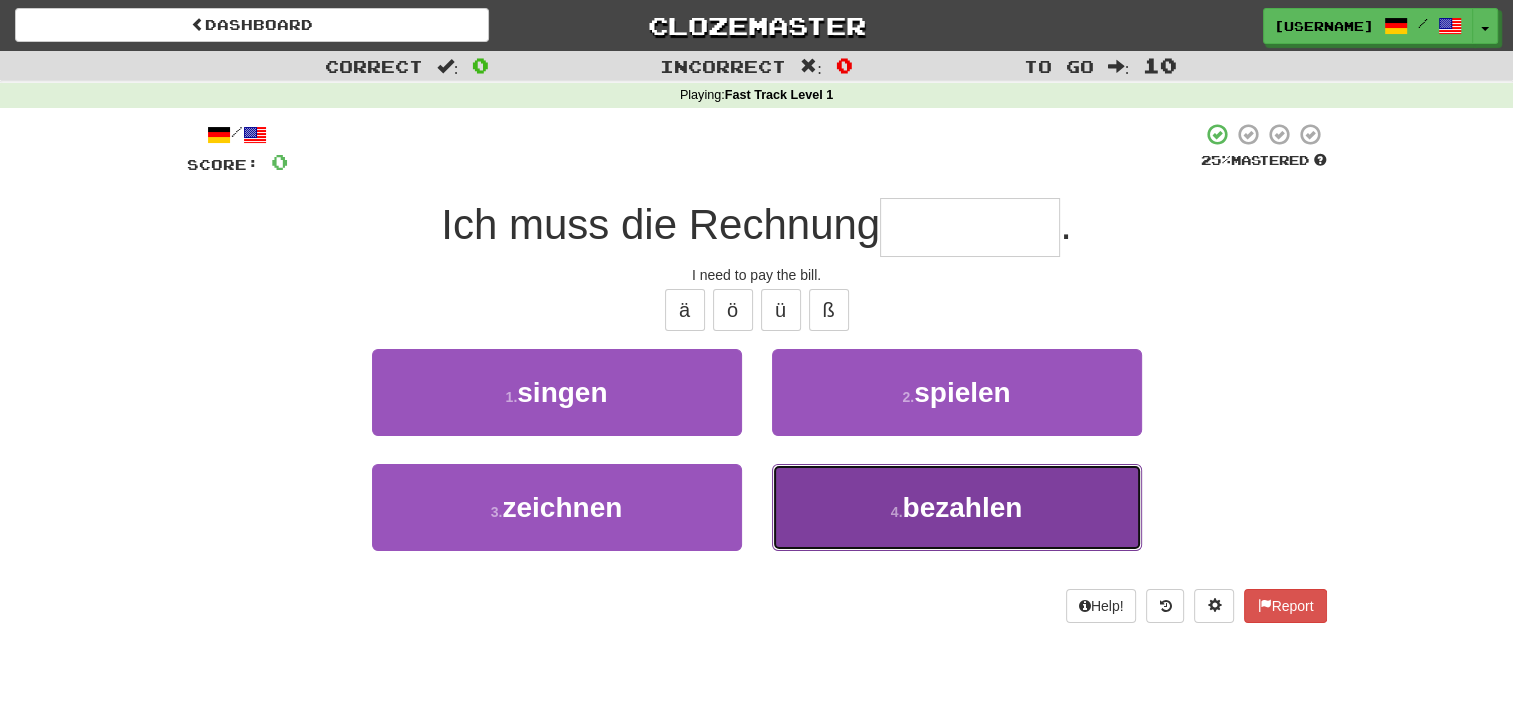 click on "4 .  bezahlen" at bounding box center (957, 507) 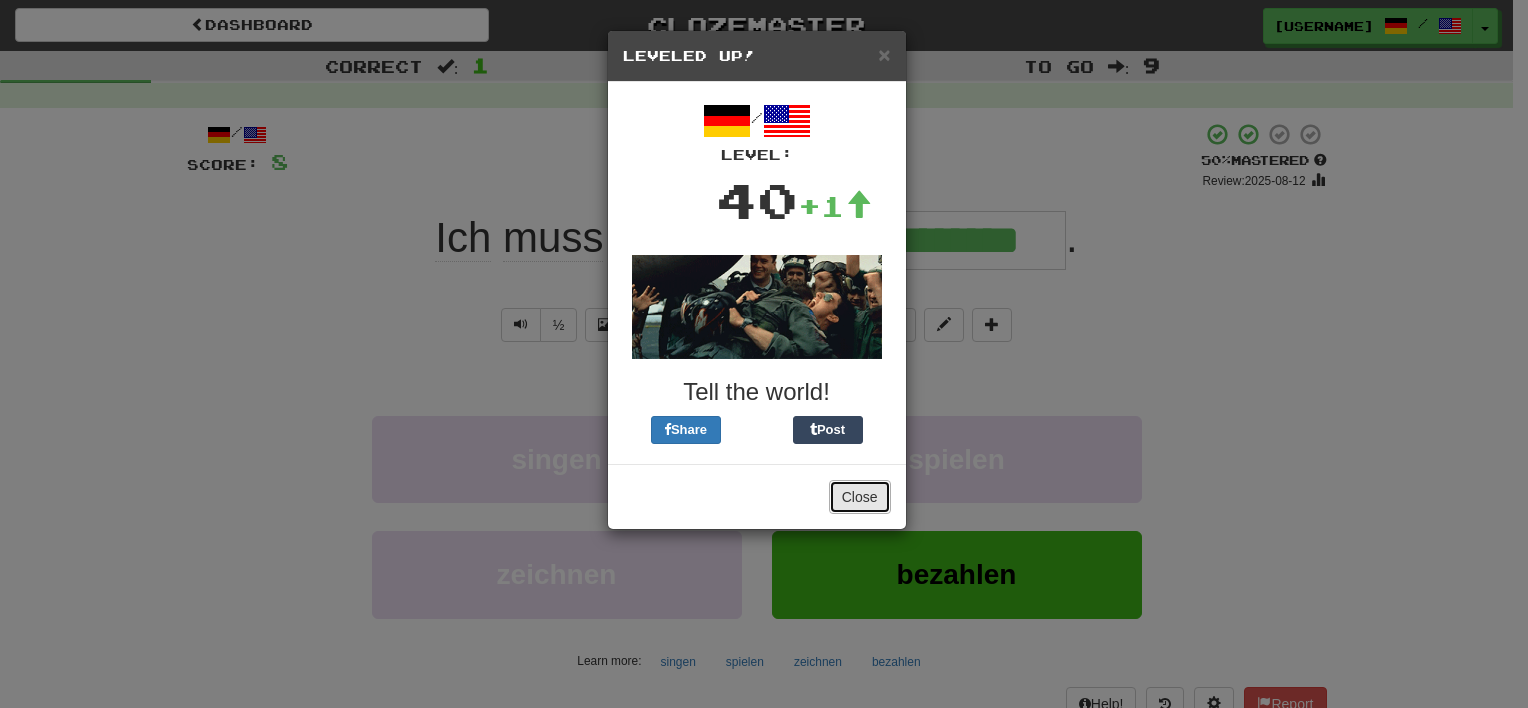 click on "Close" at bounding box center (860, 497) 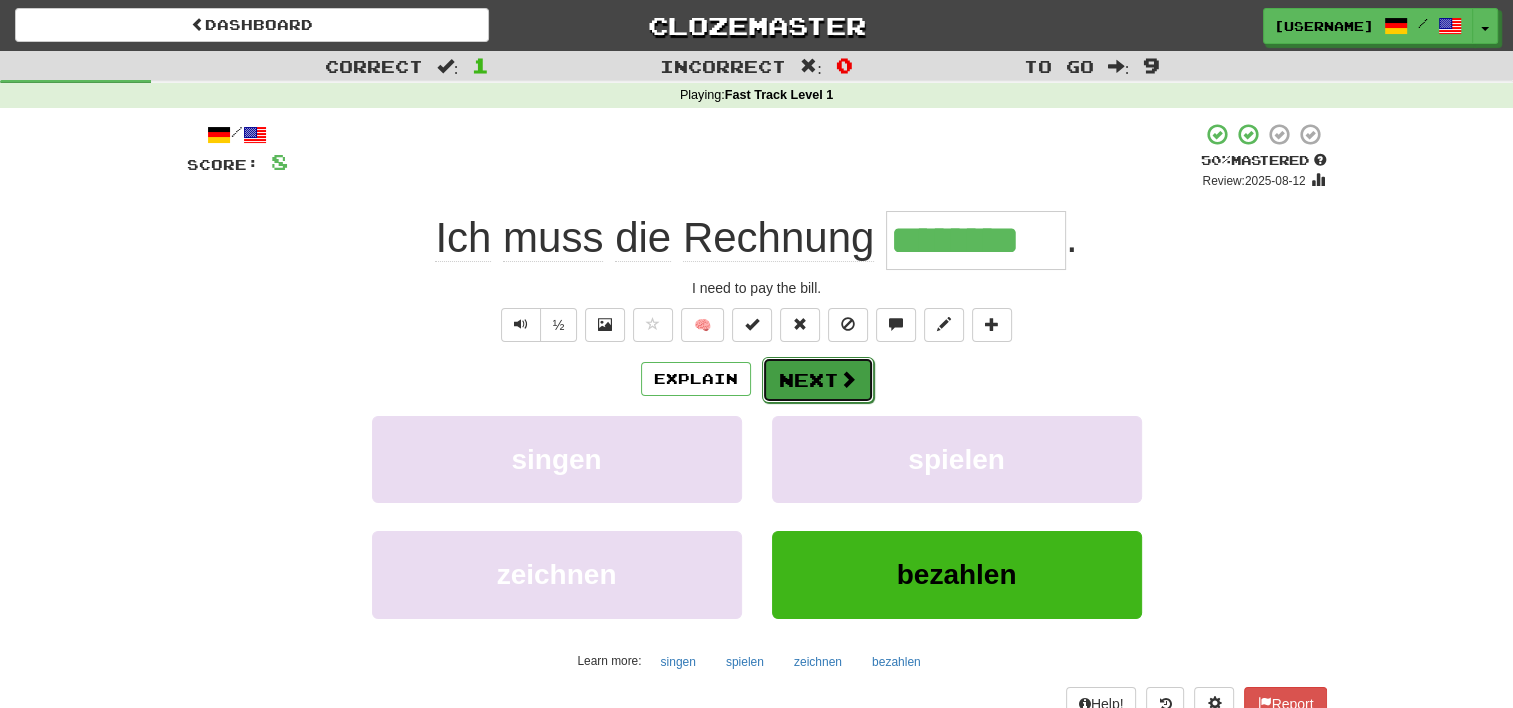 click on "Next" at bounding box center (818, 380) 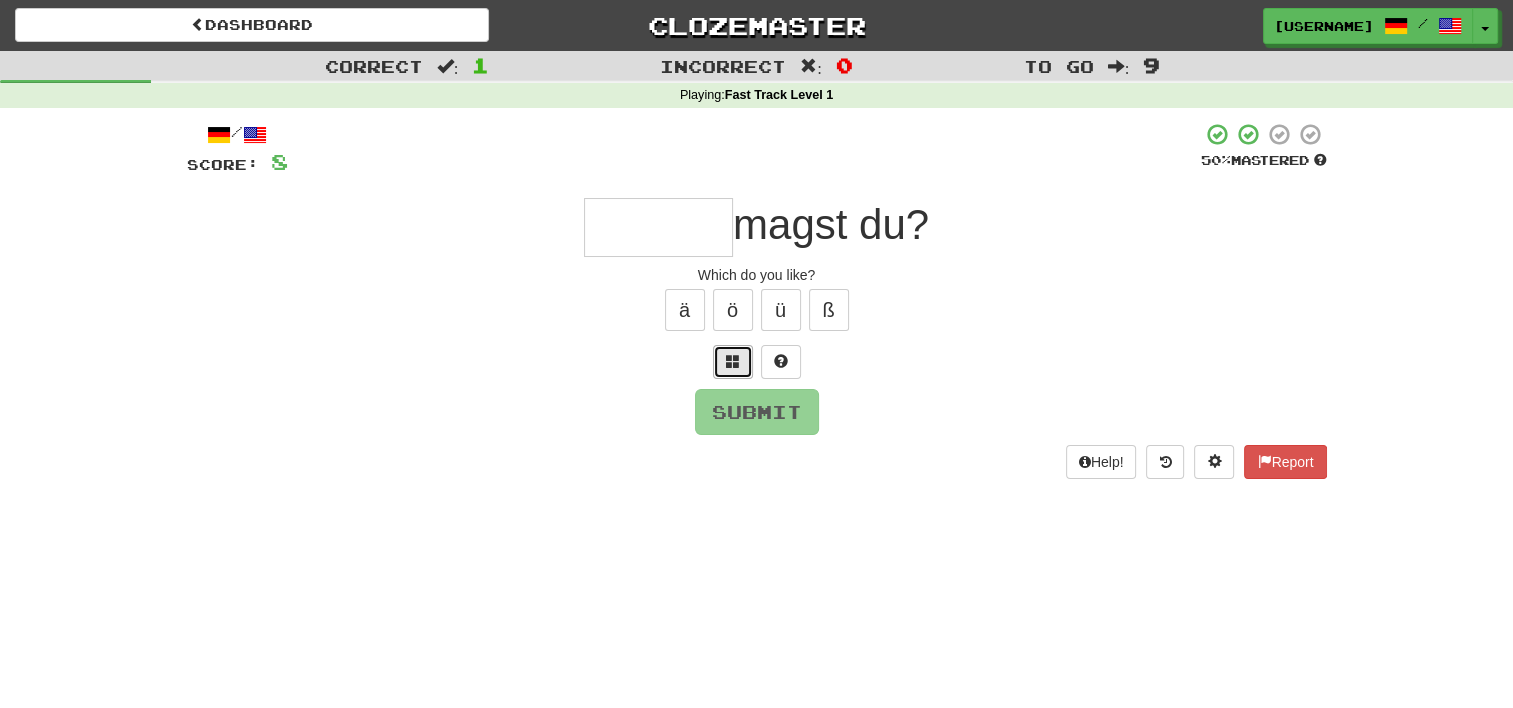 click at bounding box center (733, 361) 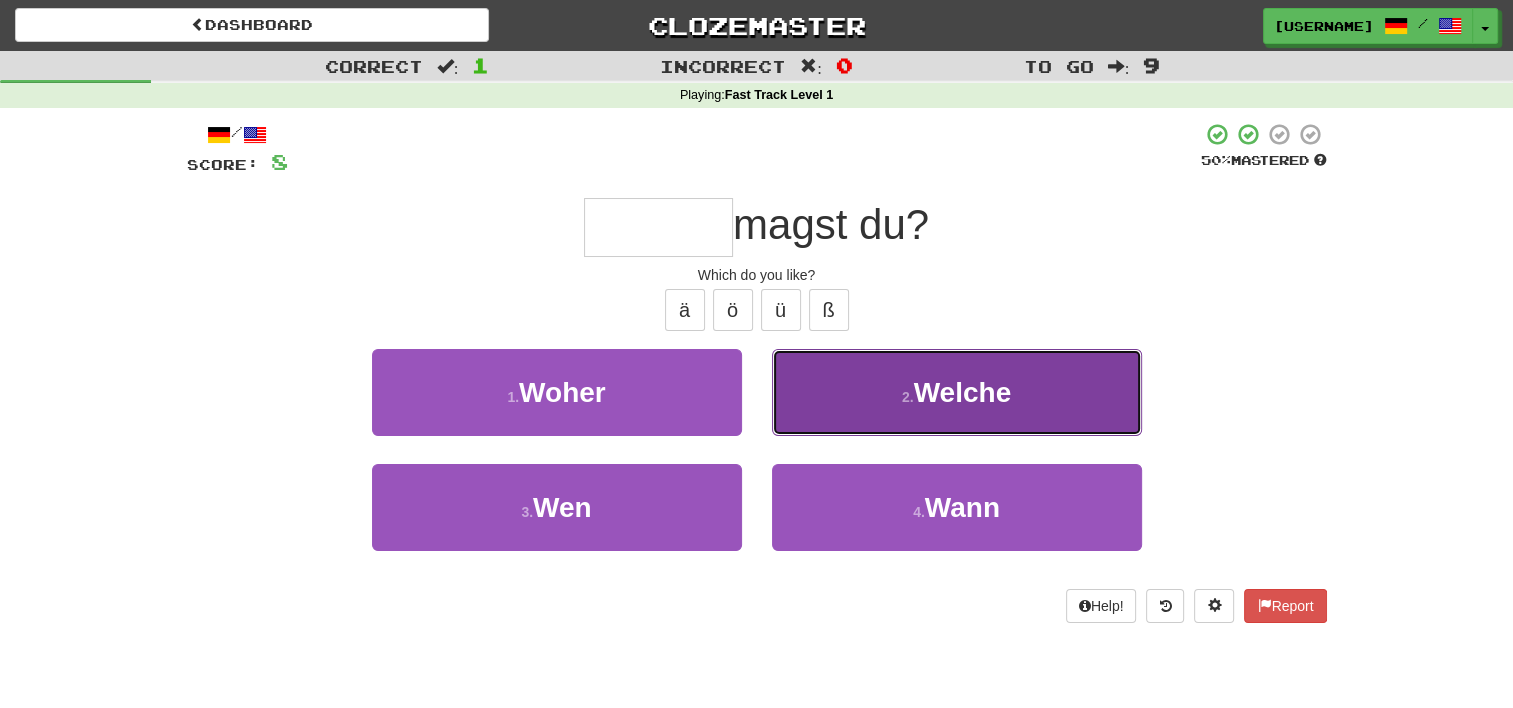click on "2 .  Welche" at bounding box center [957, 392] 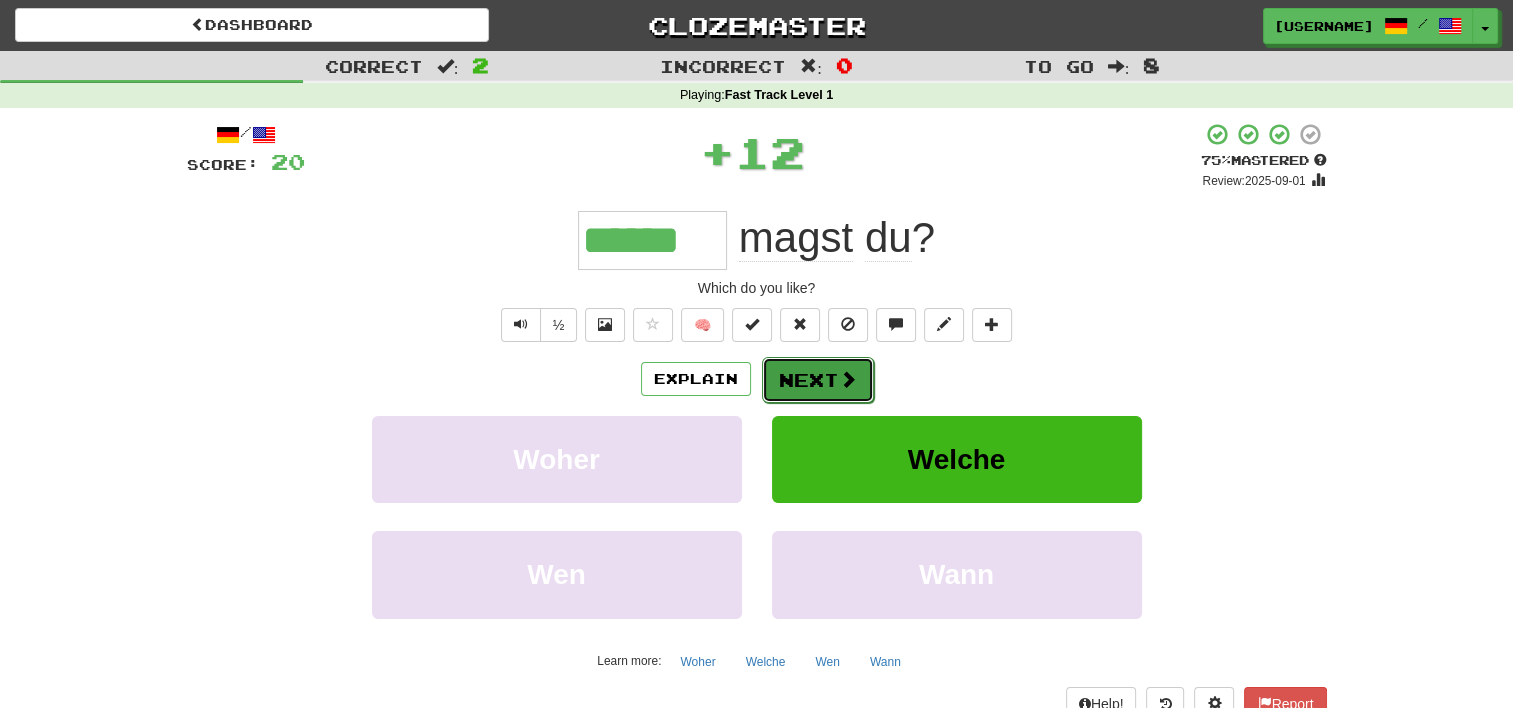 click at bounding box center [848, 379] 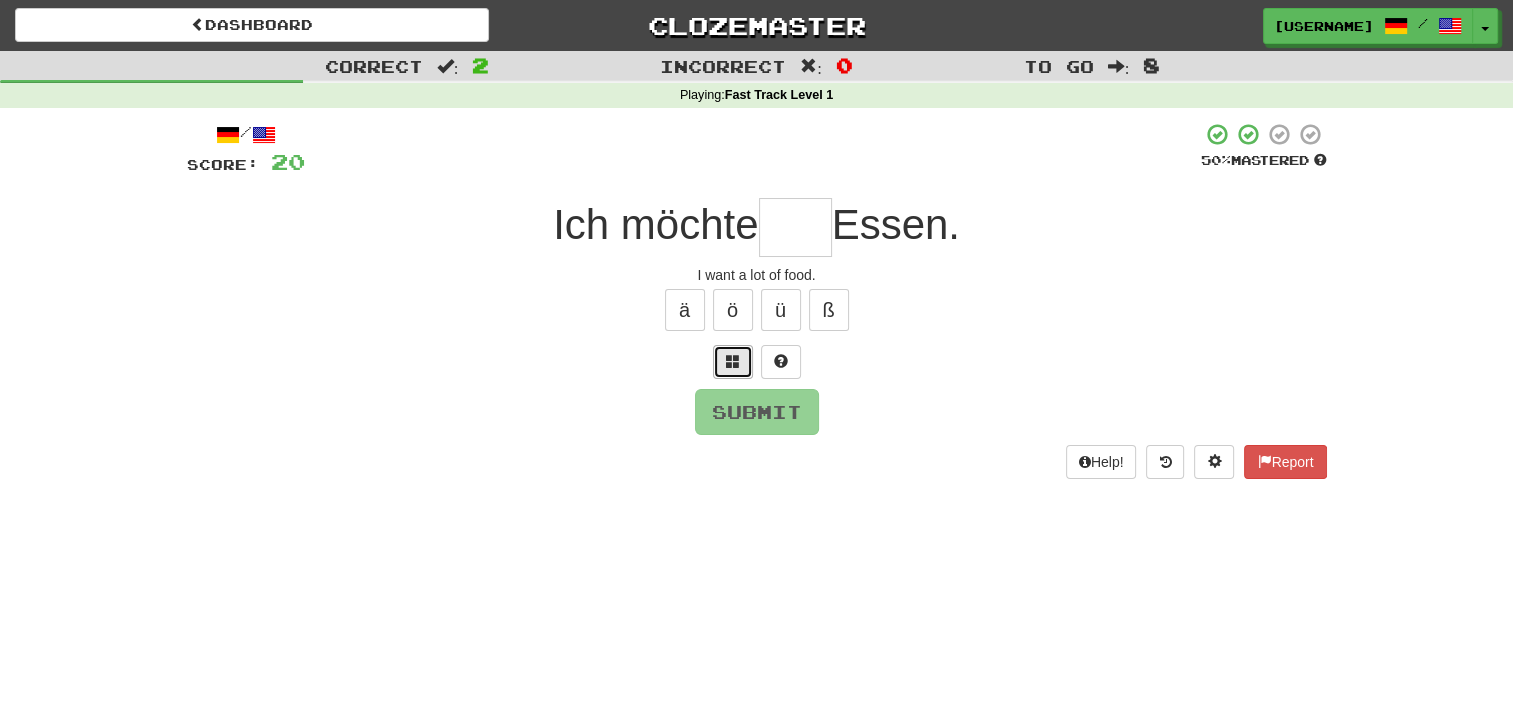 click at bounding box center [733, 362] 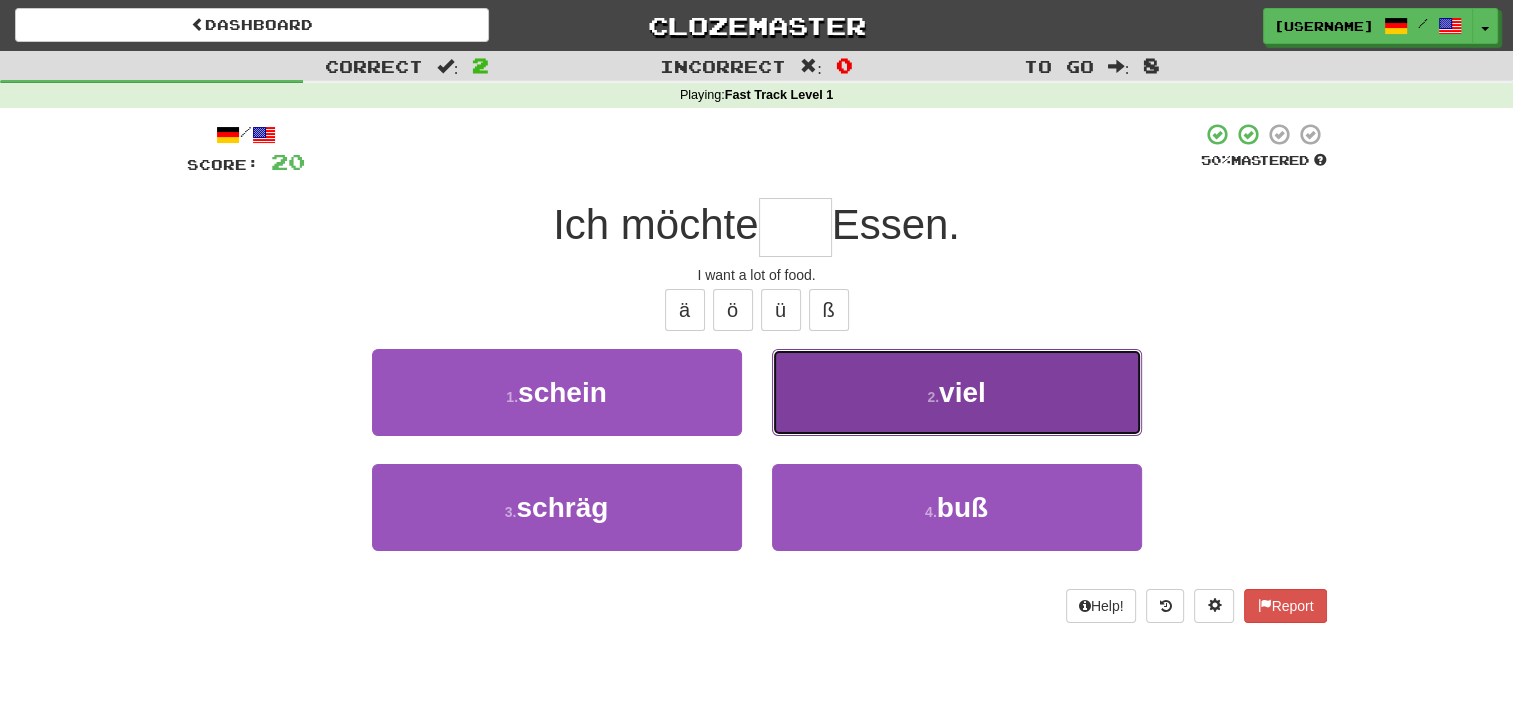 click on "2 .  viel" at bounding box center [957, 392] 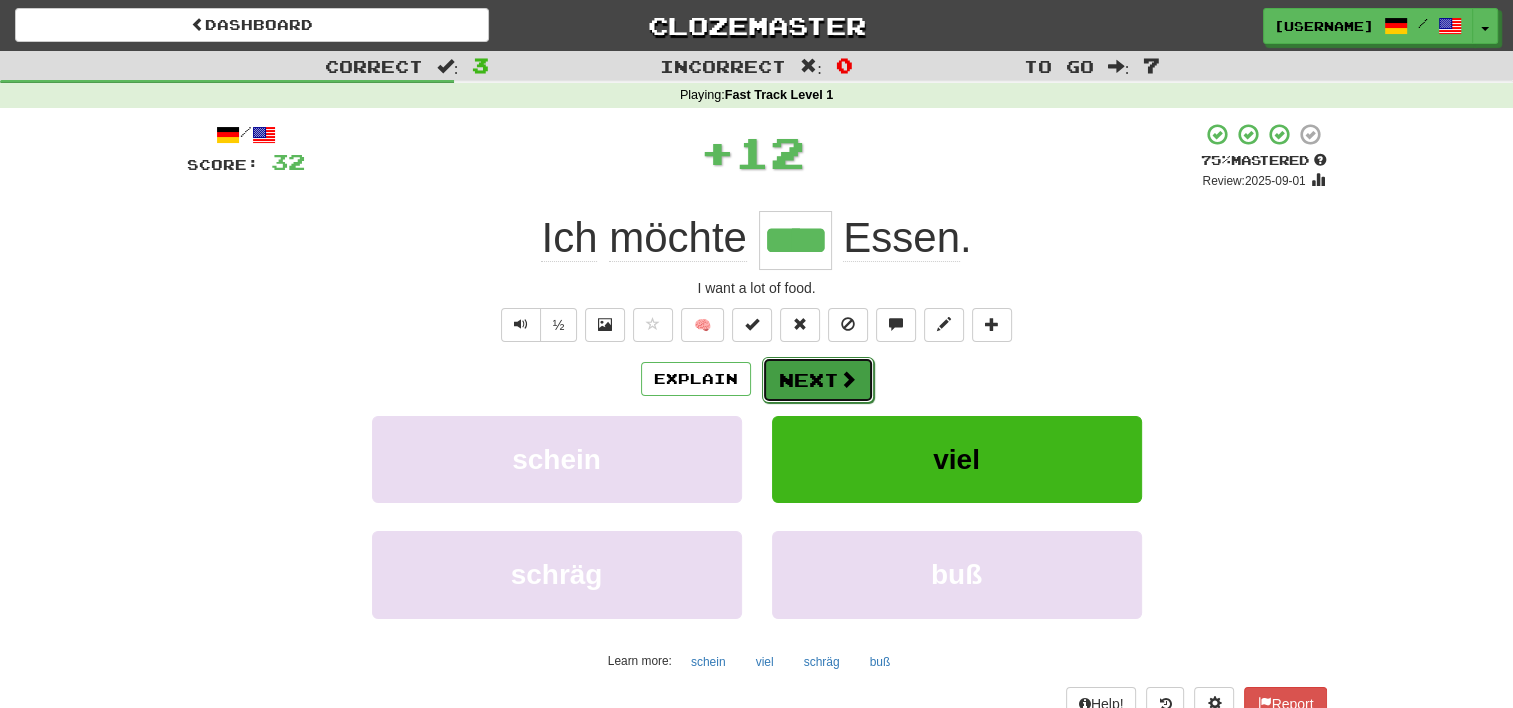 click at bounding box center (848, 379) 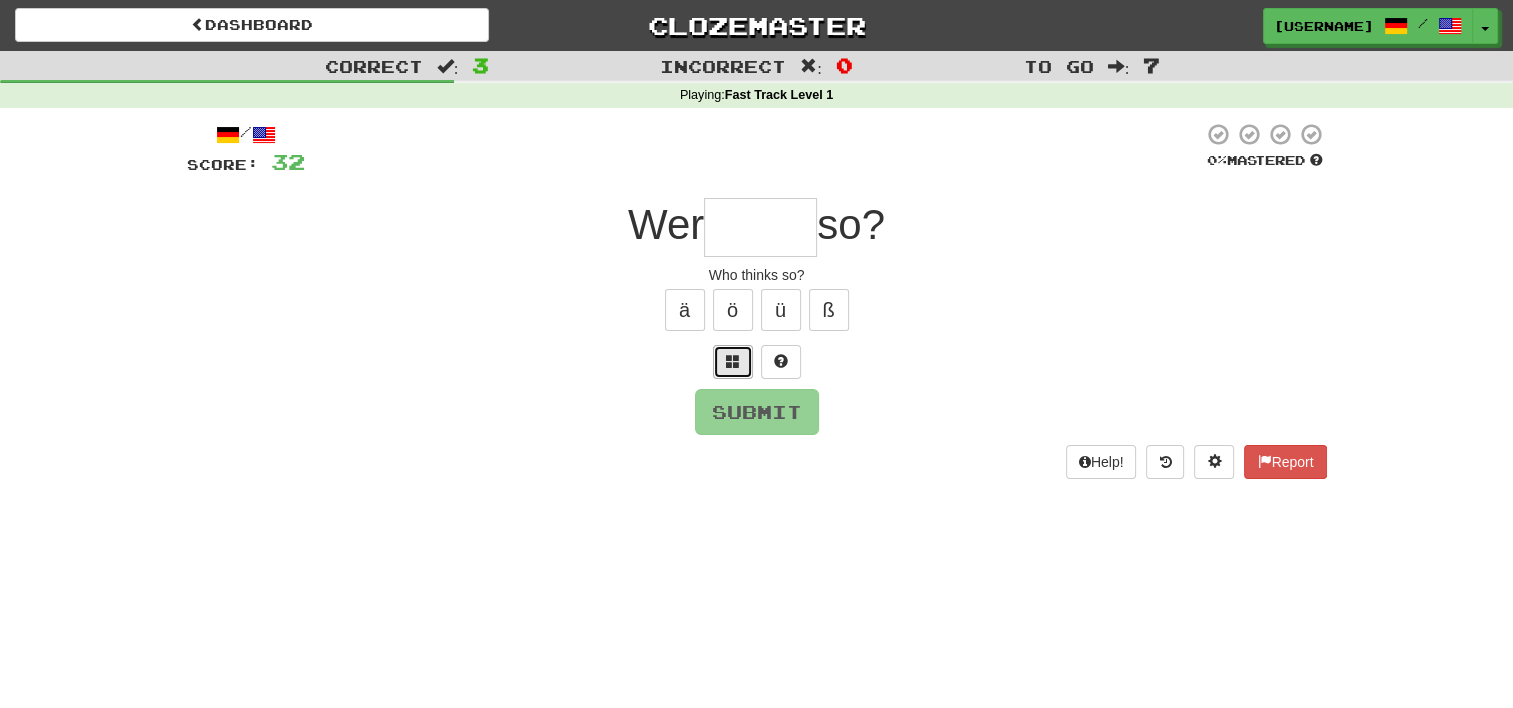 click at bounding box center (733, 361) 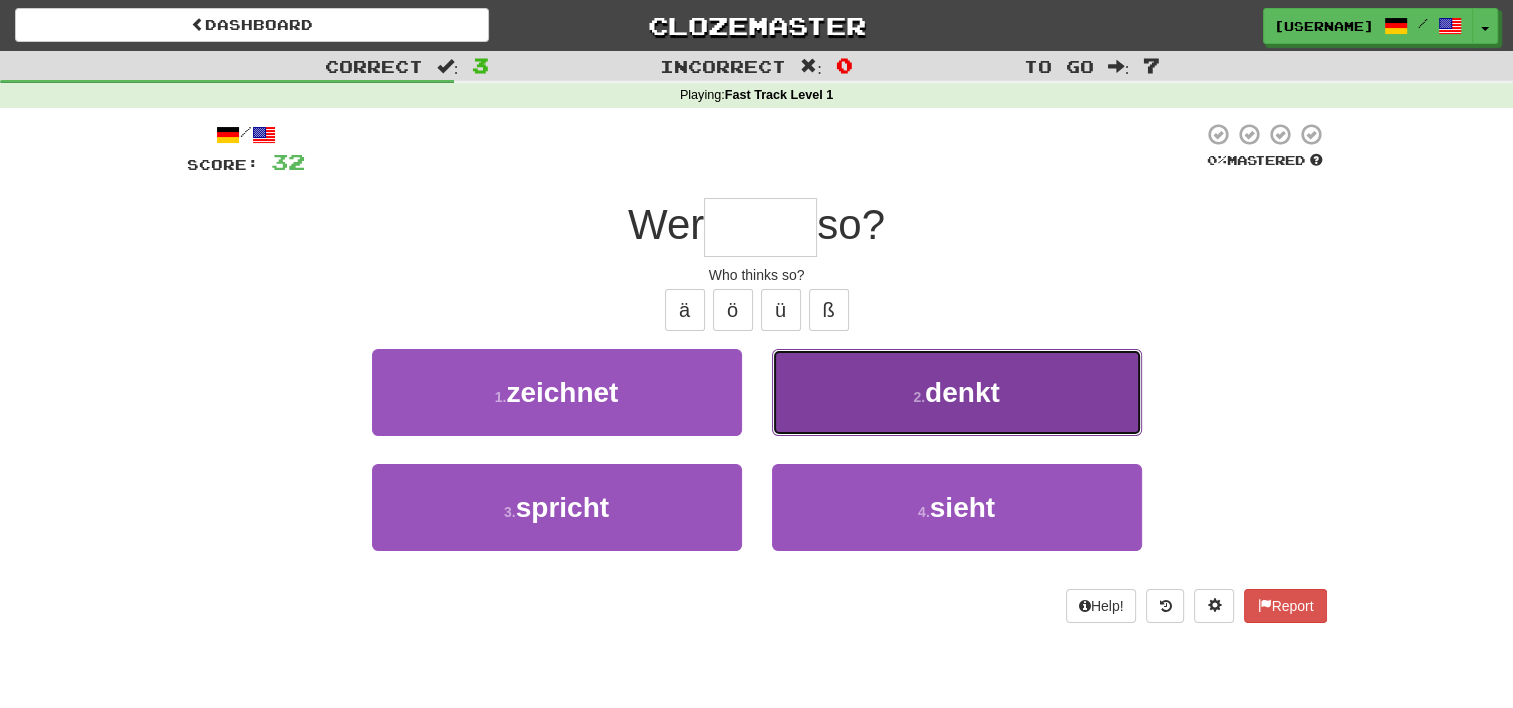 click on "2 .  denkt" at bounding box center [957, 392] 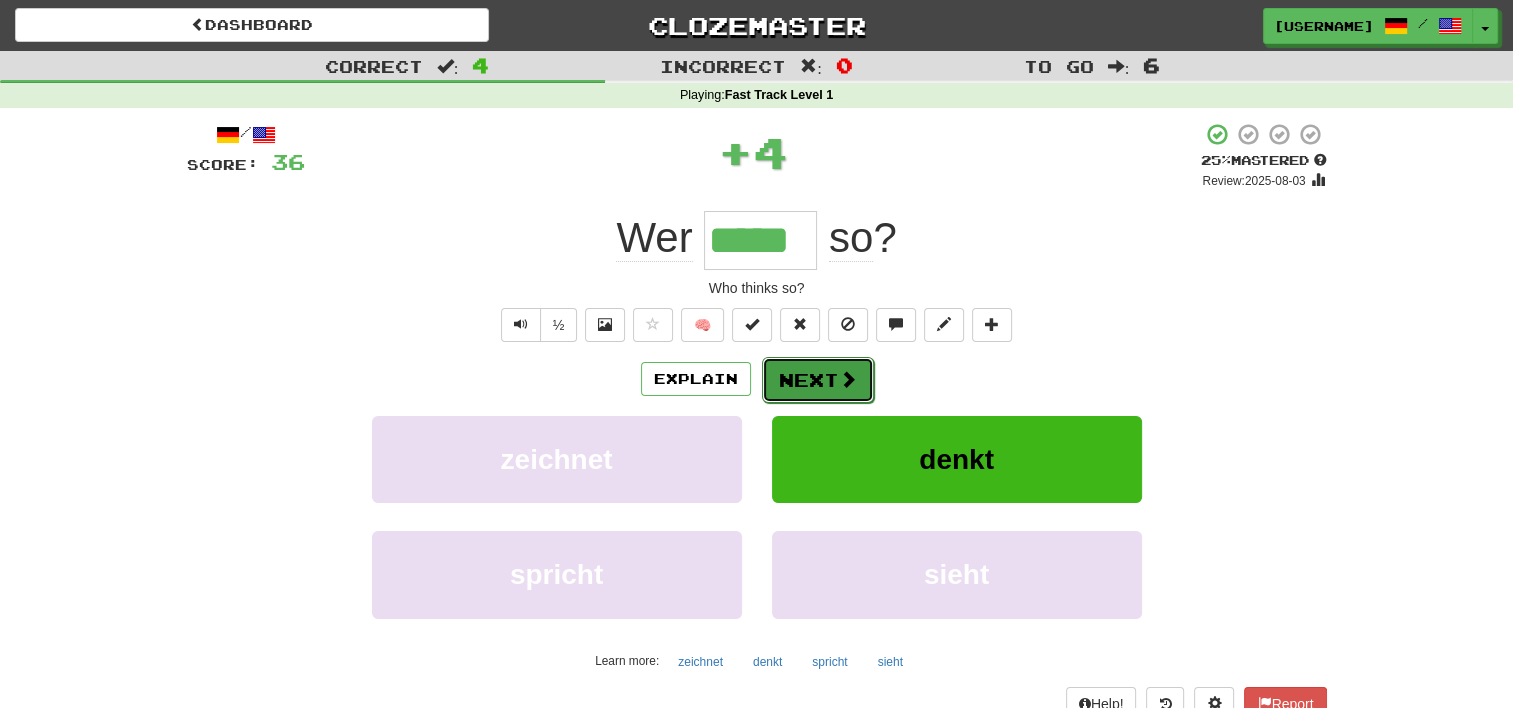 click on "Next" at bounding box center (818, 380) 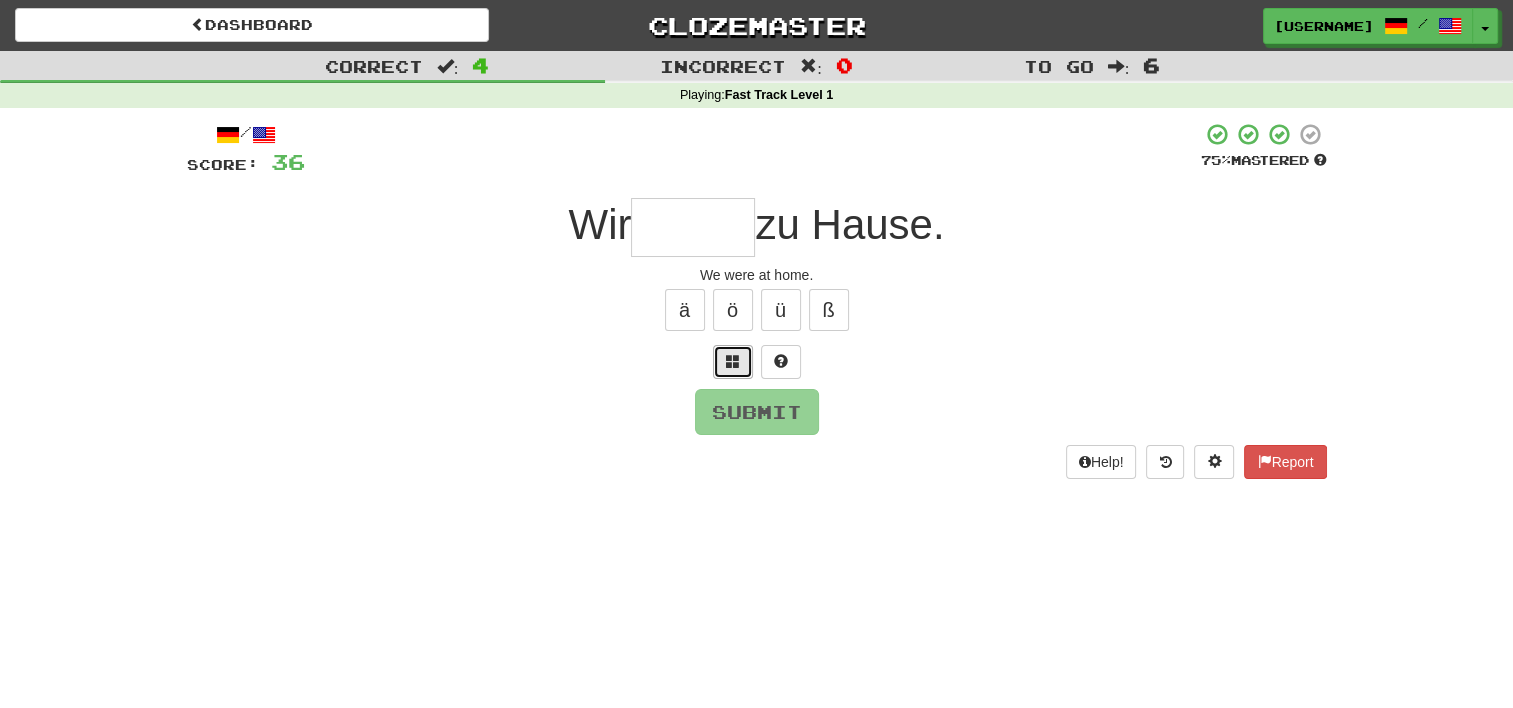 click at bounding box center (733, 362) 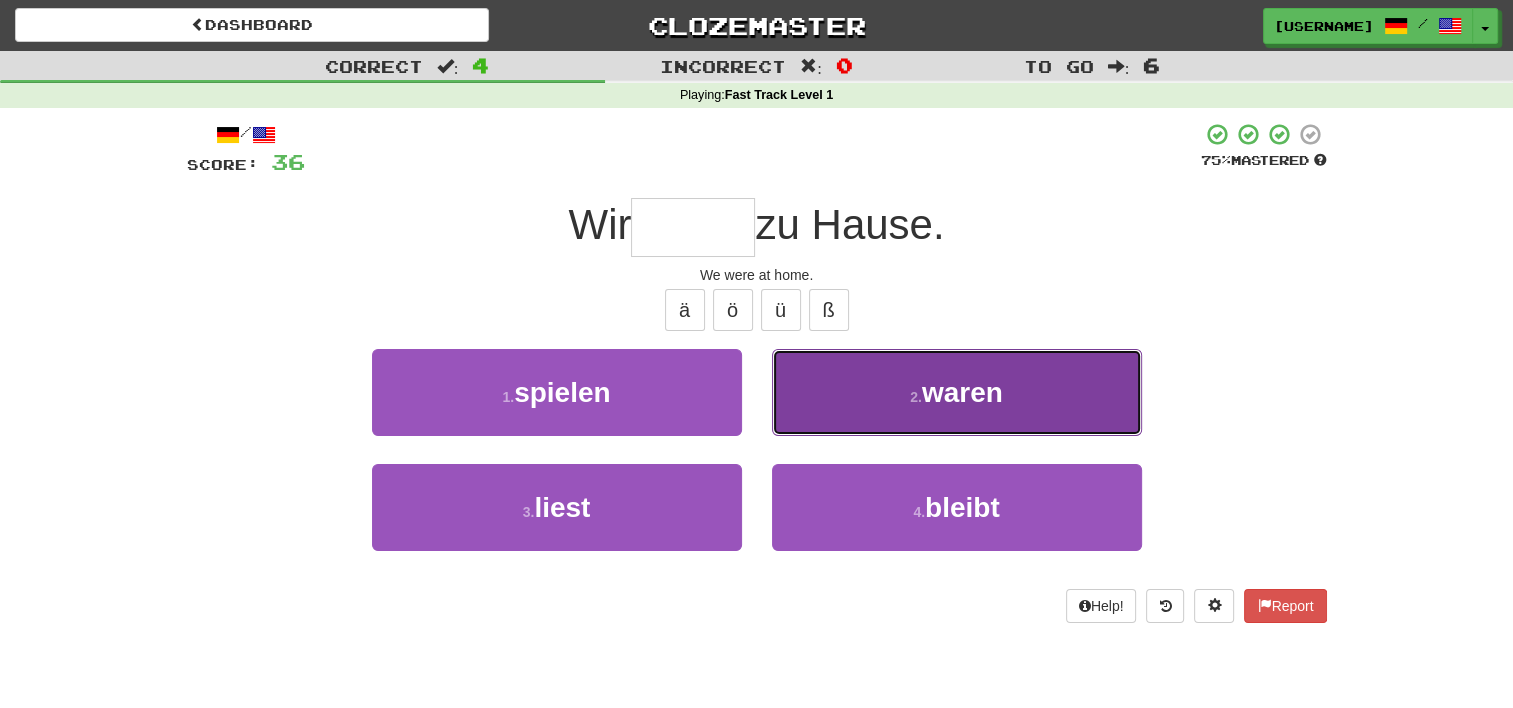 click on "2 .  waren" at bounding box center (957, 392) 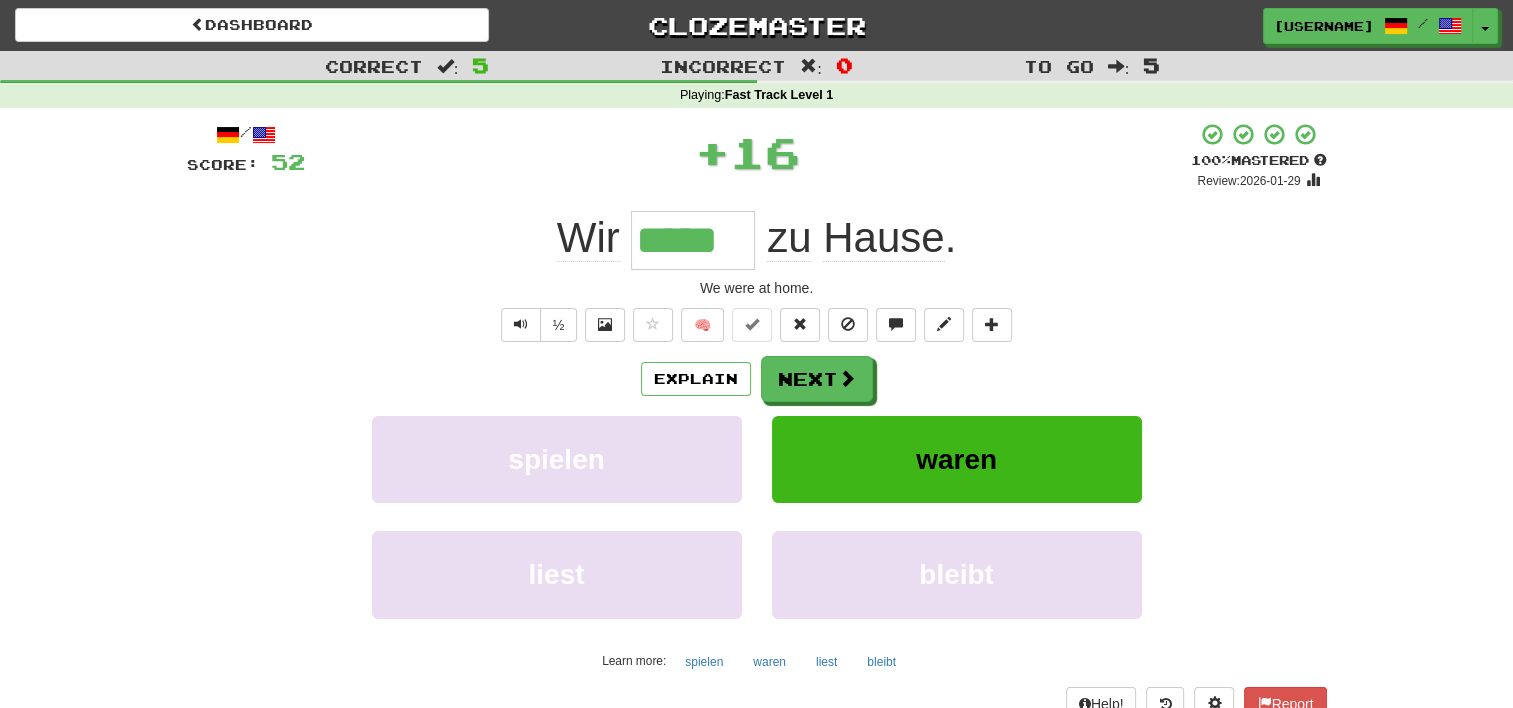 click on "Explain Next spielen waren liest bleibt Learn more: spielen waren liest bleibt" at bounding box center [757, 516] 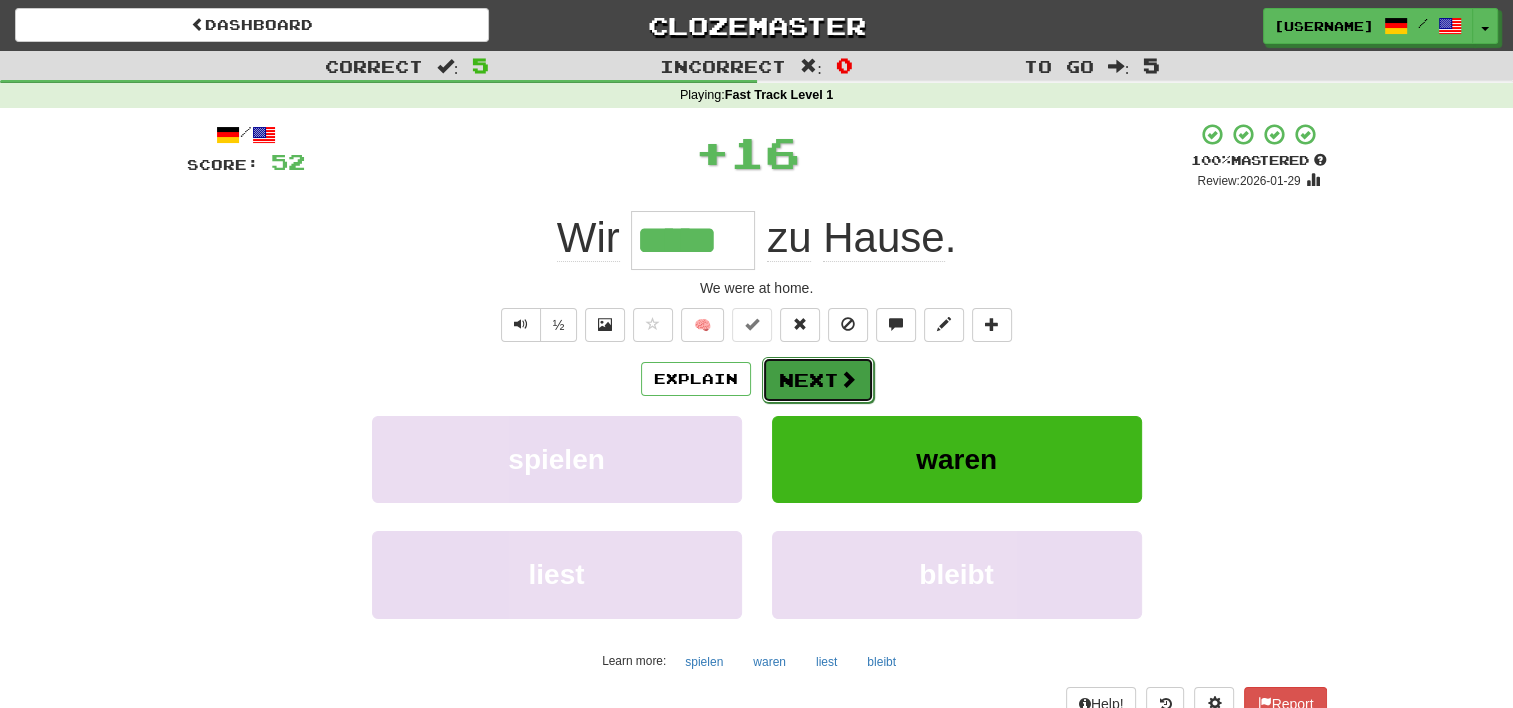 click at bounding box center [848, 379] 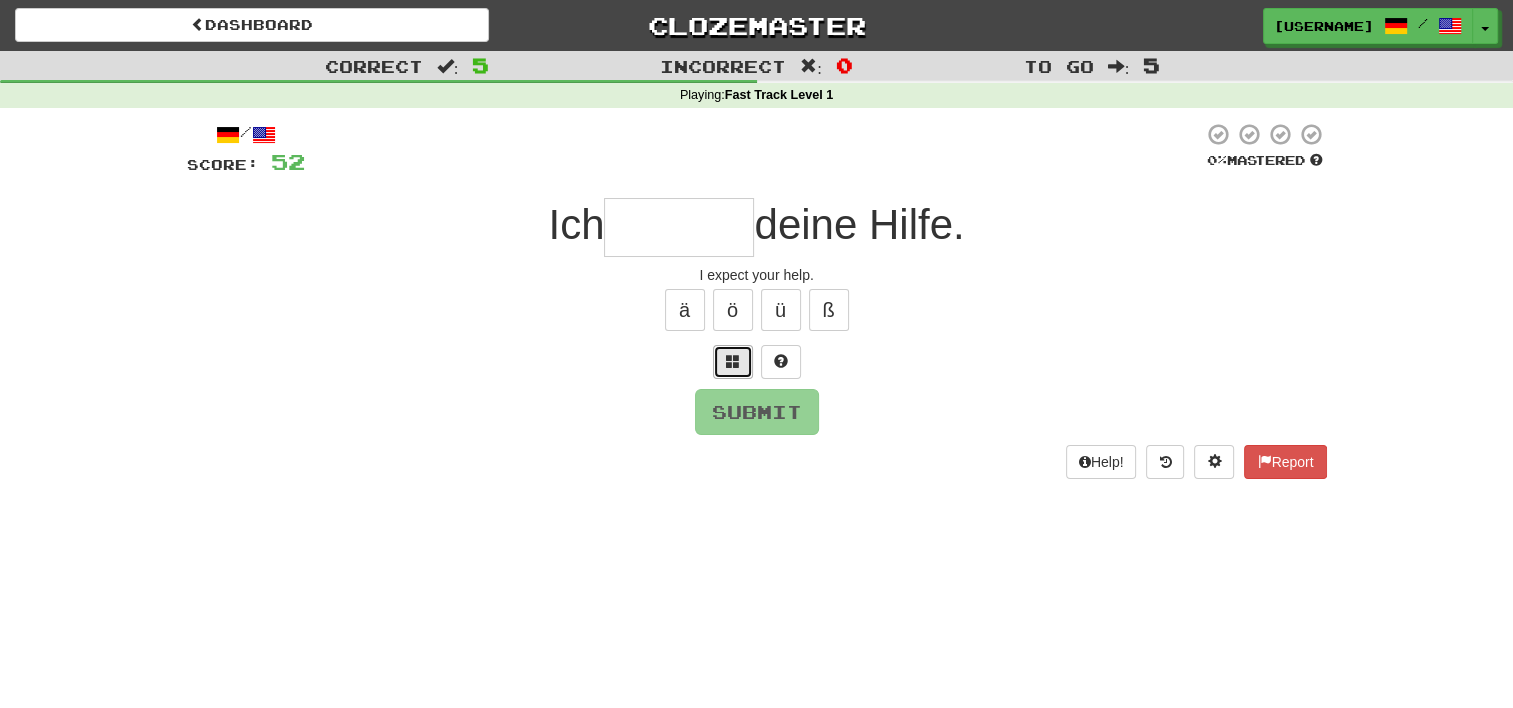 click at bounding box center (733, 362) 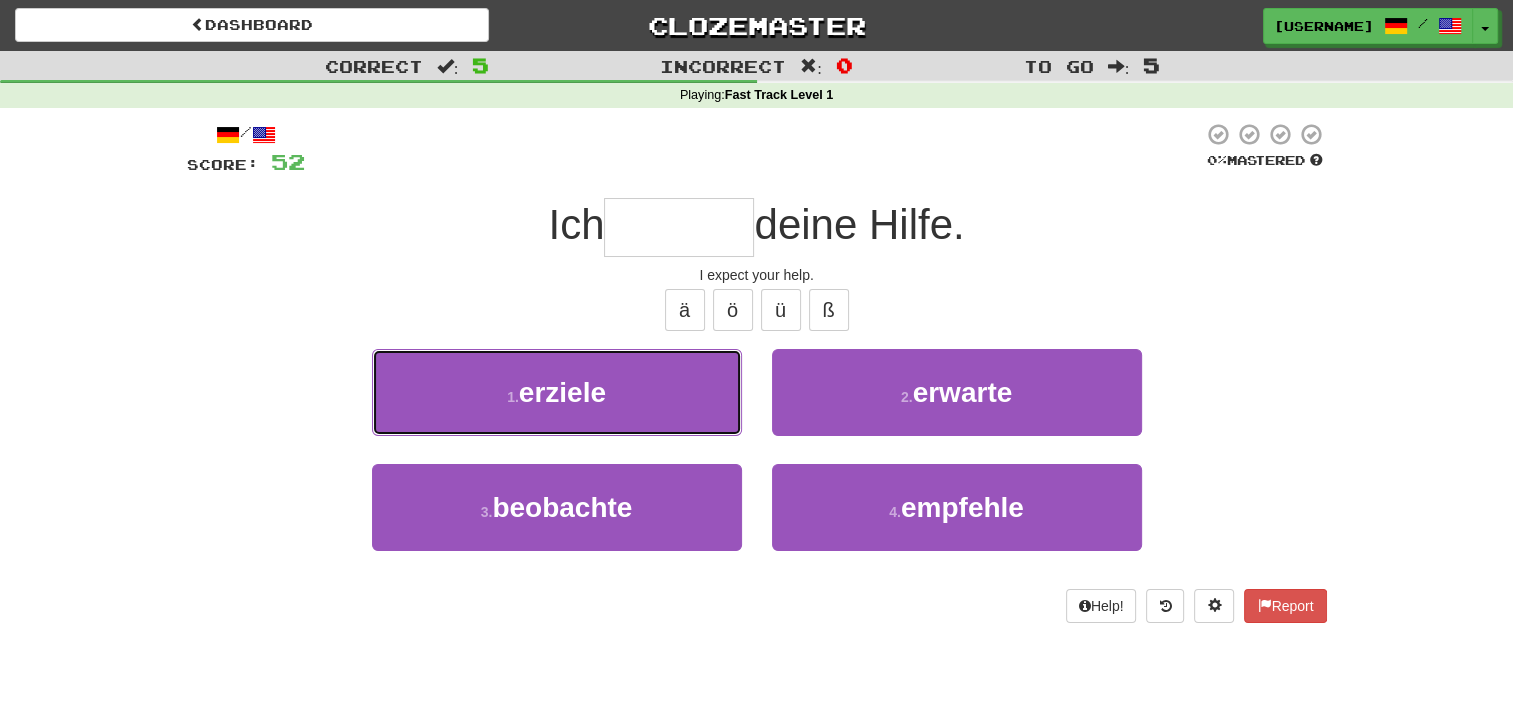click on "1 .  erziele" at bounding box center [557, 392] 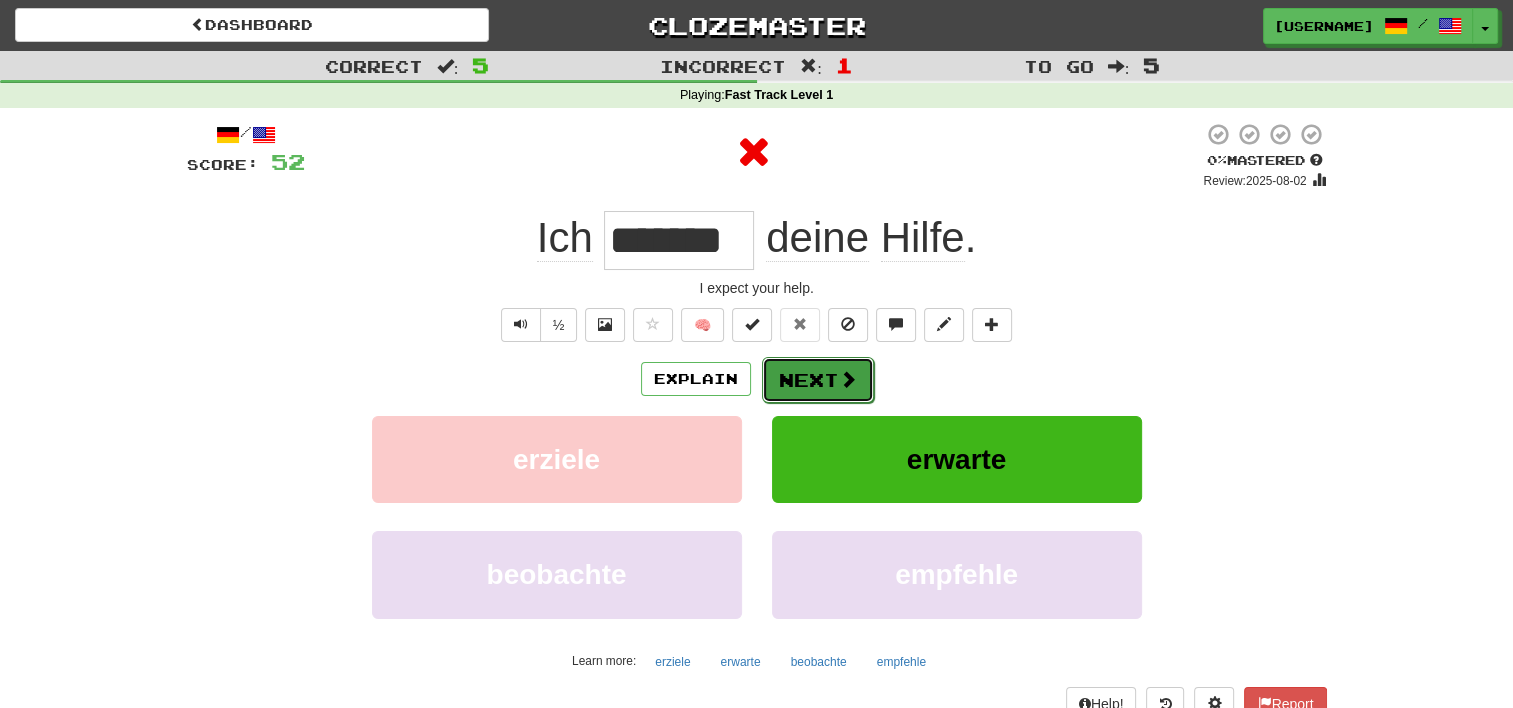 click on "Next" at bounding box center [818, 380] 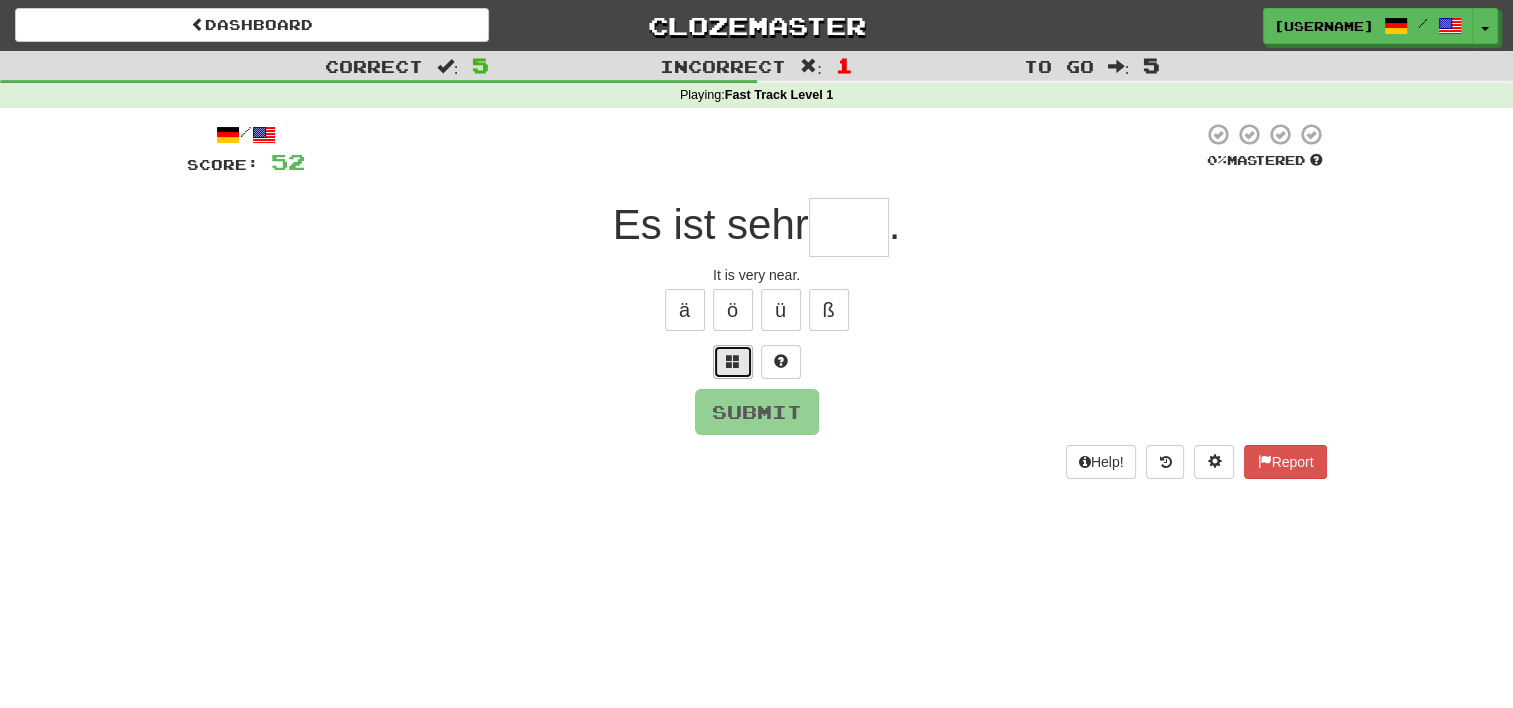 click at bounding box center (733, 362) 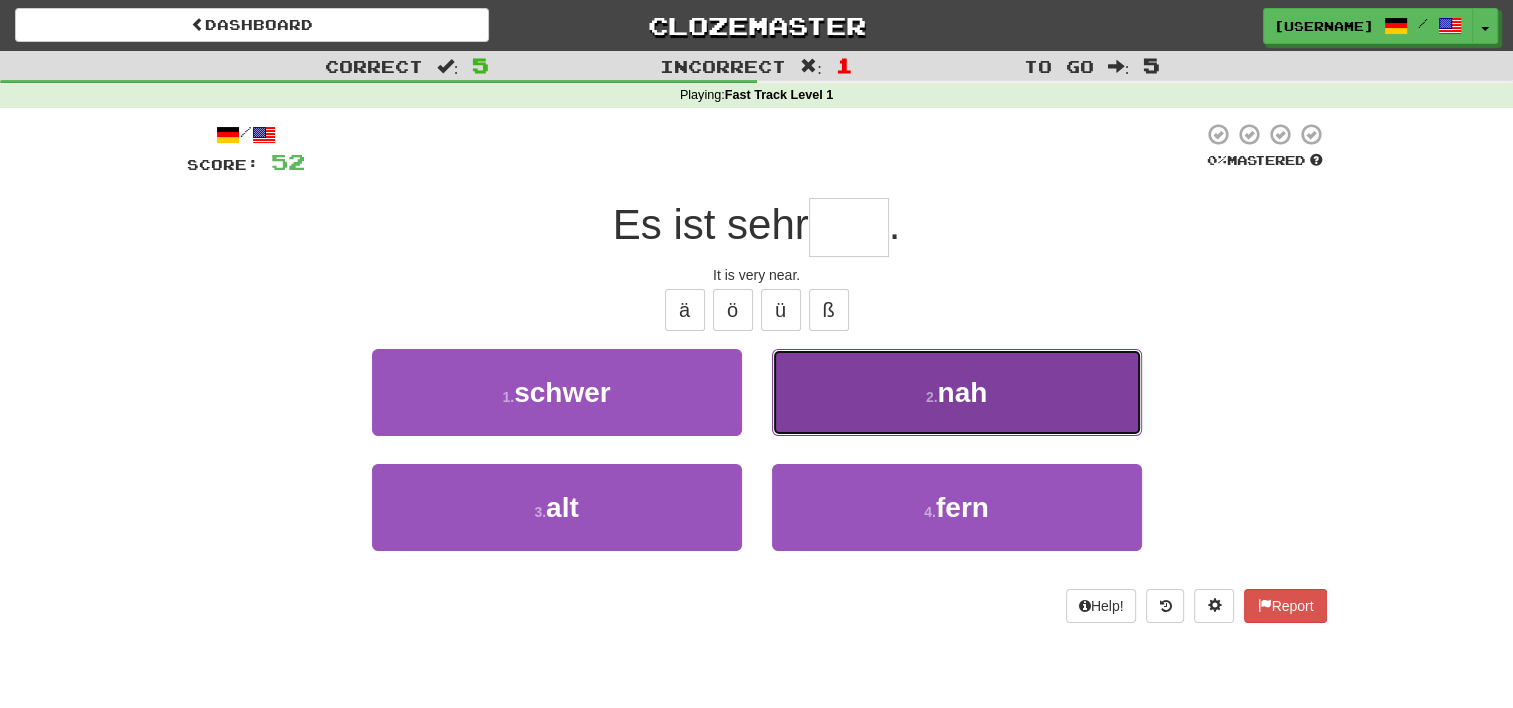 click on "2 .  nah" at bounding box center [957, 392] 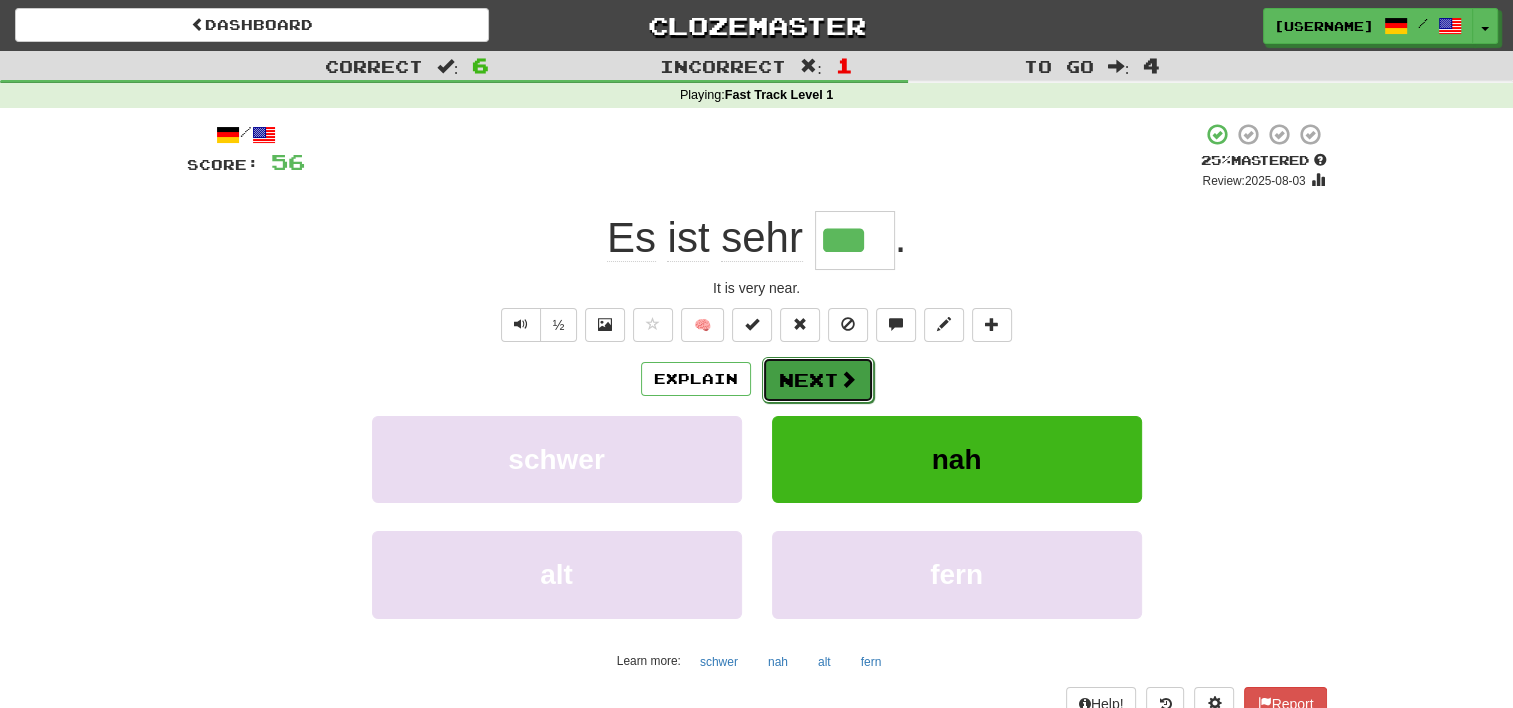 click on "Next" at bounding box center [818, 380] 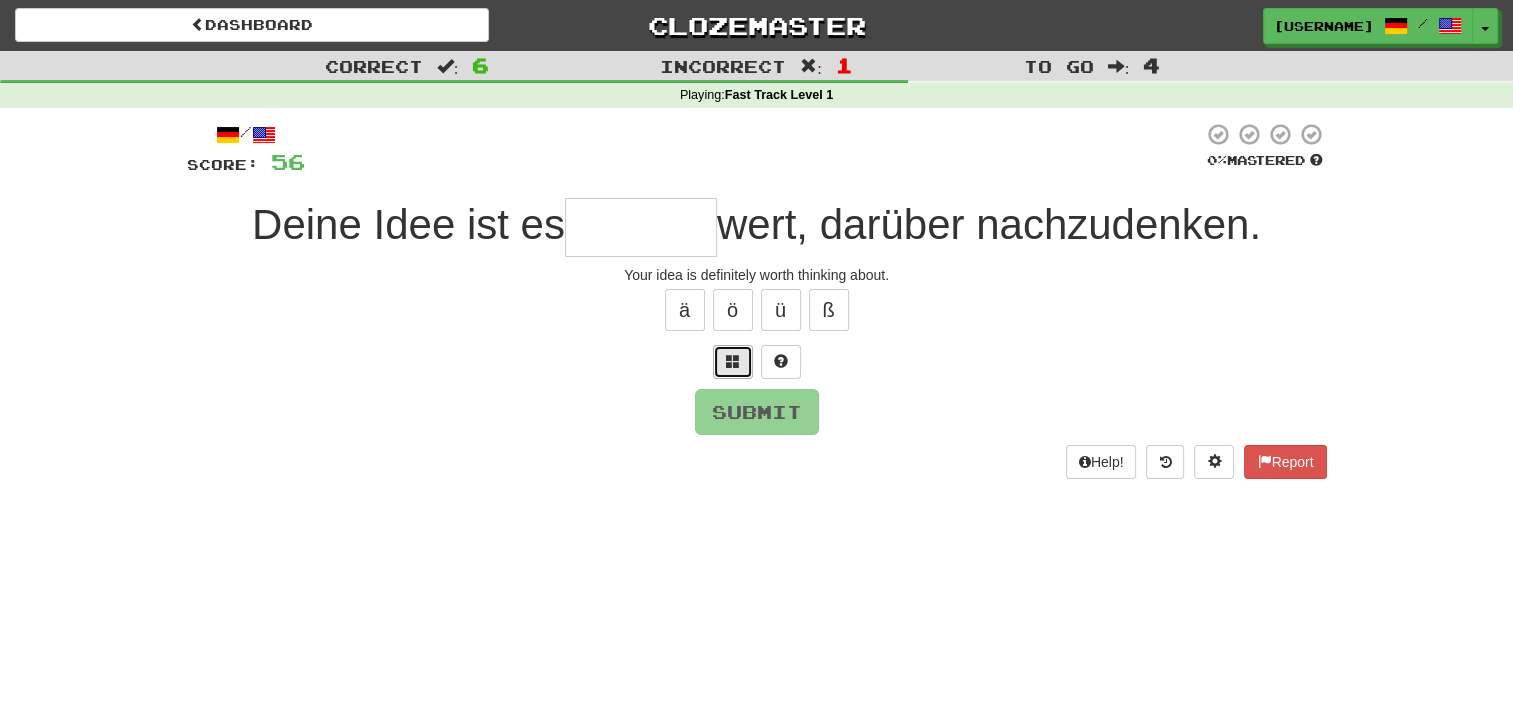 click at bounding box center (733, 361) 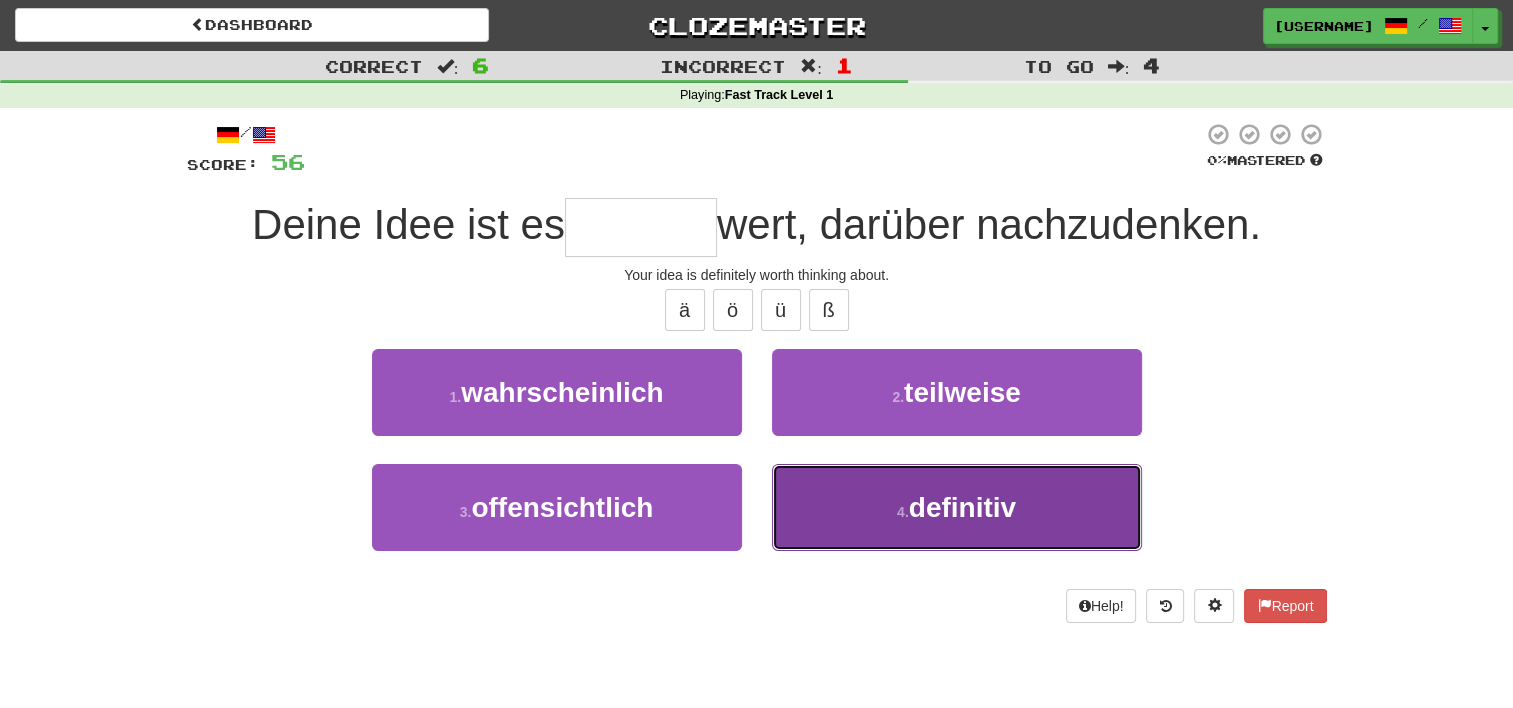 click on "4 .  definitiv" at bounding box center [957, 507] 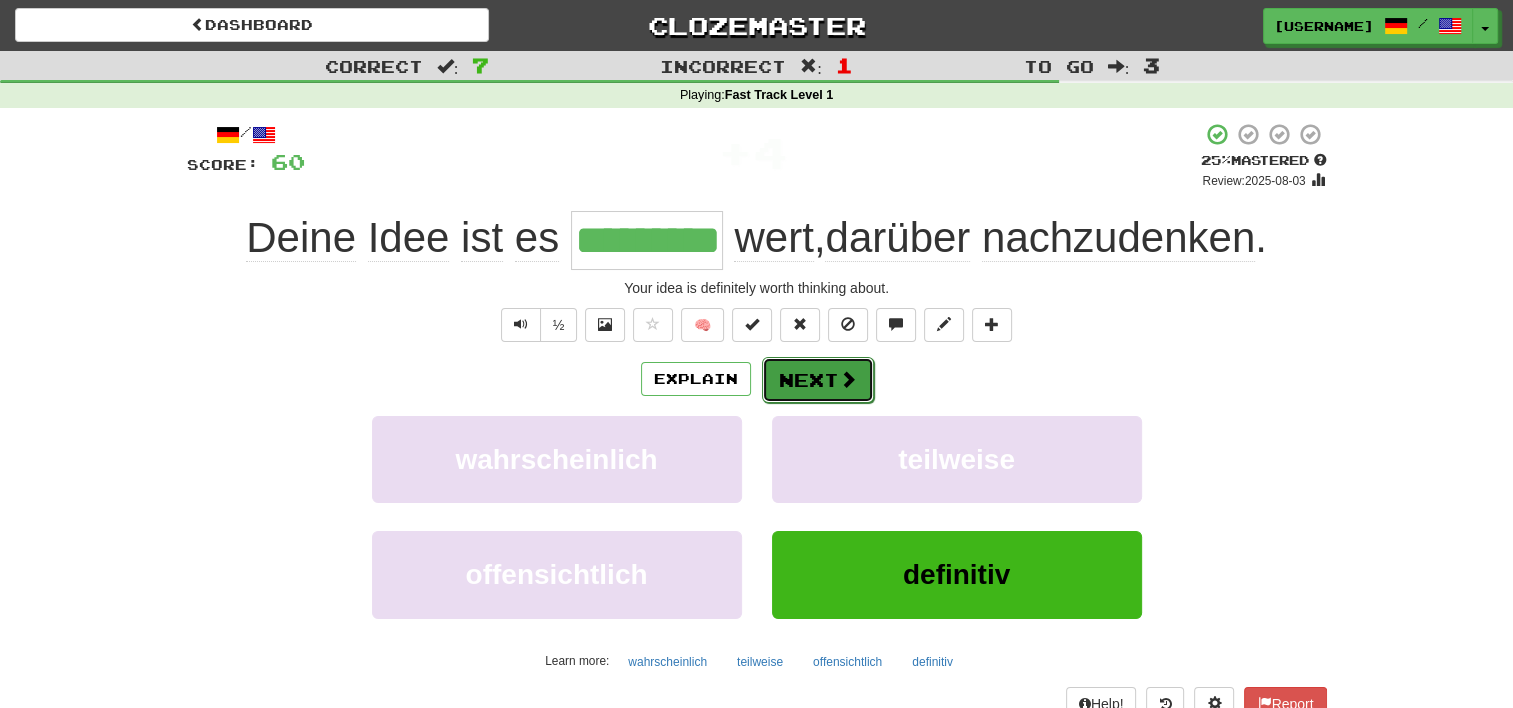 click on "Next" at bounding box center (818, 380) 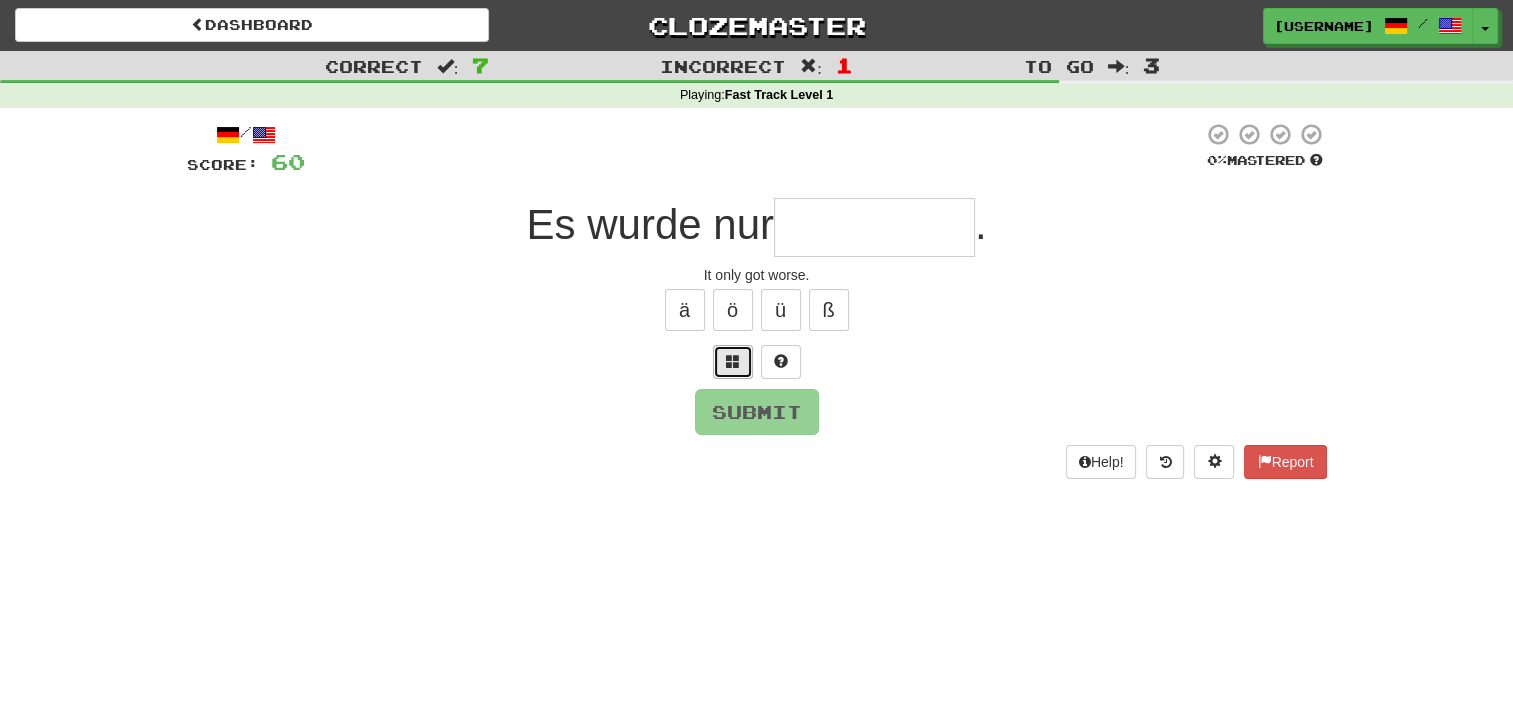 click at bounding box center [733, 362] 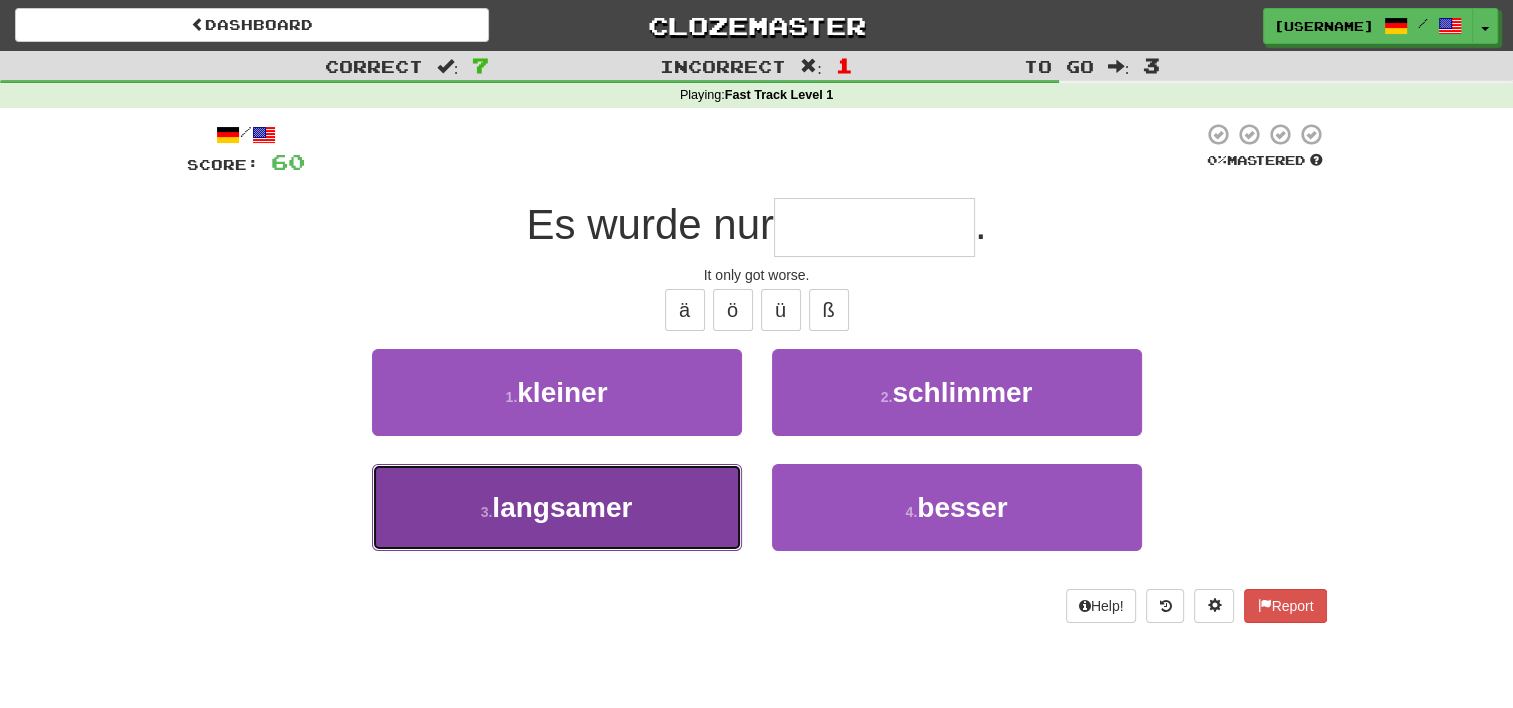 click on "3 .  langsamer" at bounding box center (557, 507) 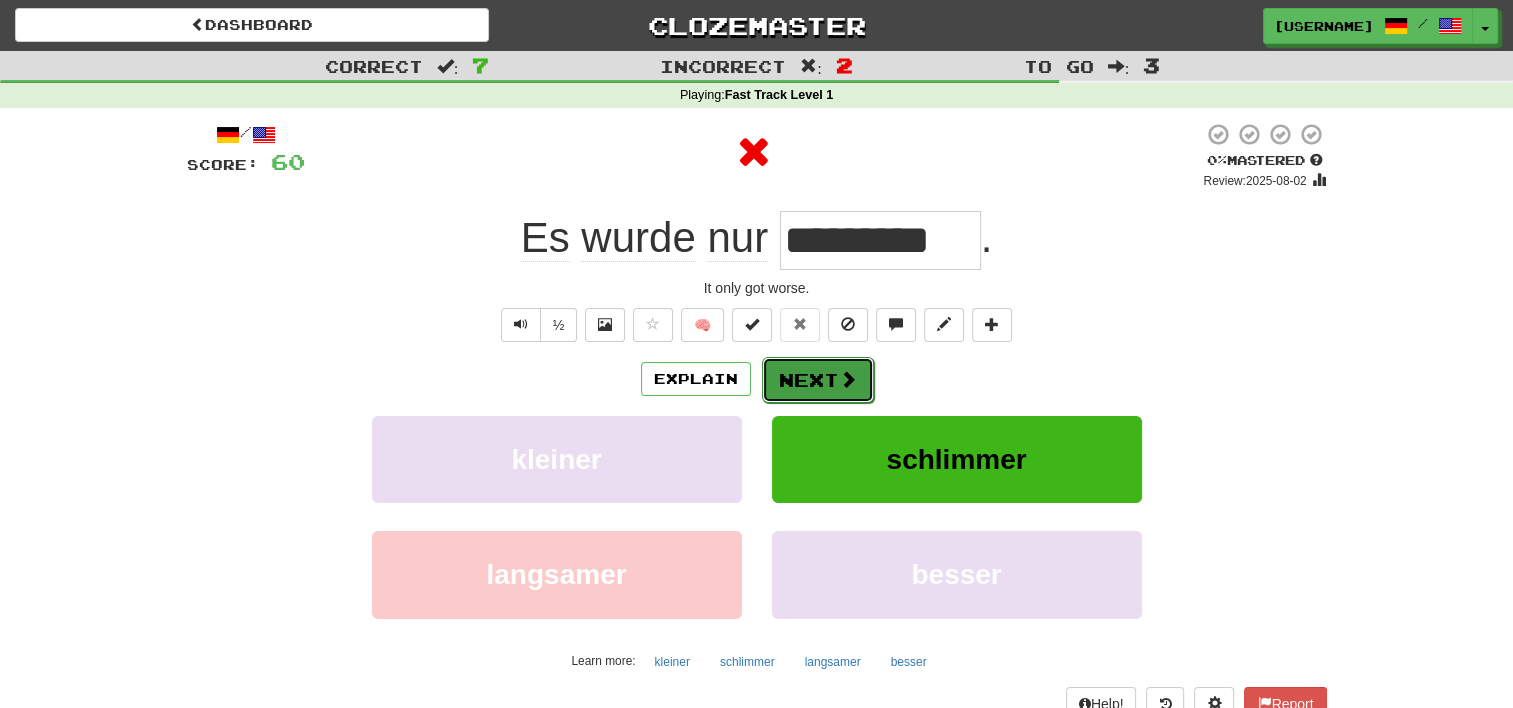 click on "Next" at bounding box center (818, 380) 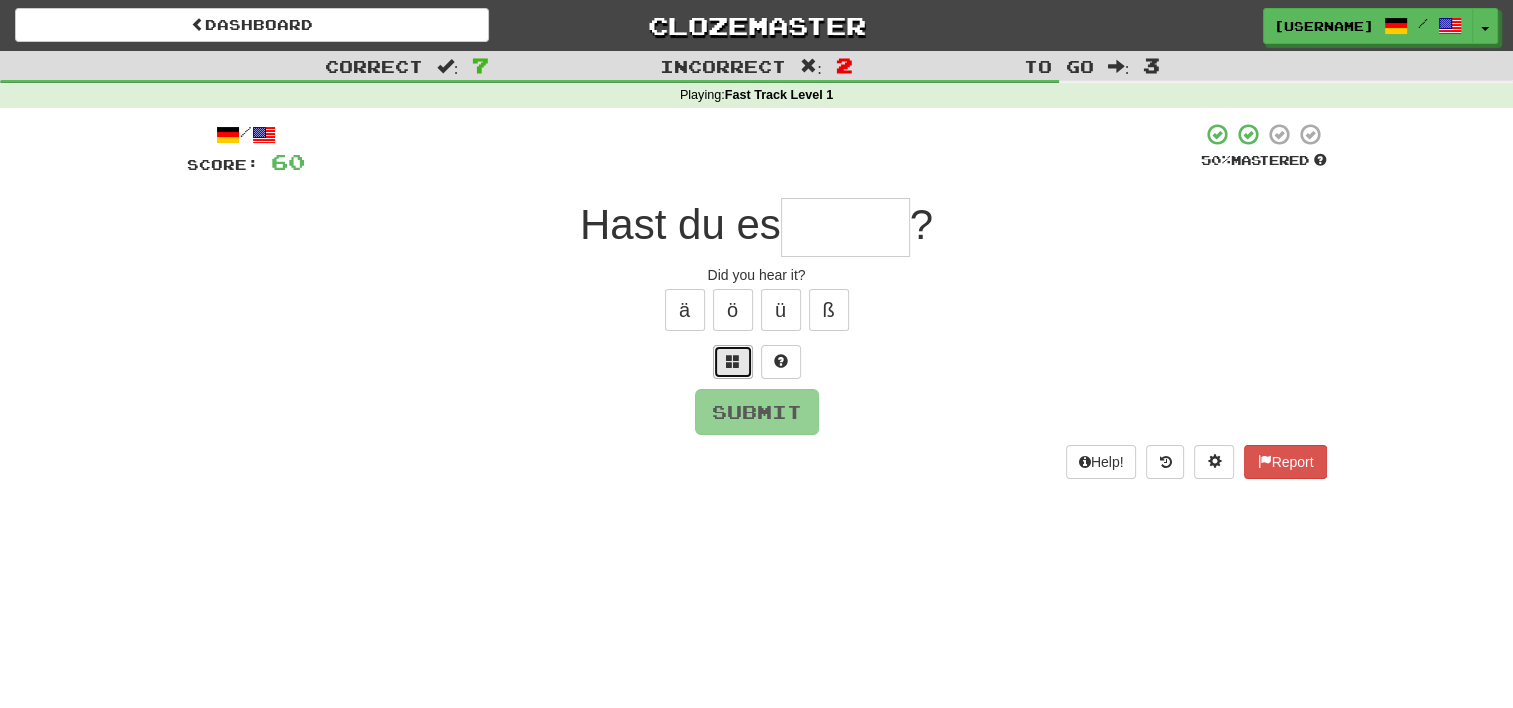 click at bounding box center (733, 362) 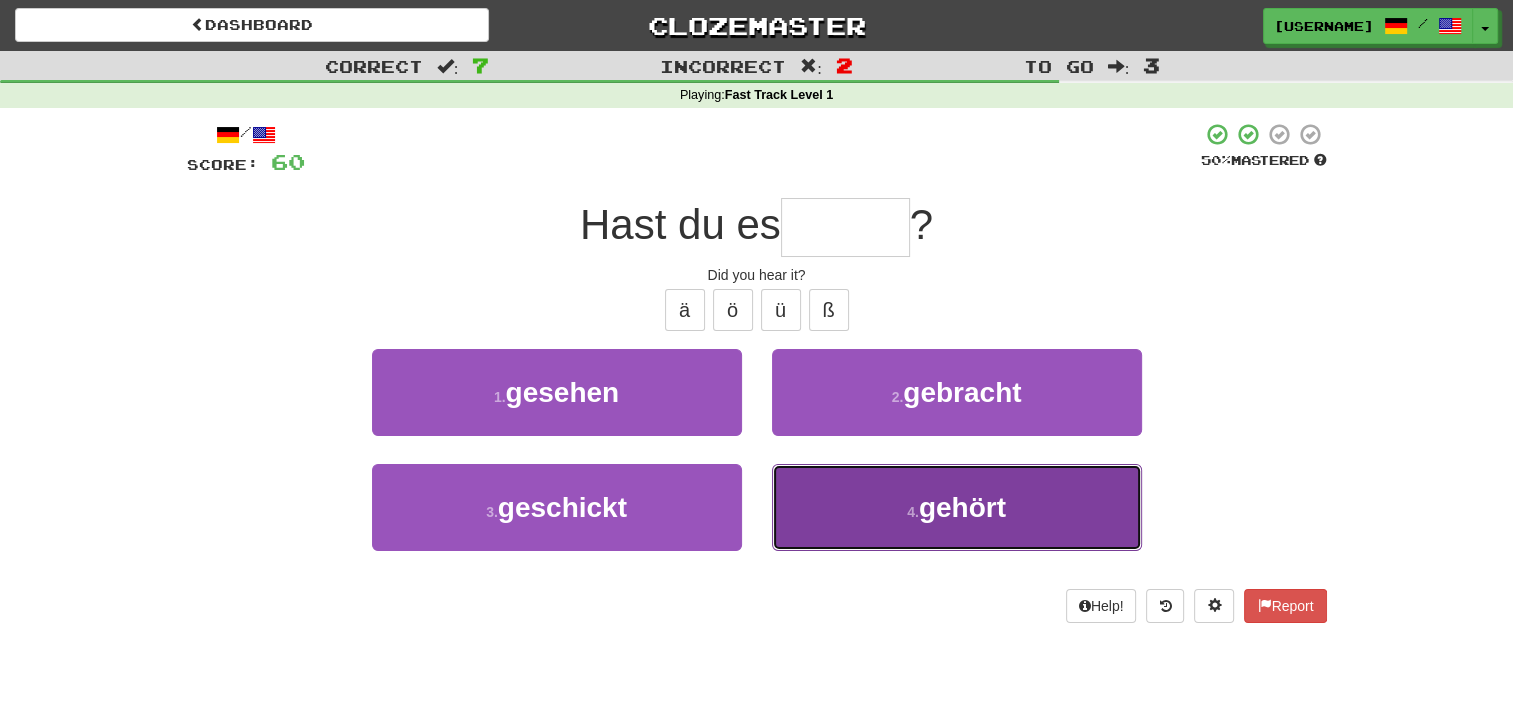 click on "4 .  gehört" at bounding box center (957, 507) 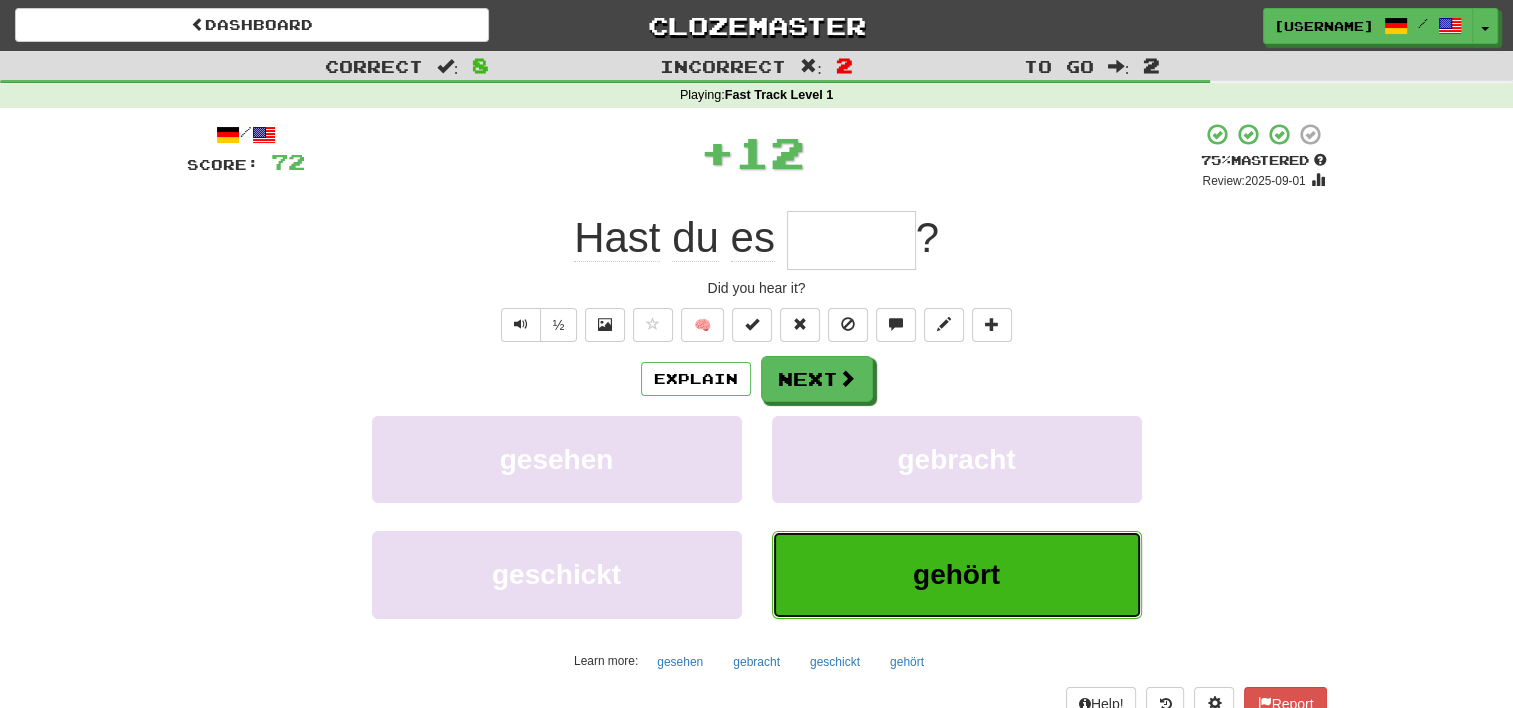 type on "******" 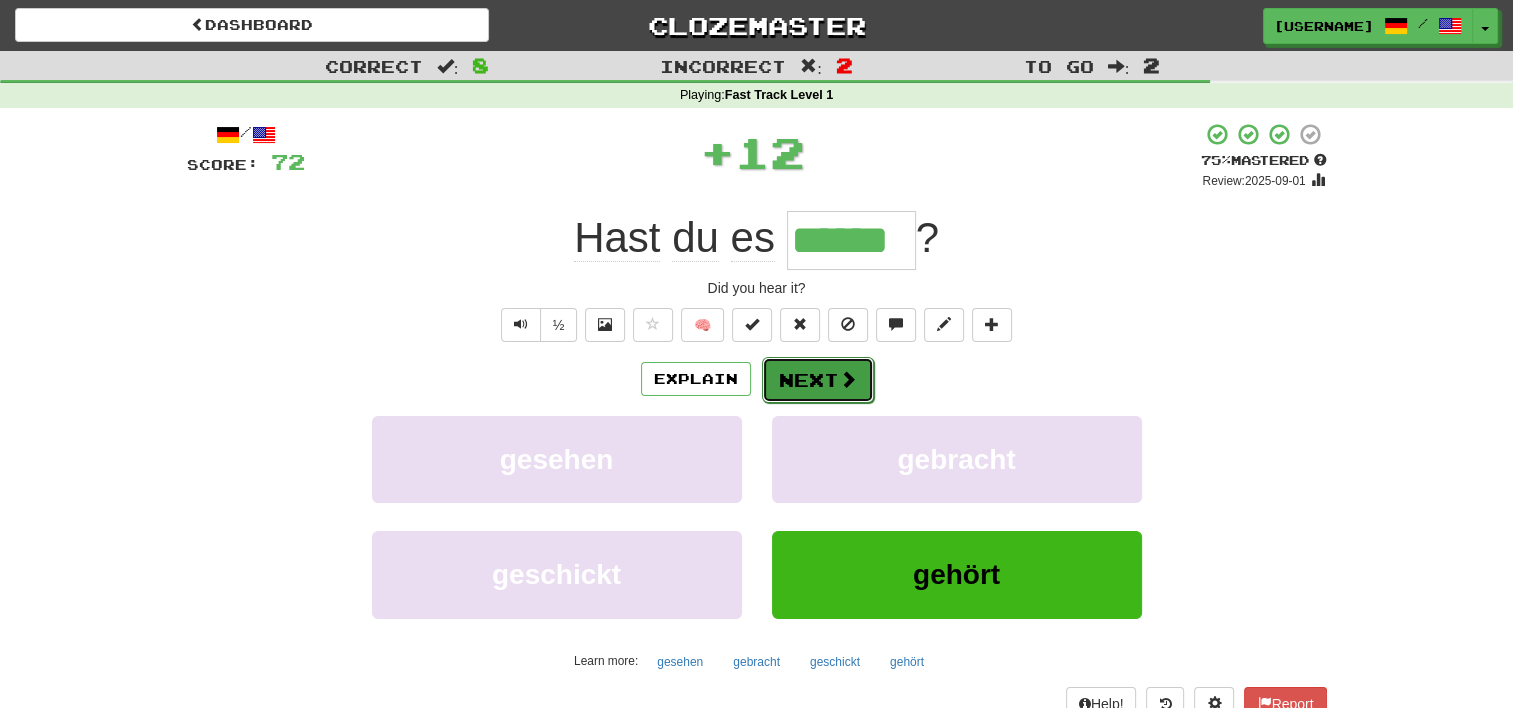 click at bounding box center (848, 379) 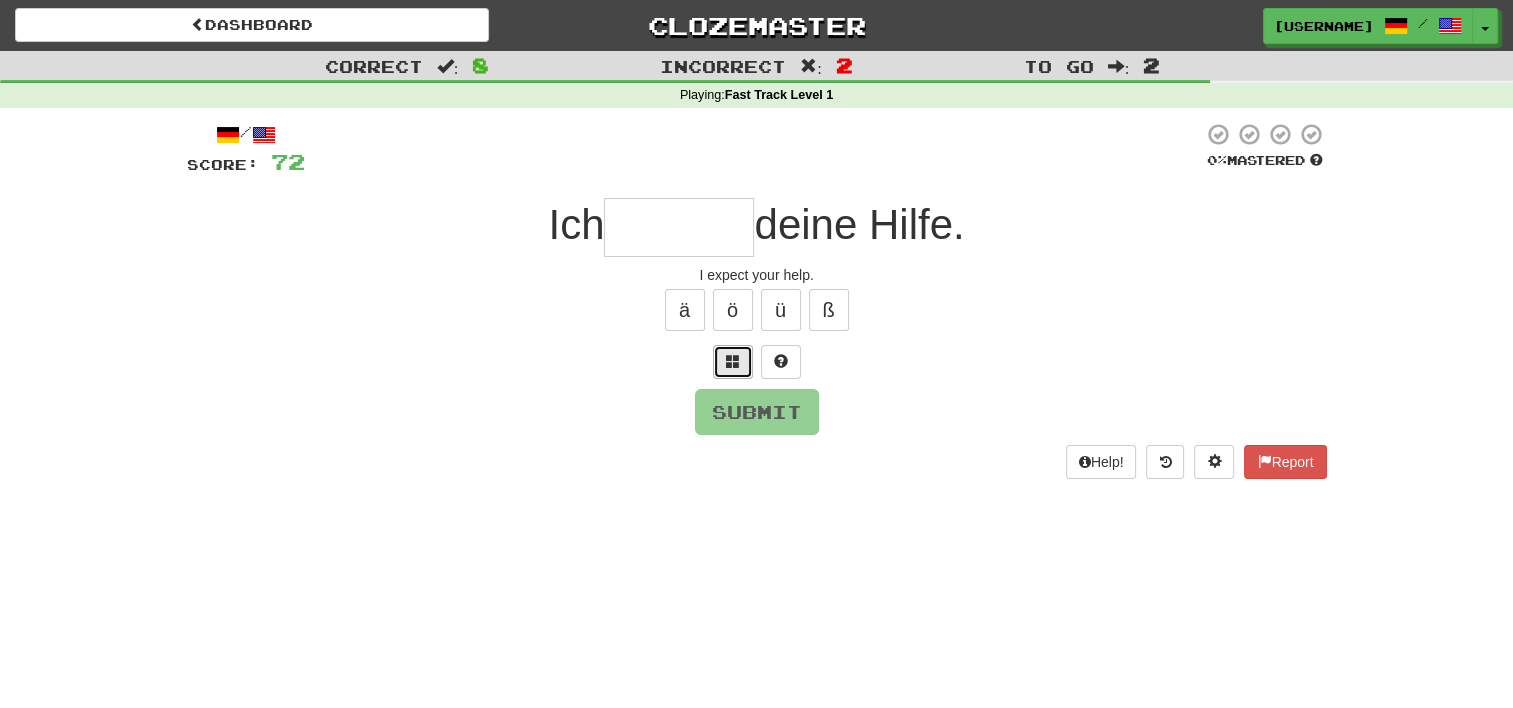 click at bounding box center (733, 362) 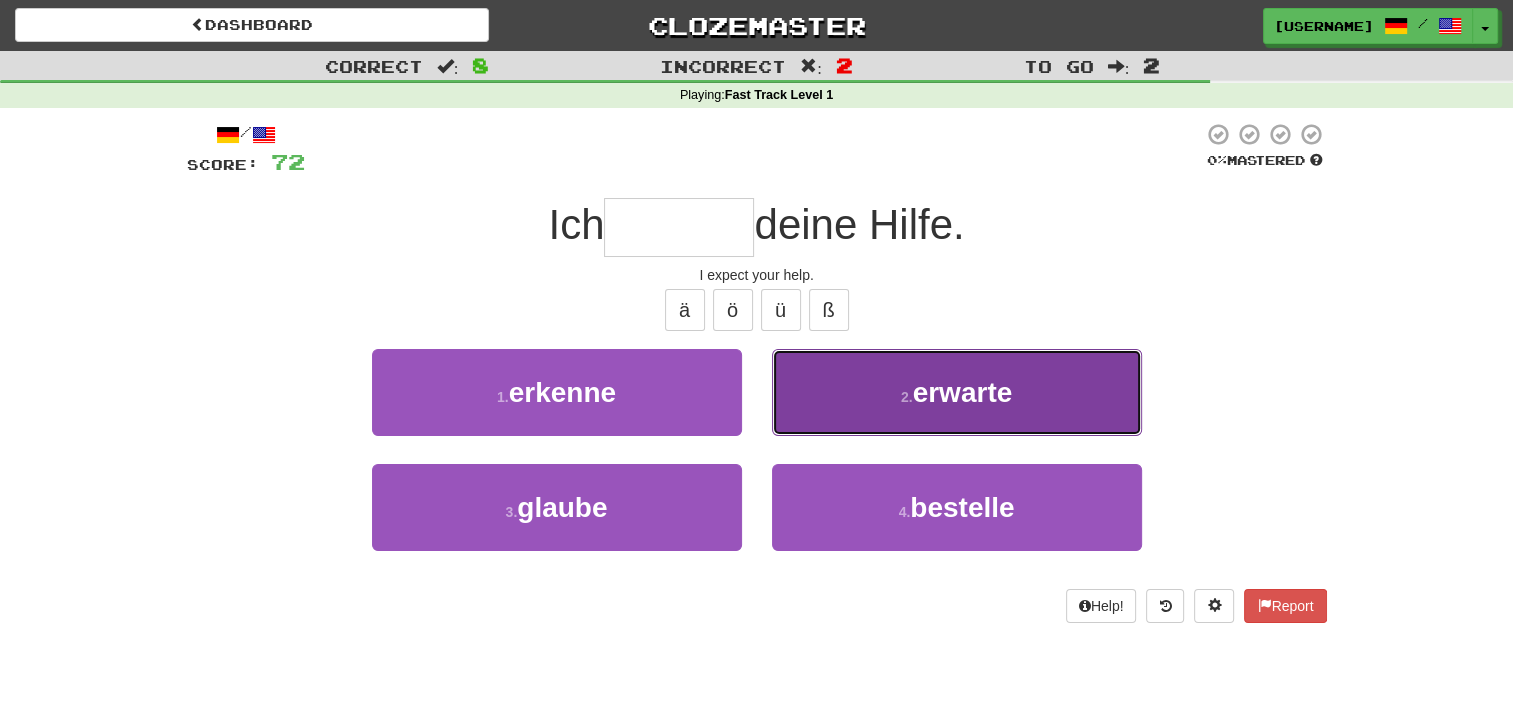 click on "2 .  erwarte" at bounding box center [957, 392] 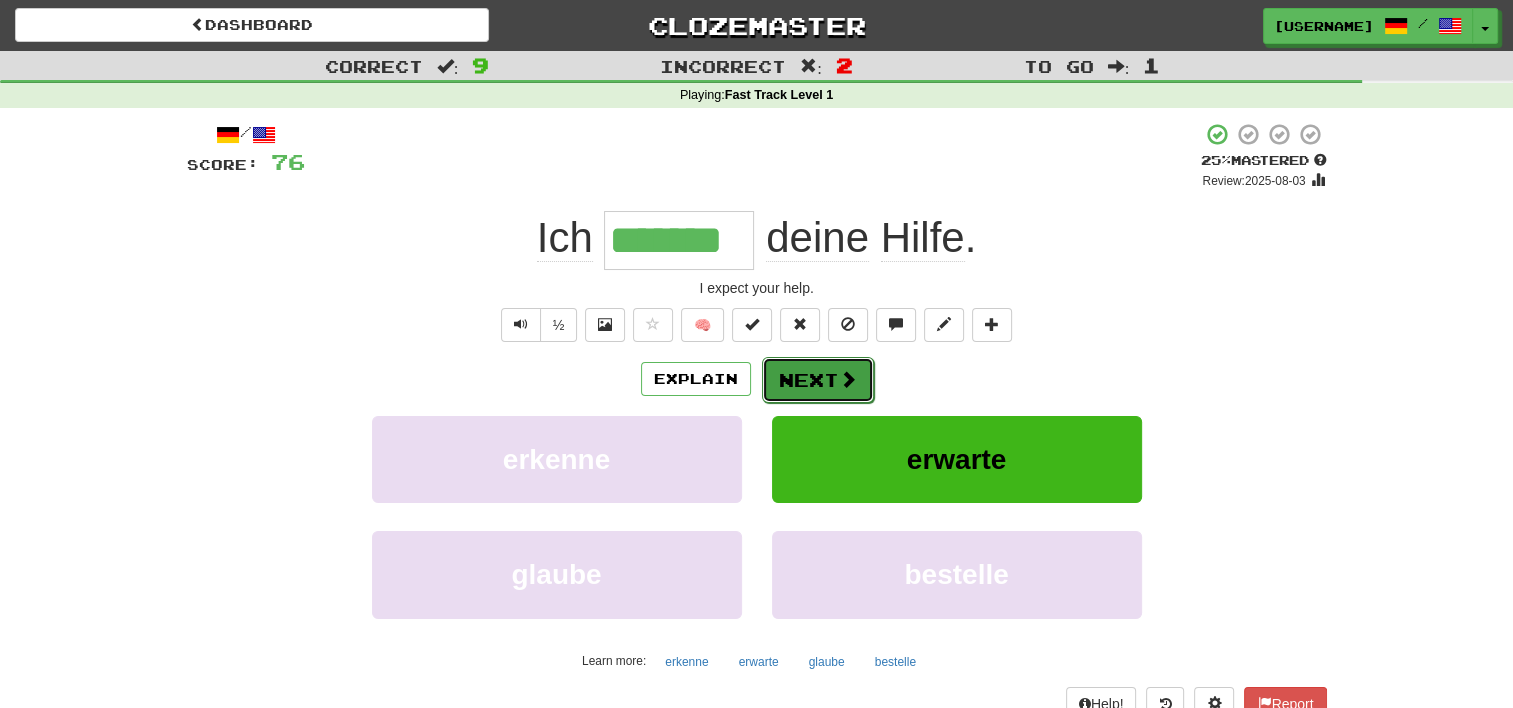 click on "Next" at bounding box center [818, 380] 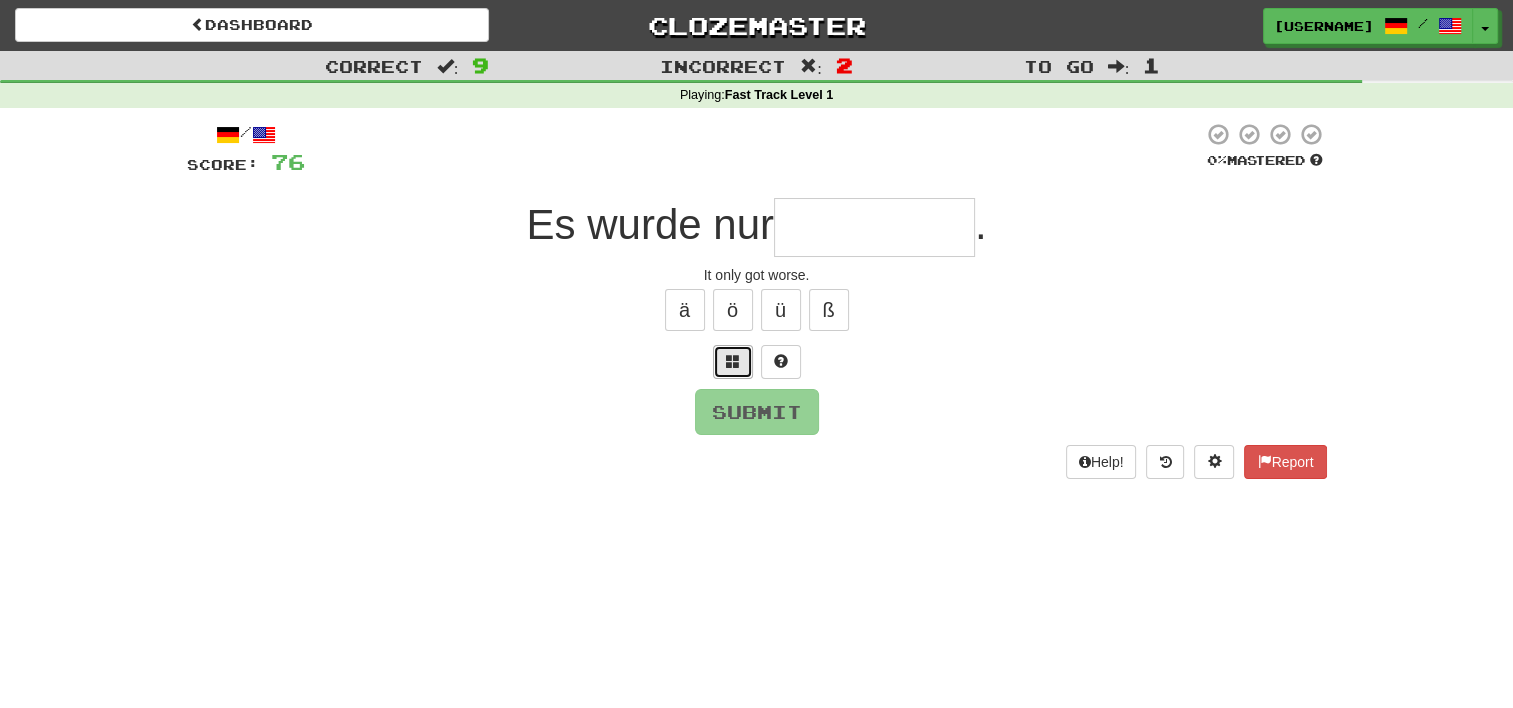 click at bounding box center [733, 361] 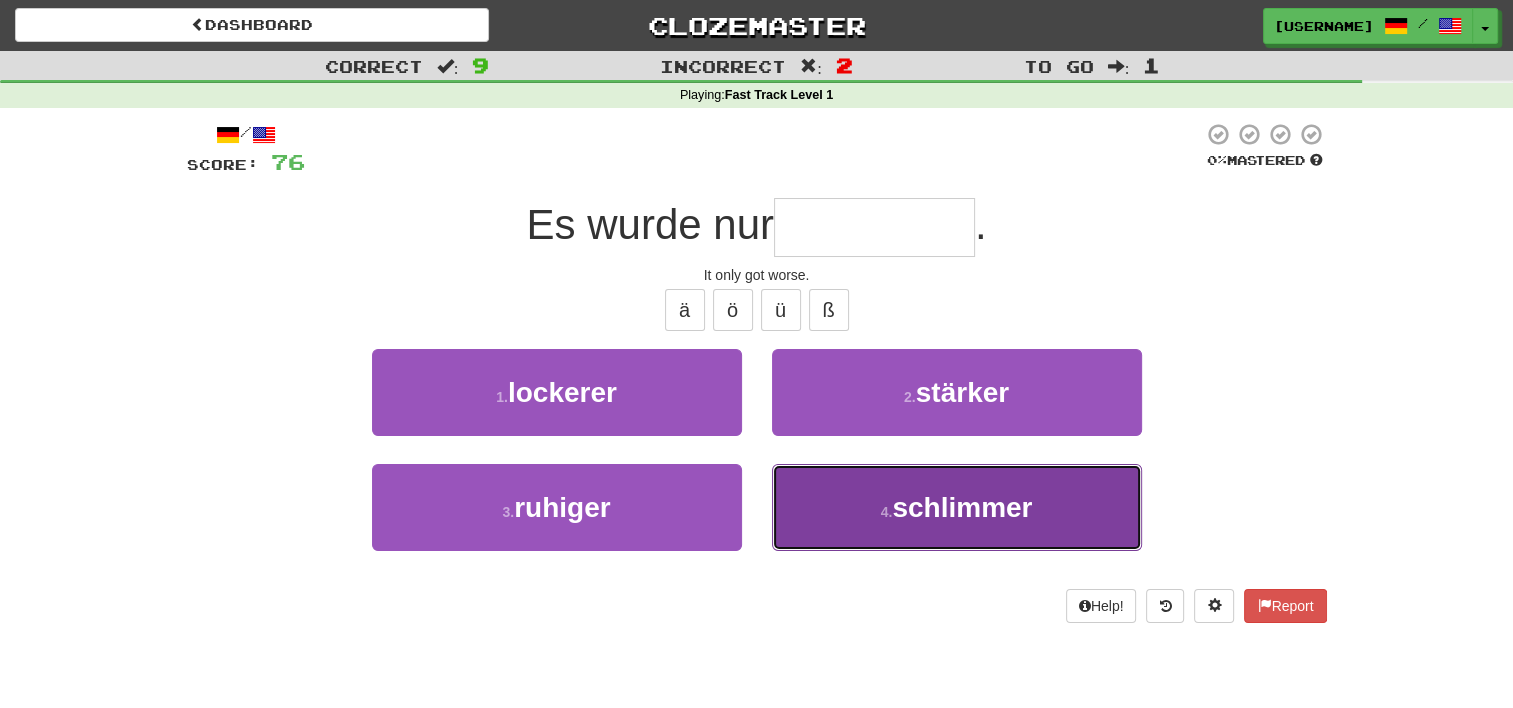 click on "4 .  schlimmer" at bounding box center (957, 507) 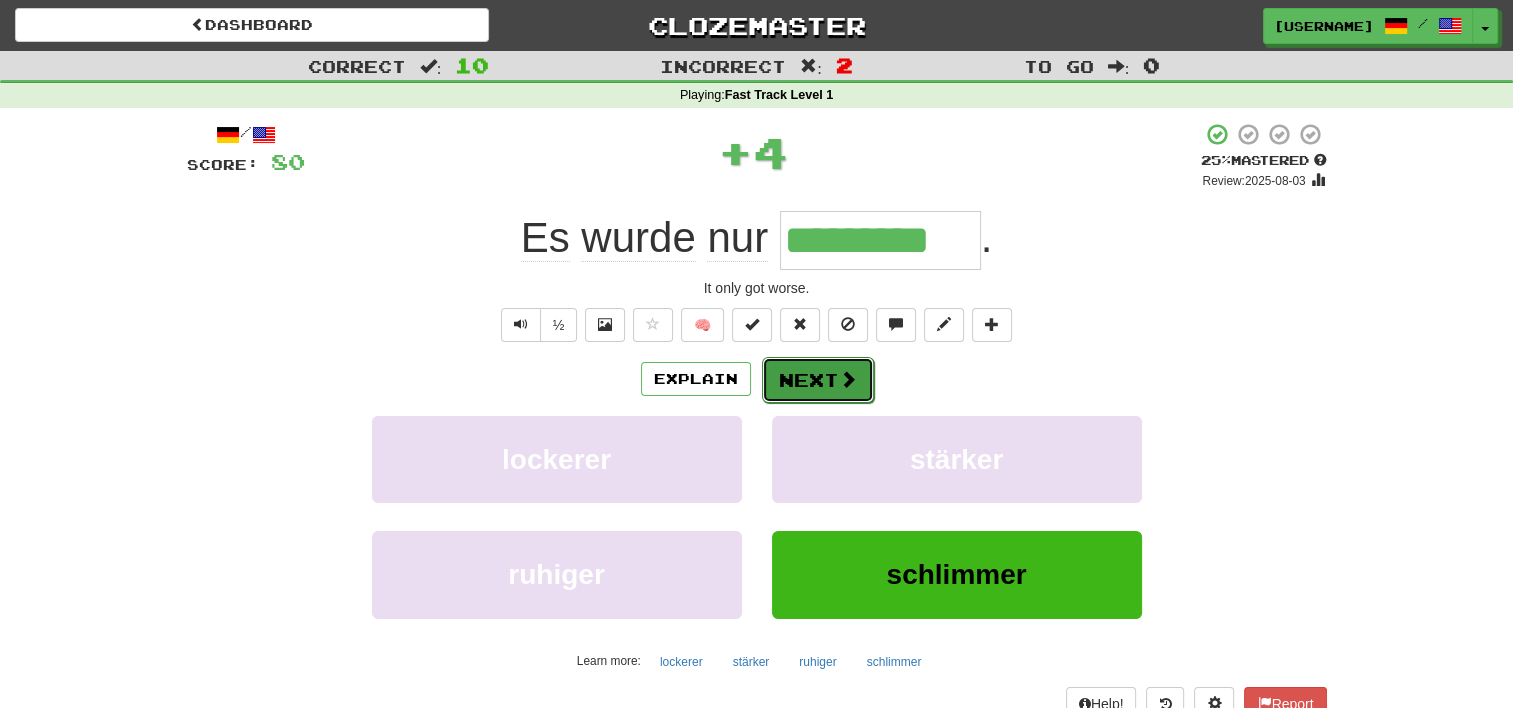 click on "Next" at bounding box center [818, 380] 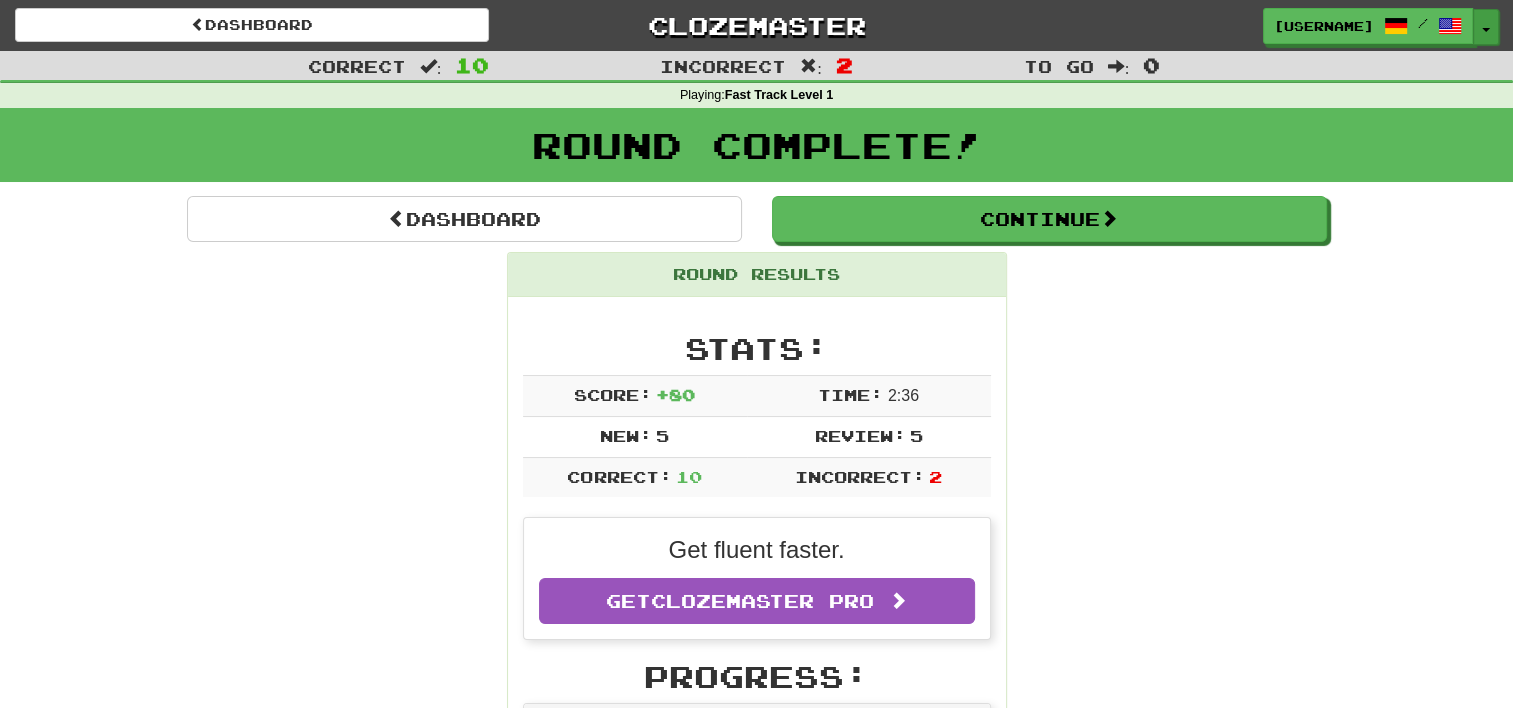 click on "Toggle Dropdown" at bounding box center [1486, 27] 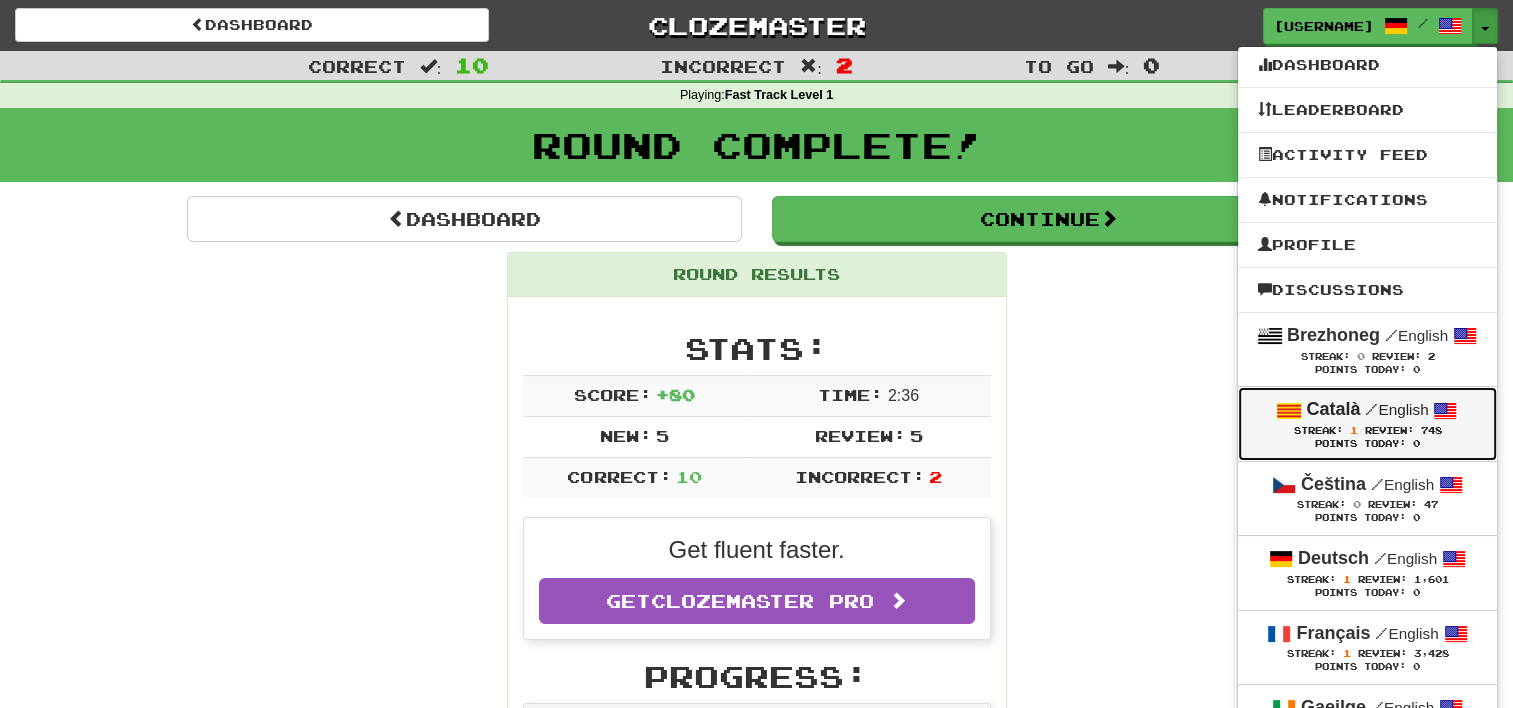 click on "/" at bounding box center [1371, 409] 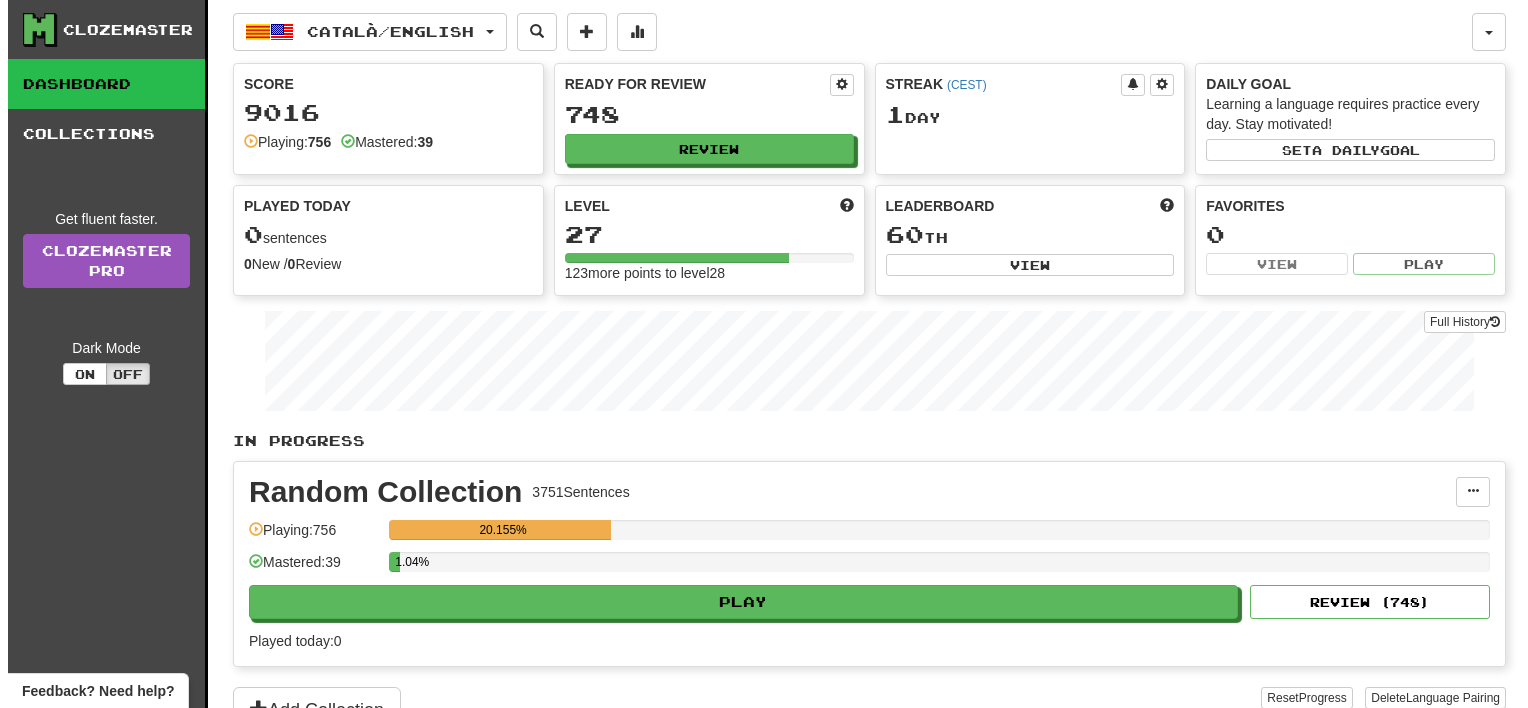 scroll, scrollTop: 0, scrollLeft: 0, axis: both 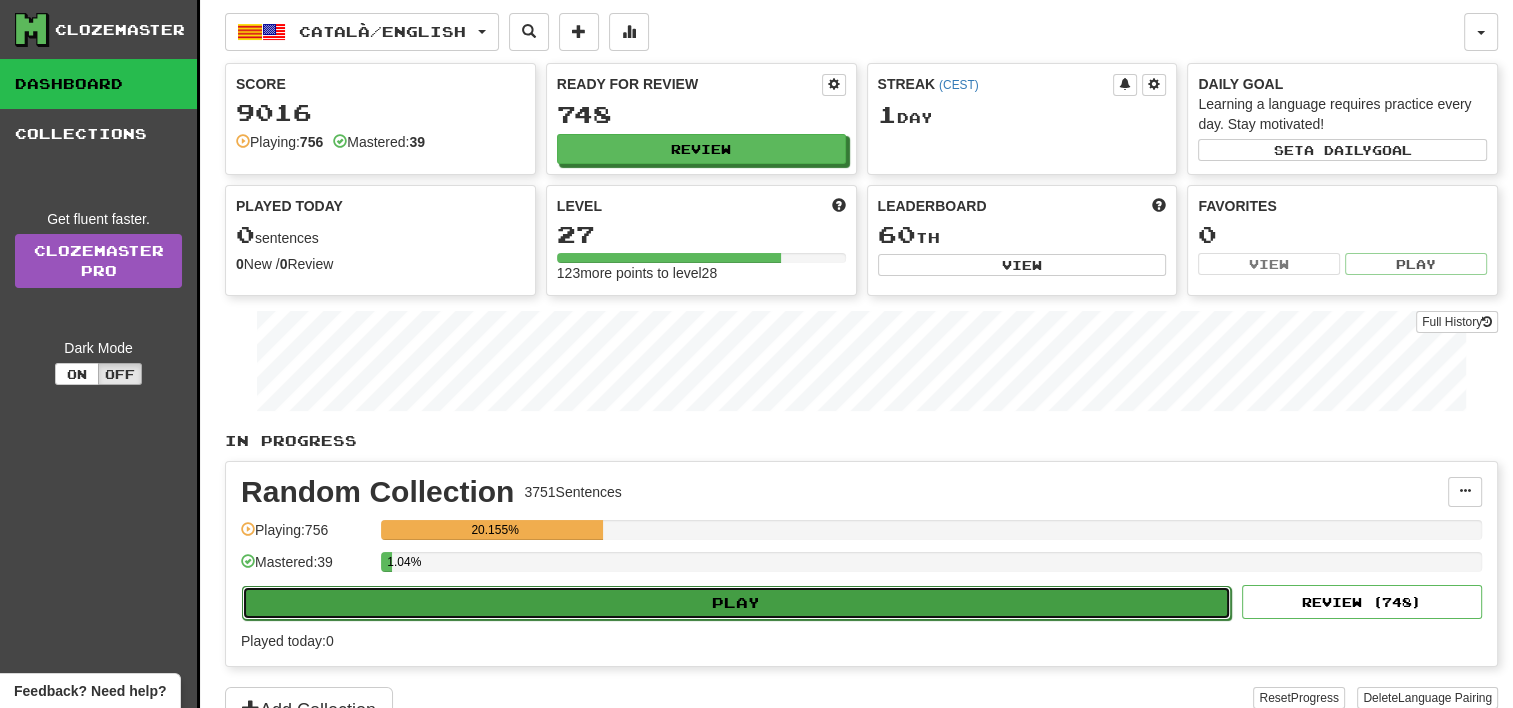 click on "Play" 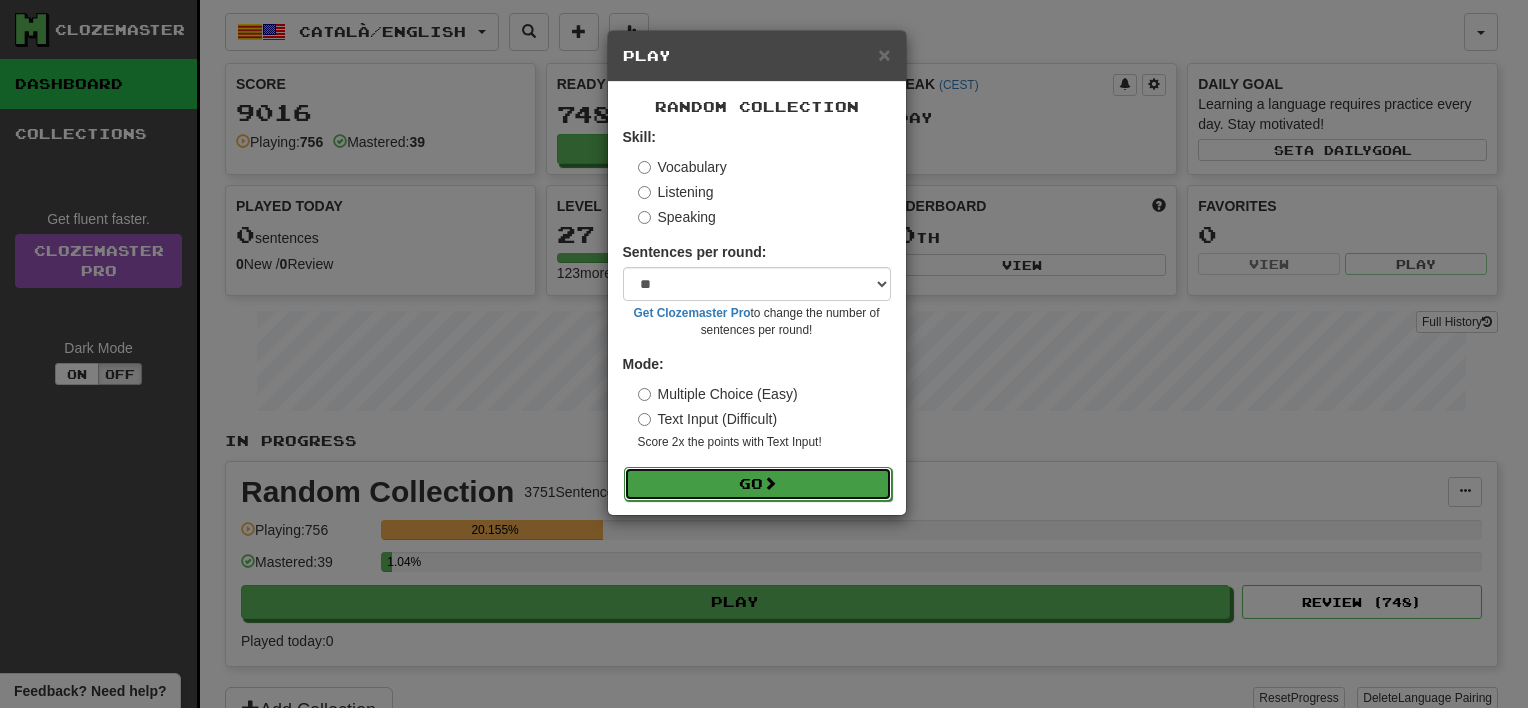 click on "Go" at bounding box center (758, 484) 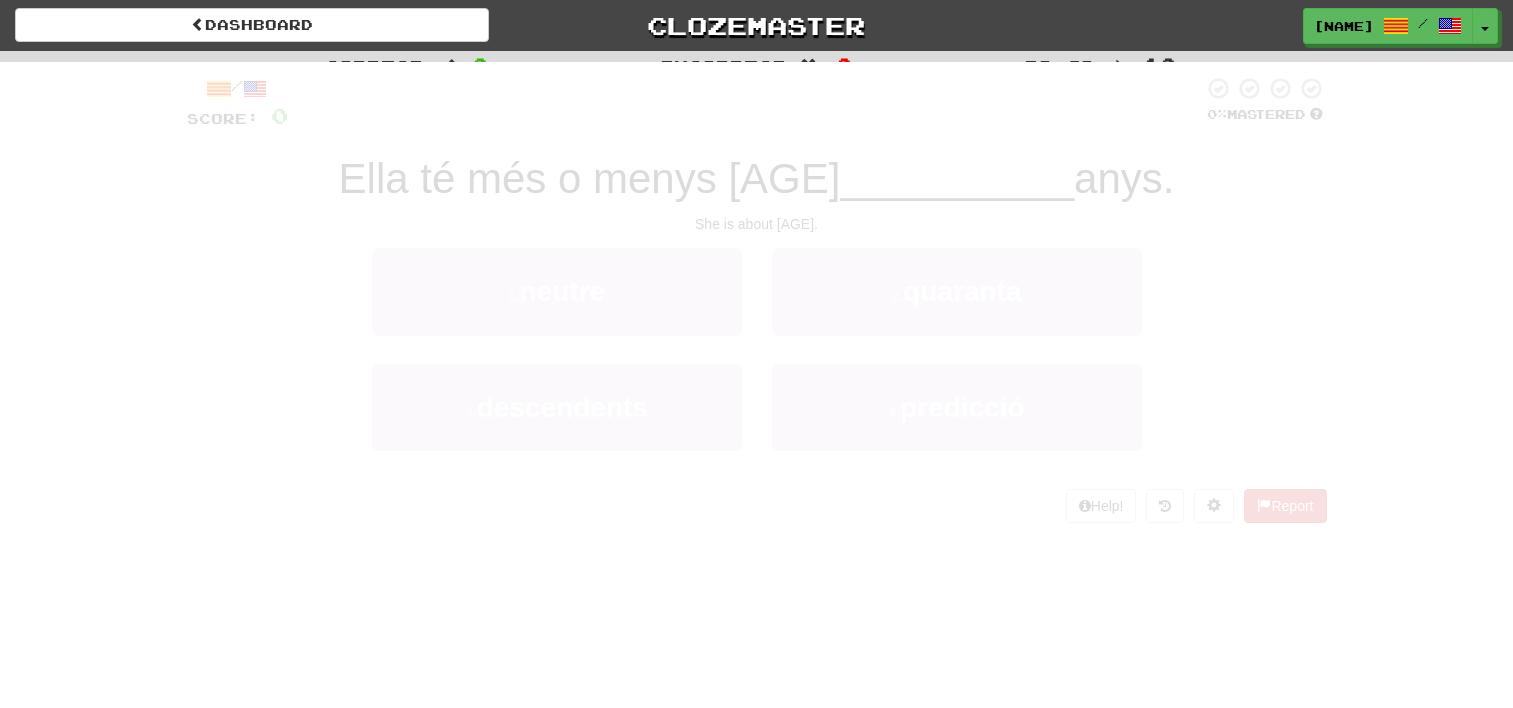 scroll, scrollTop: 0, scrollLeft: 0, axis: both 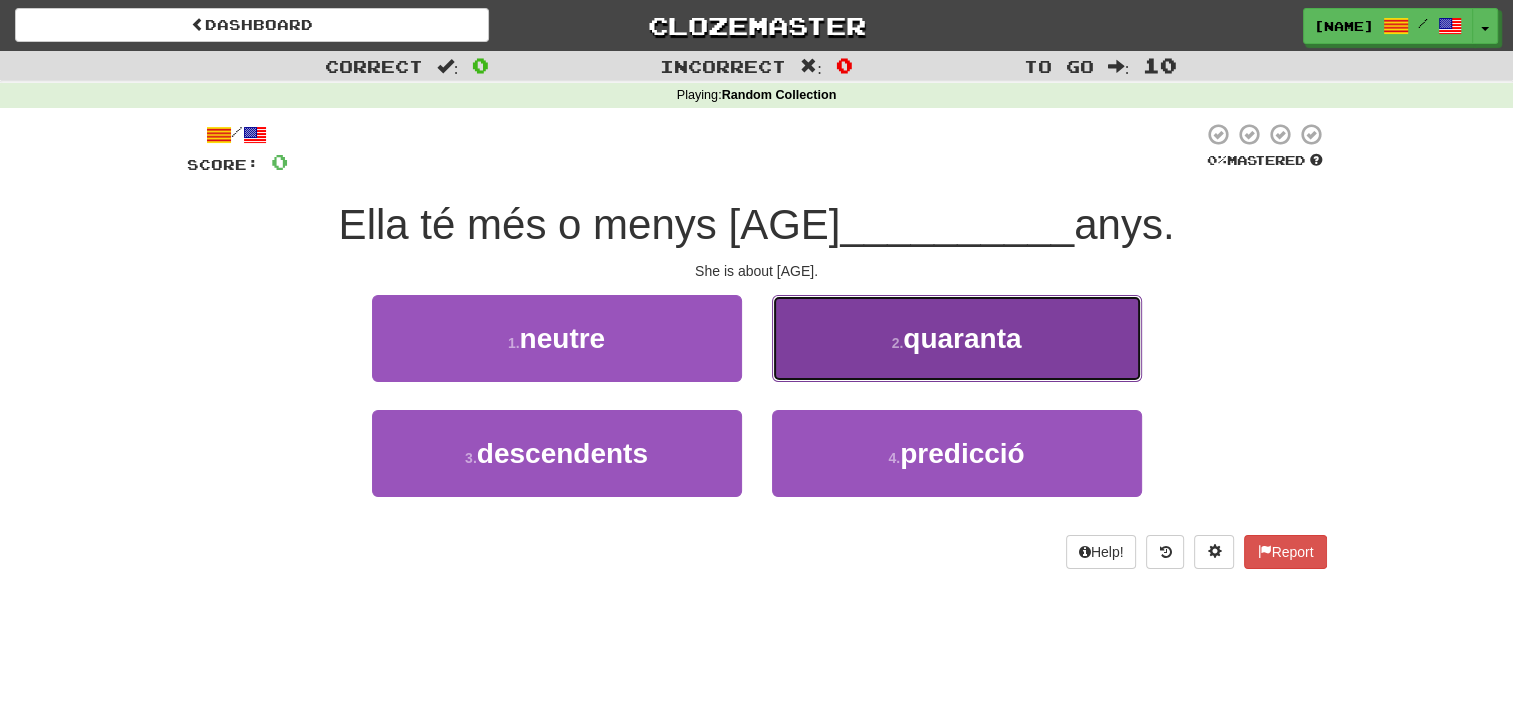 click on "2 . [AGE]" at bounding box center [957, 338] 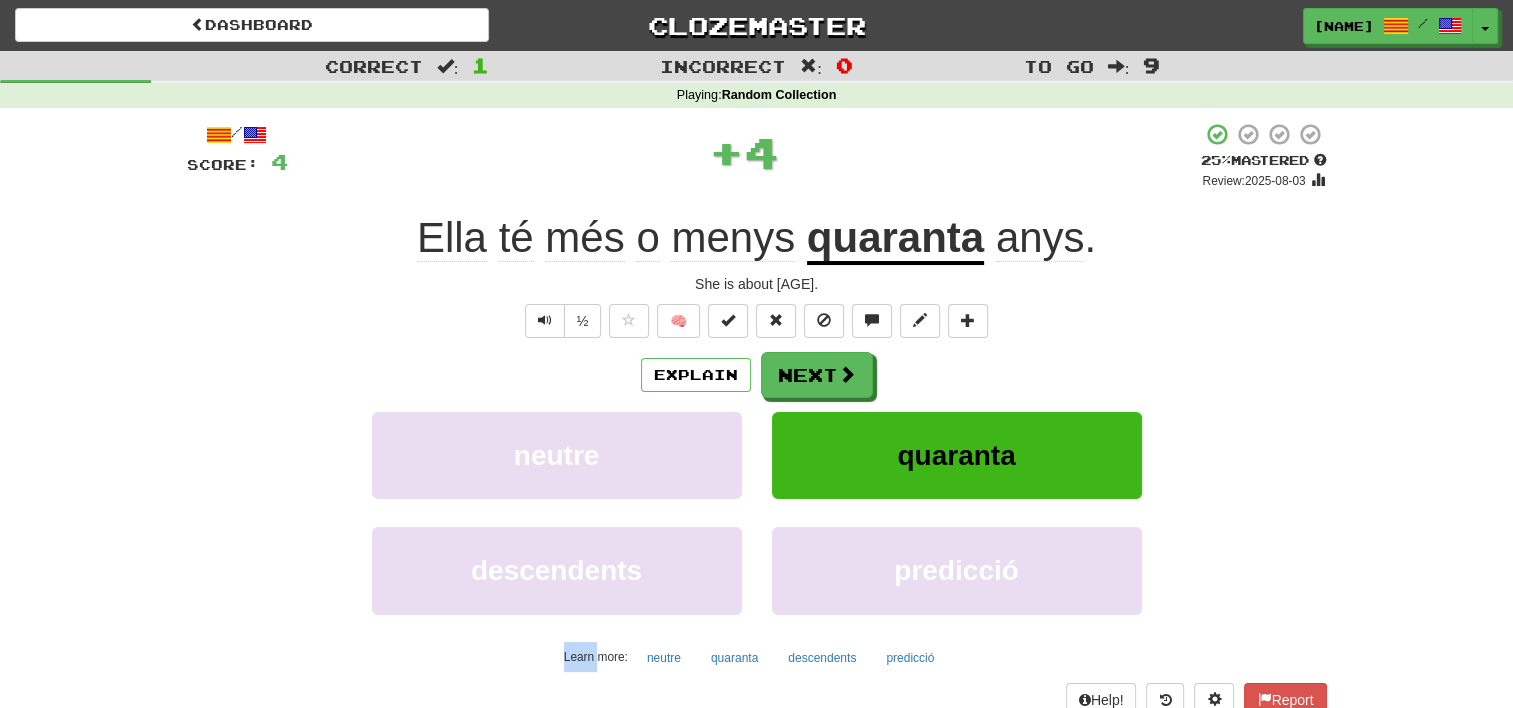 click on "/ Score: 4 + 4 25 % Mastered Review: 2025-08-03 Ella té més o menys [AGE] anys. She is about [AGE]. ½ 🧠 Explain Next neutre quaranta descendents predicció Learn more: neutre quaranta descendents predicció Help! Report Sentence Source" at bounding box center [757, 435] 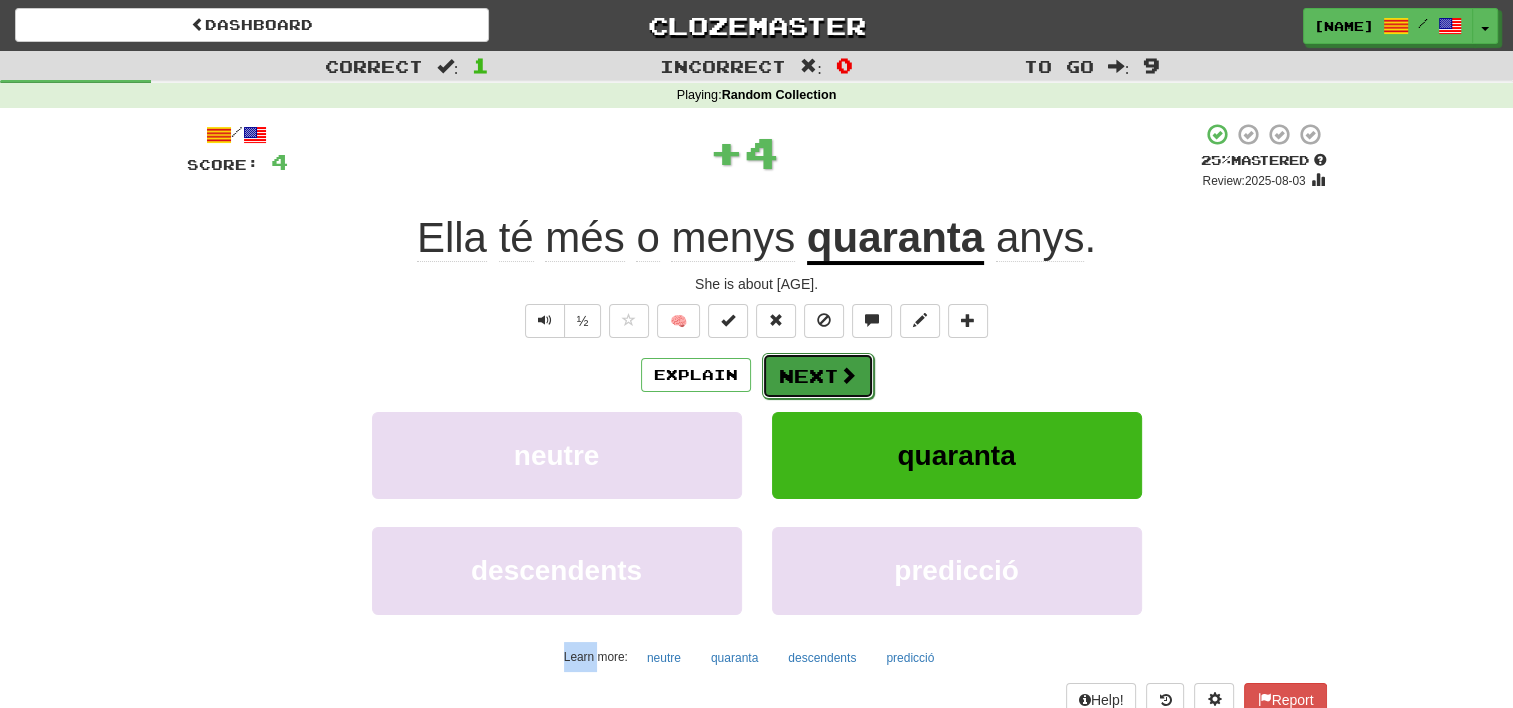 drag, startPoint x: 880, startPoint y: 343, endPoint x: 829, endPoint y: 374, distance: 59.682495 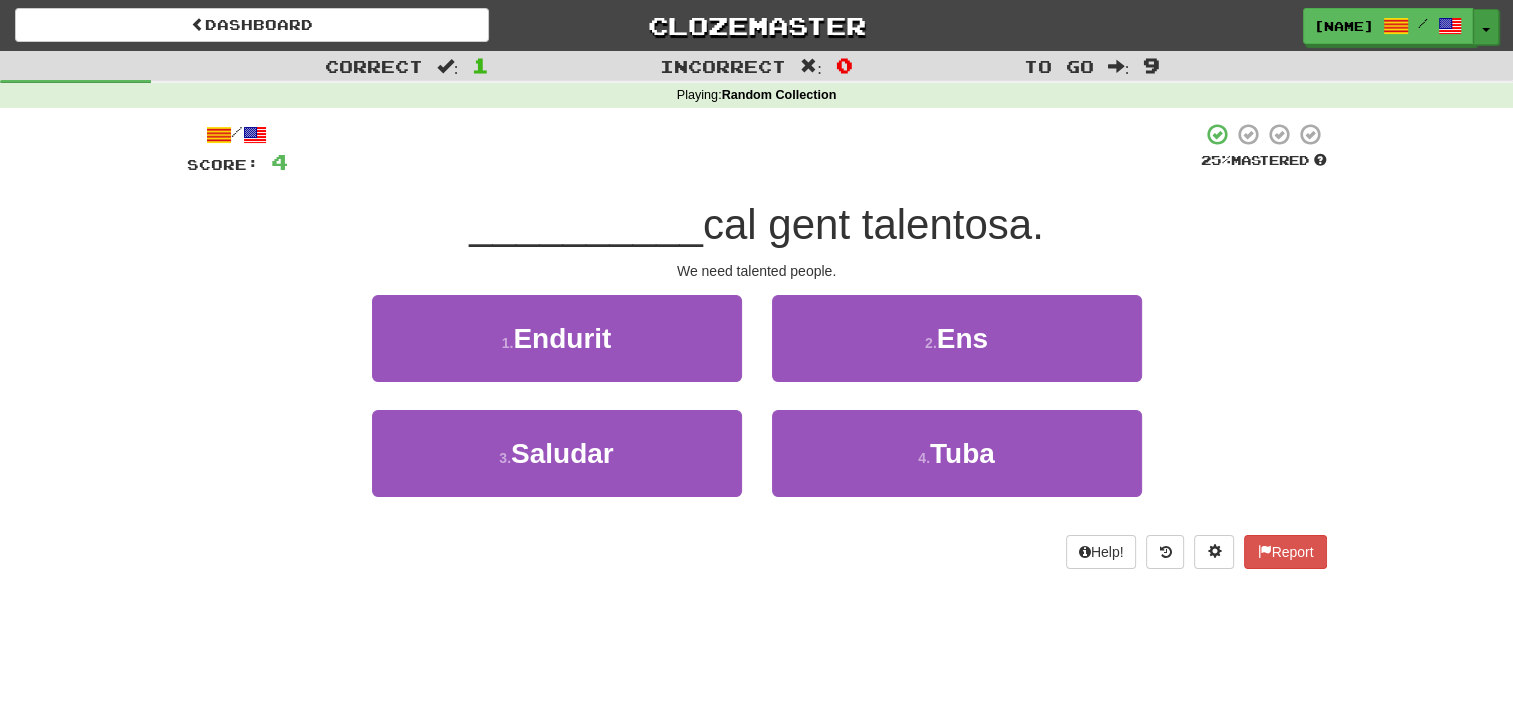 click on "Toggle Dropdown" at bounding box center (1486, 27) 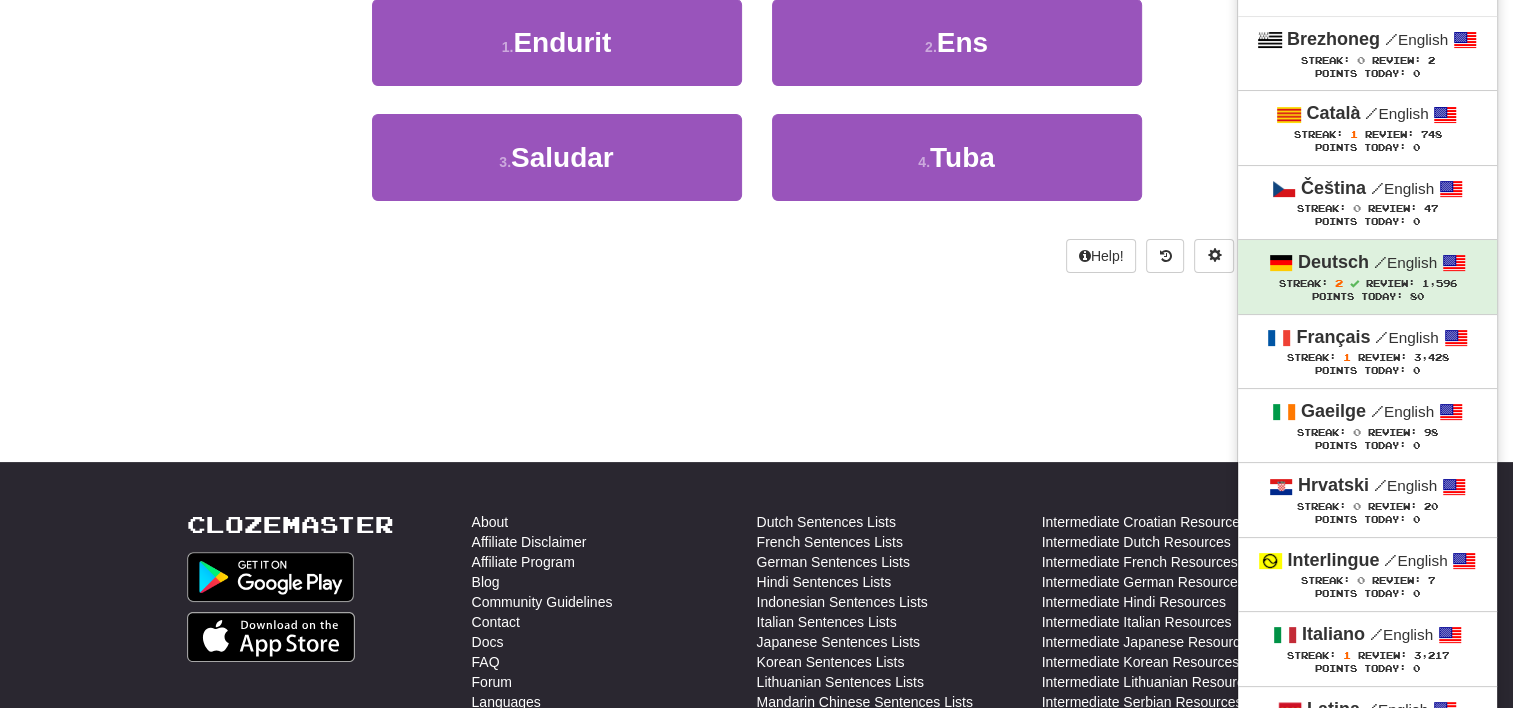 scroll, scrollTop: 316, scrollLeft: 0, axis: vertical 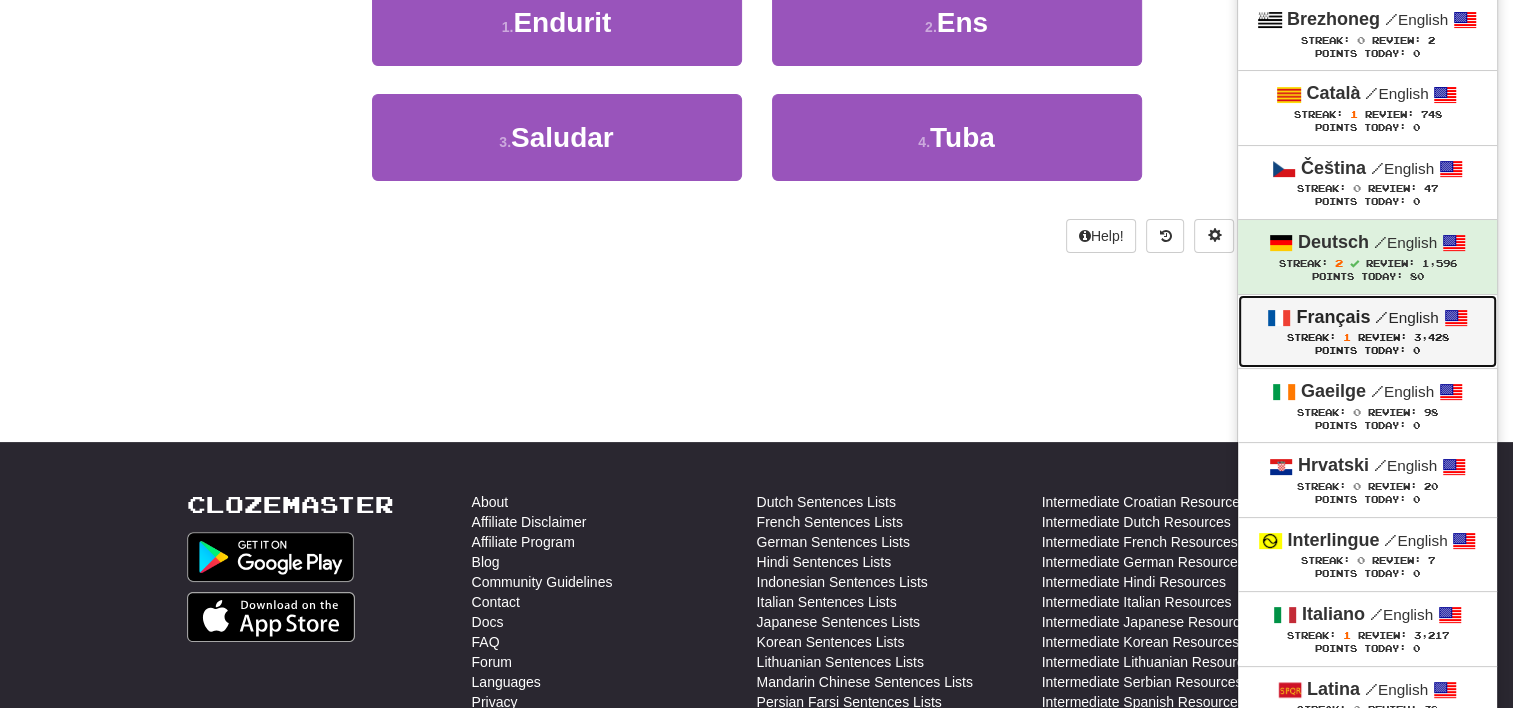 click on "Review:" at bounding box center (1381, 337) 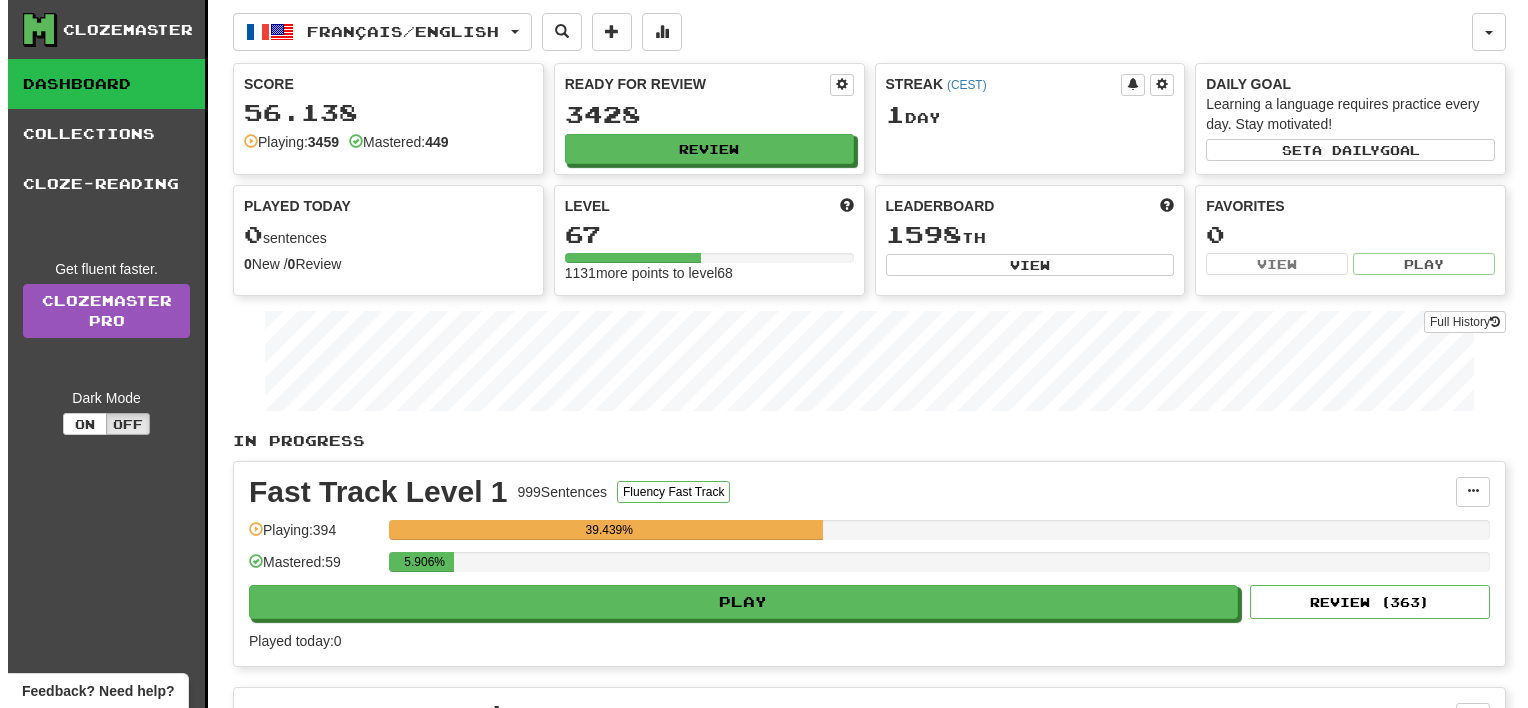 scroll, scrollTop: 0, scrollLeft: 0, axis: both 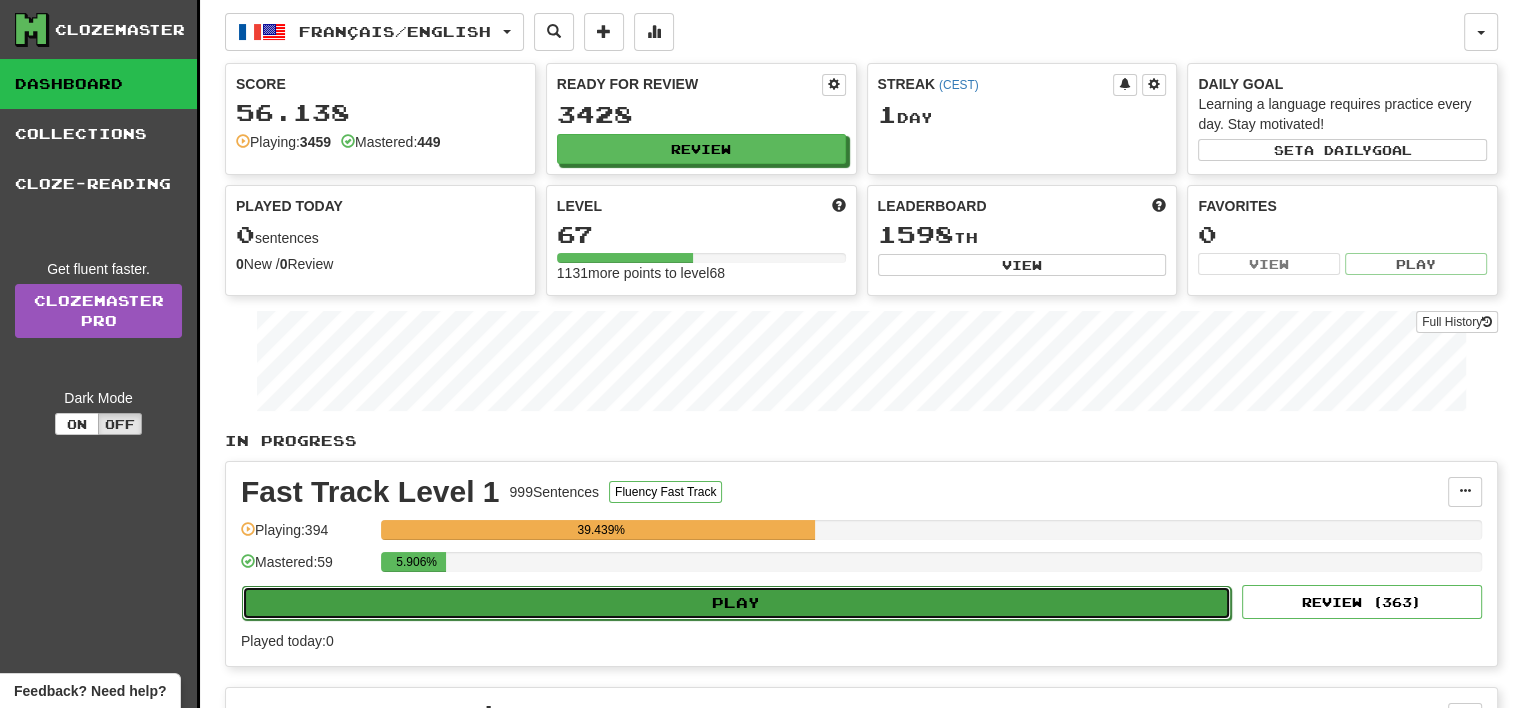 click on "Play" at bounding box center (736, 603) 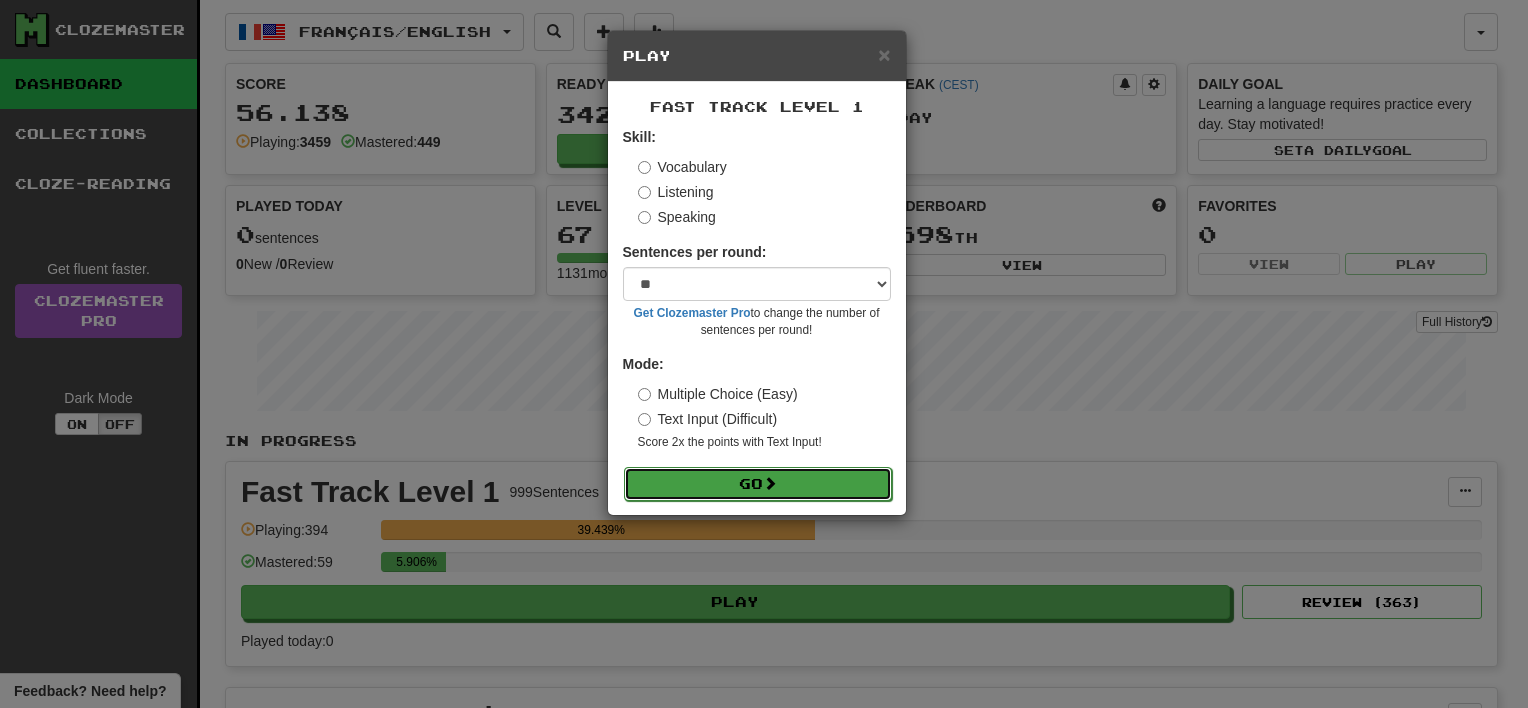 click on "Go" at bounding box center [758, 484] 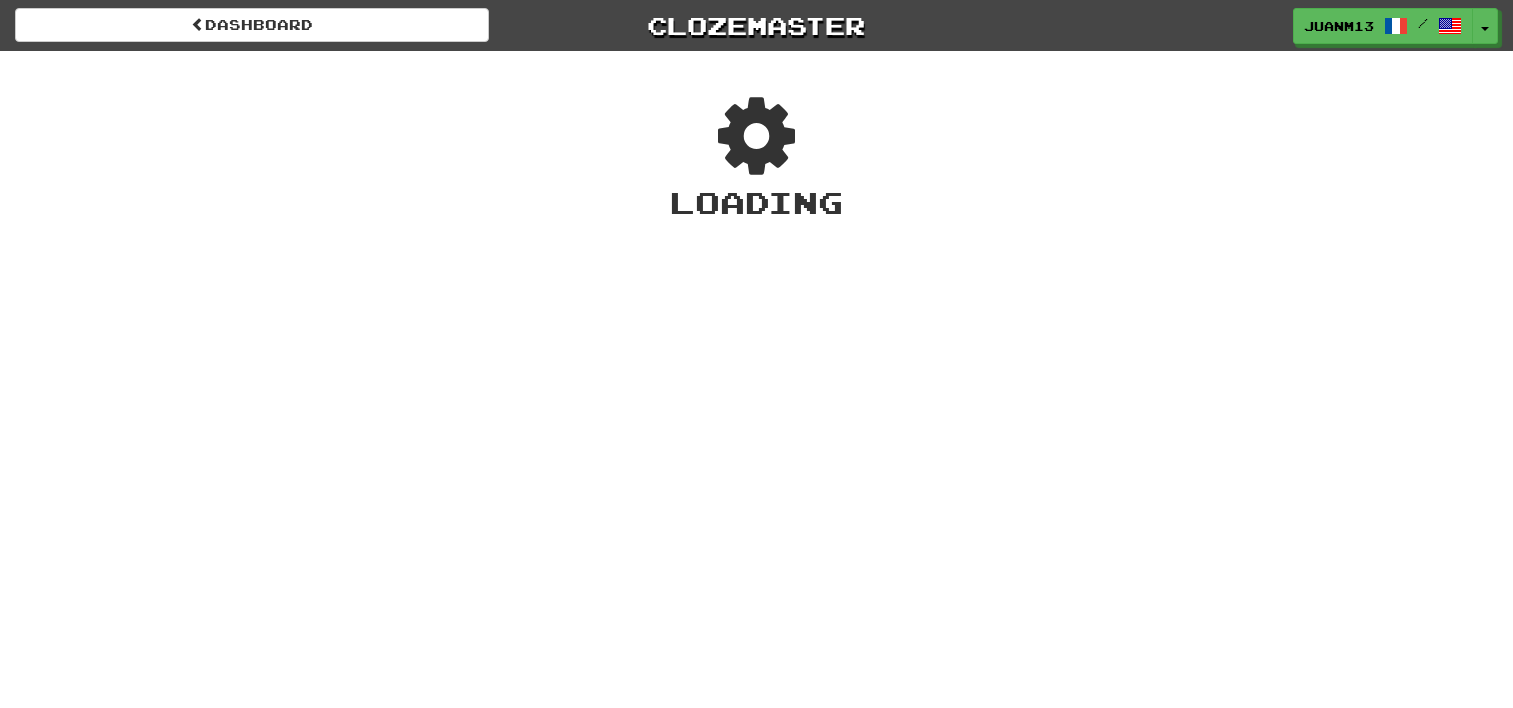 scroll, scrollTop: 0, scrollLeft: 0, axis: both 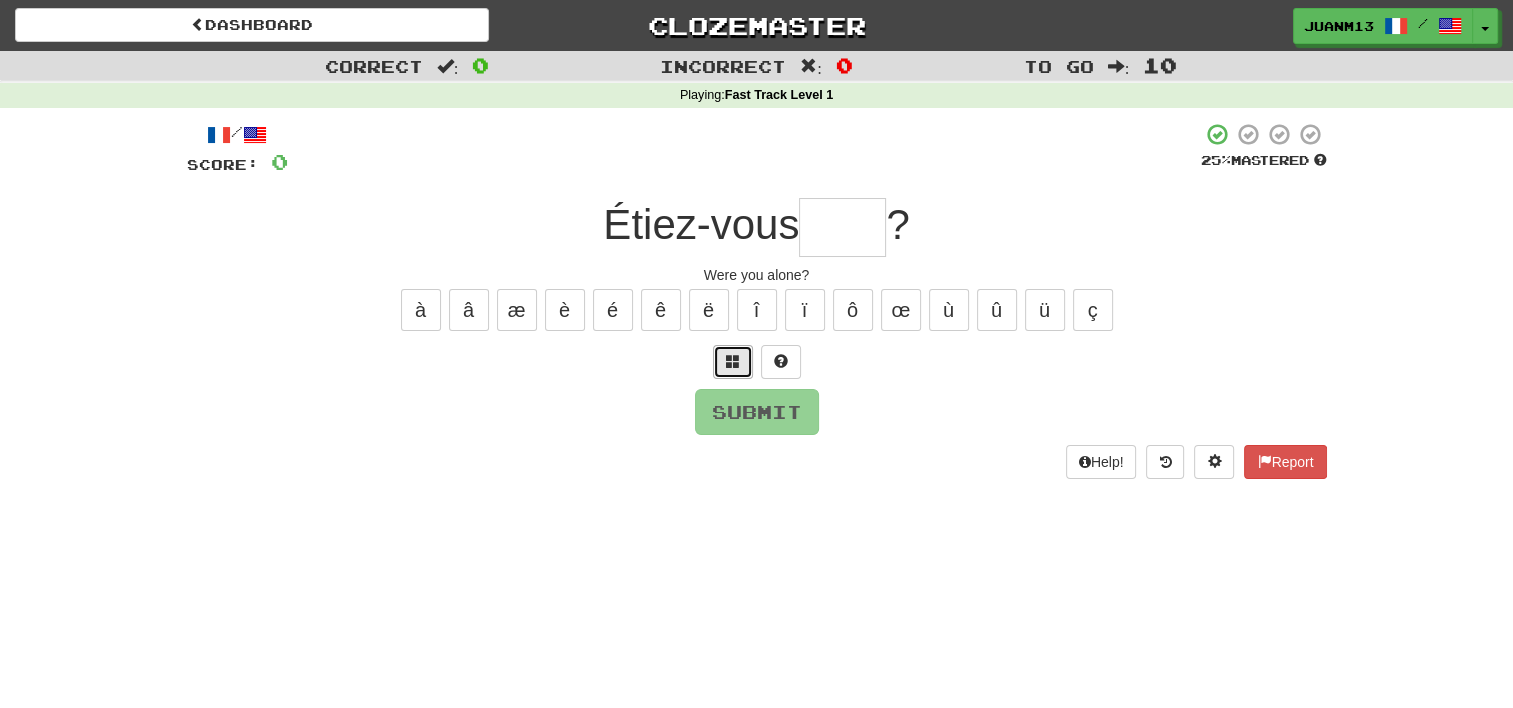 click at bounding box center [733, 361] 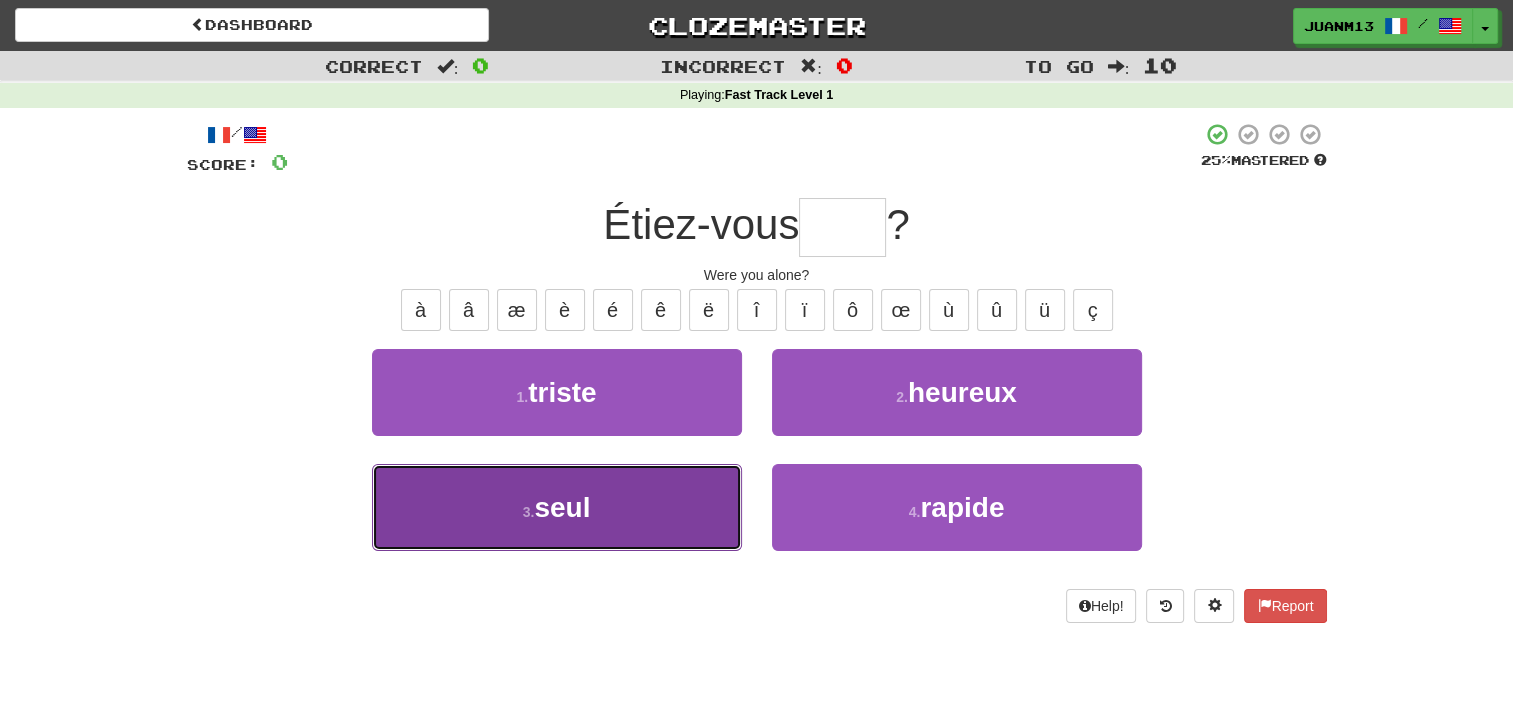 click on "3 .  seul" at bounding box center (557, 507) 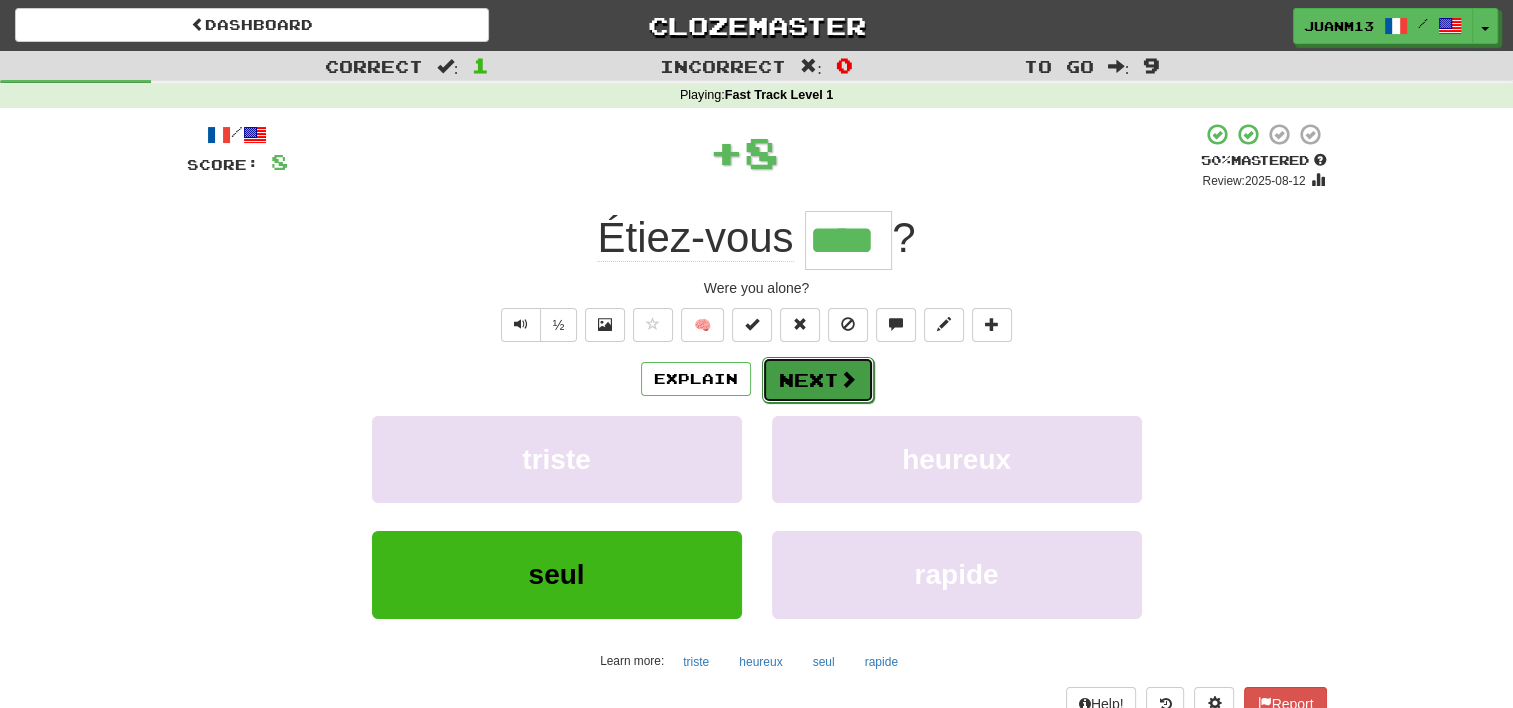 click on "Next" at bounding box center [818, 380] 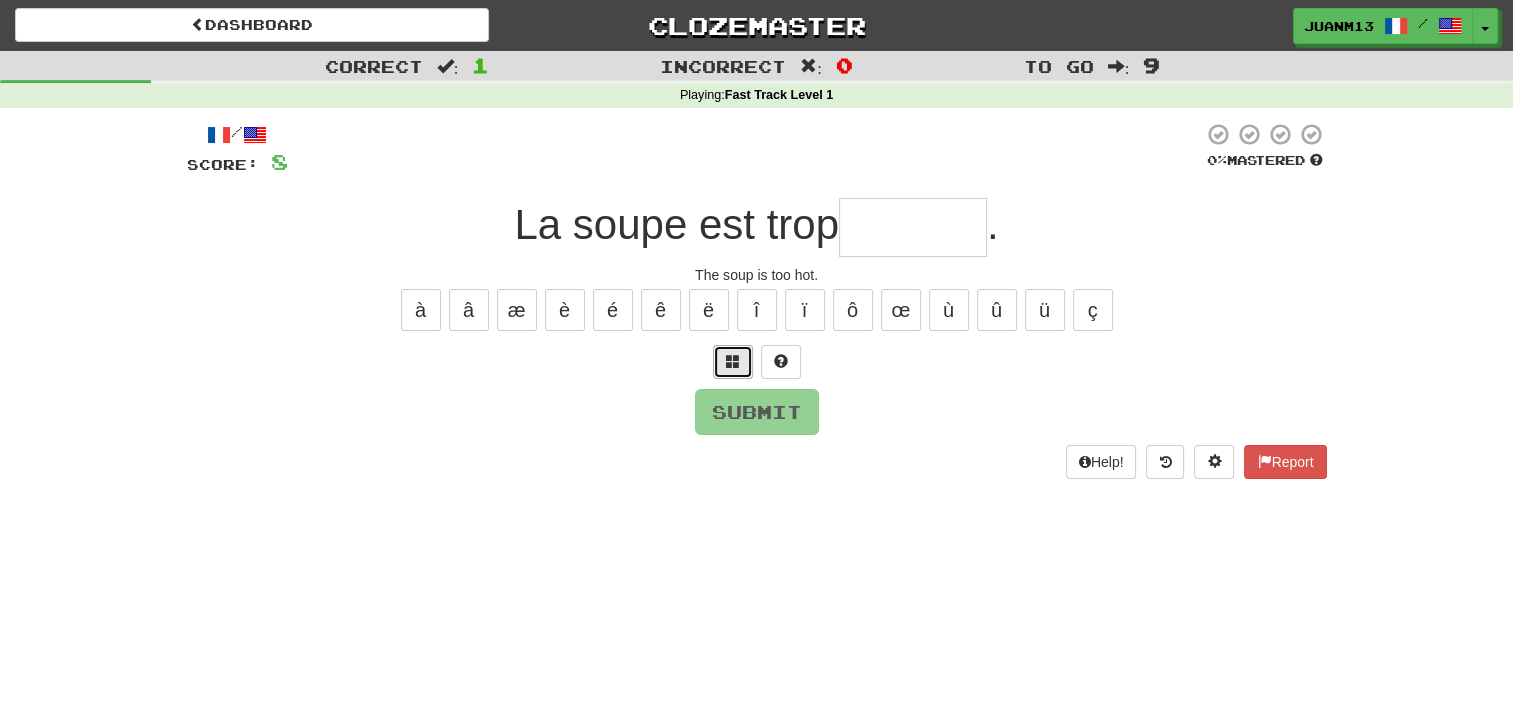click at bounding box center [733, 362] 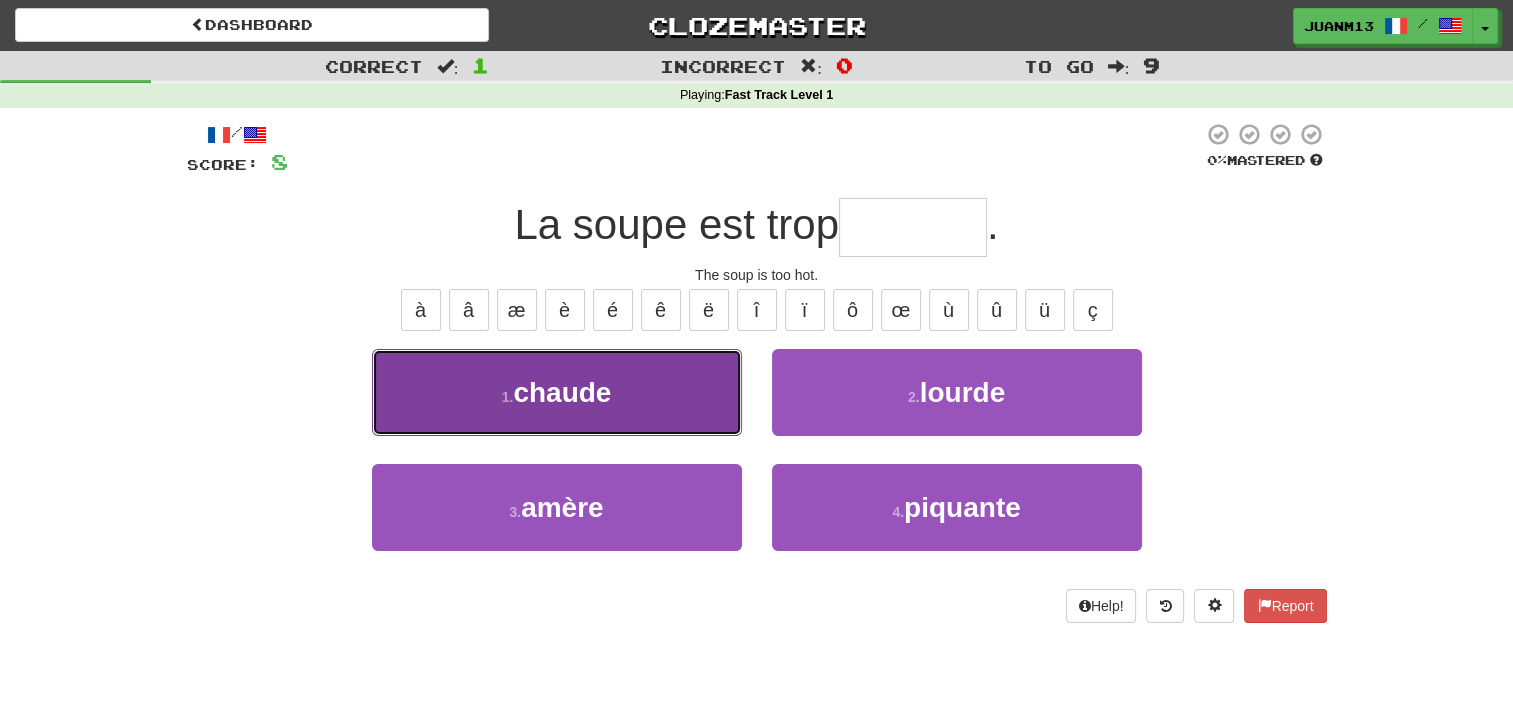 click on "1 .  chaude" at bounding box center (557, 392) 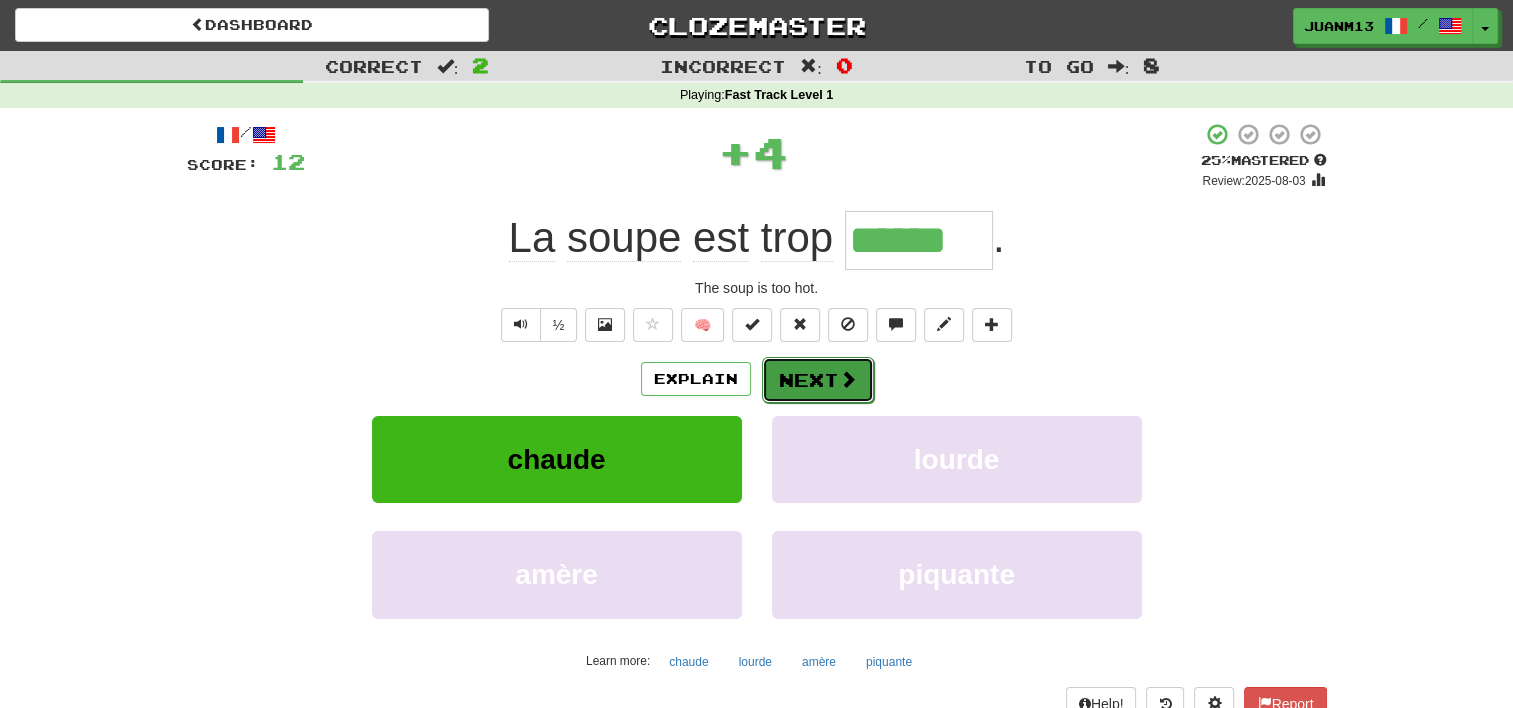 click on "Next" at bounding box center [818, 380] 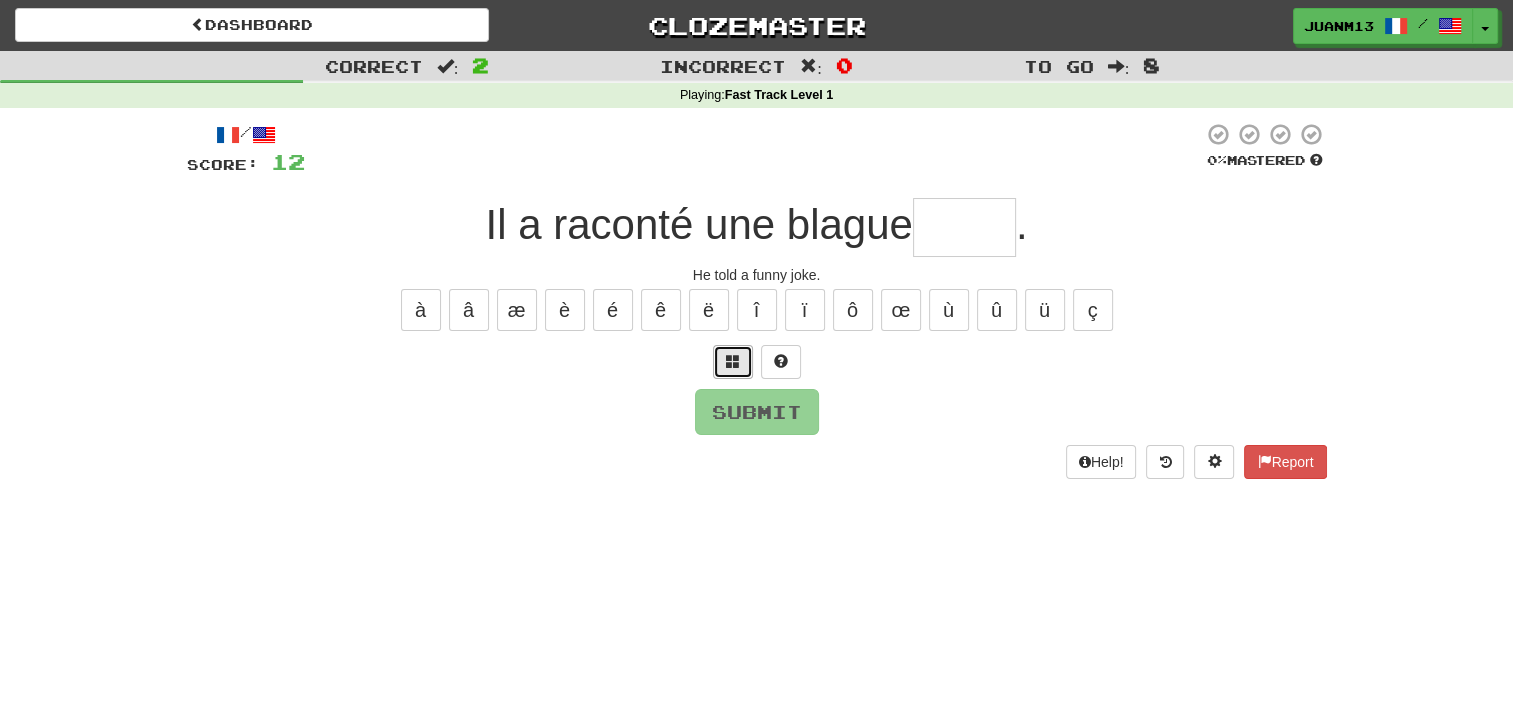 click at bounding box center (733, 362) 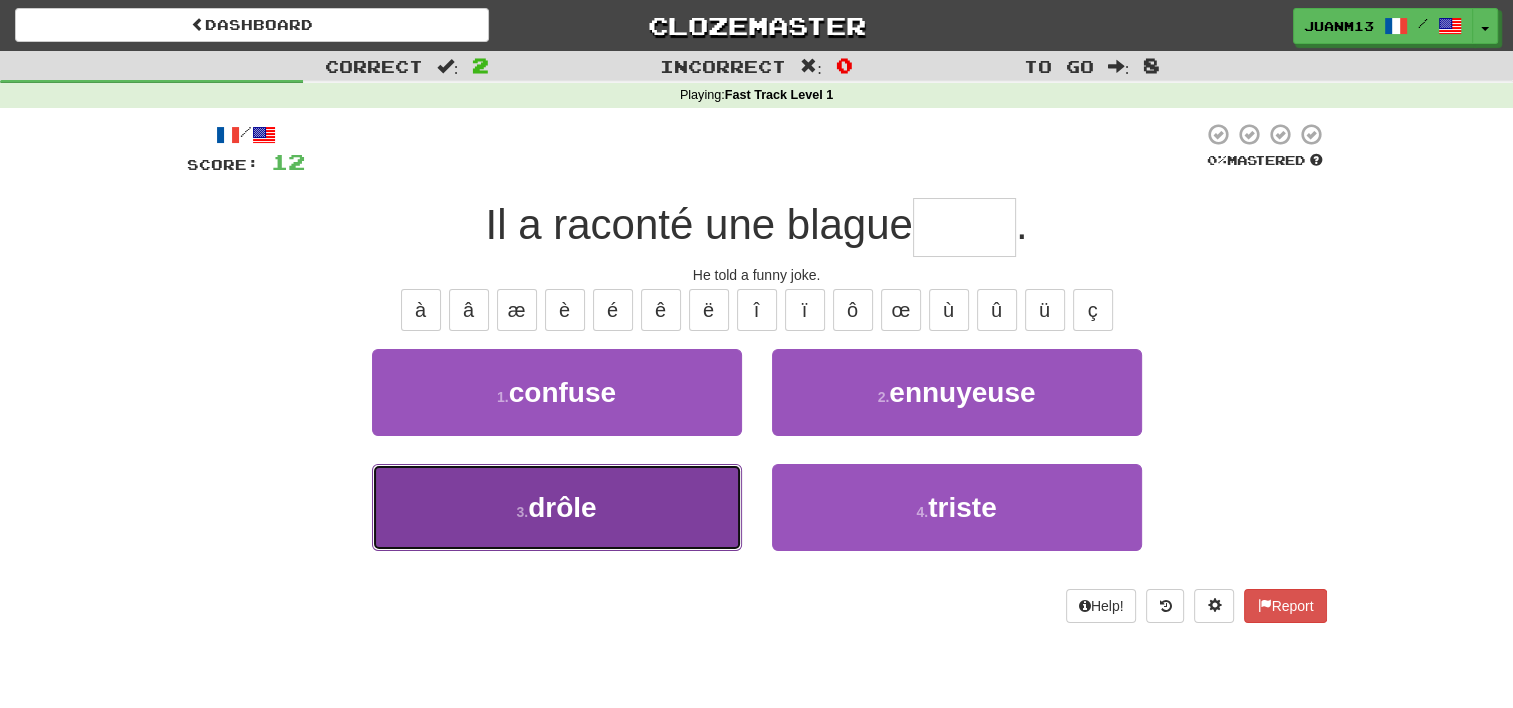 click on "3 .  drôle" at bounding box center [557, 507] 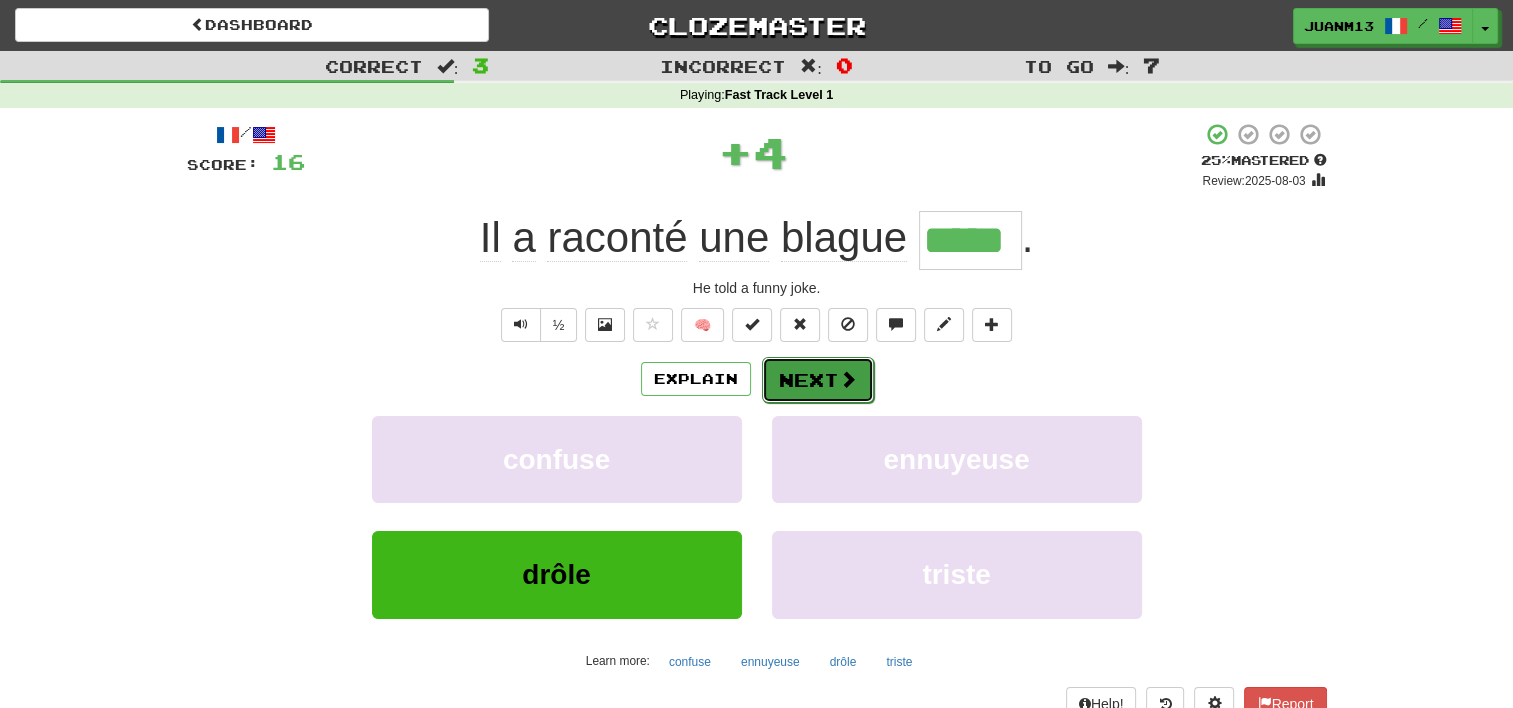 click on "Next" at bounding box center (818, 380) 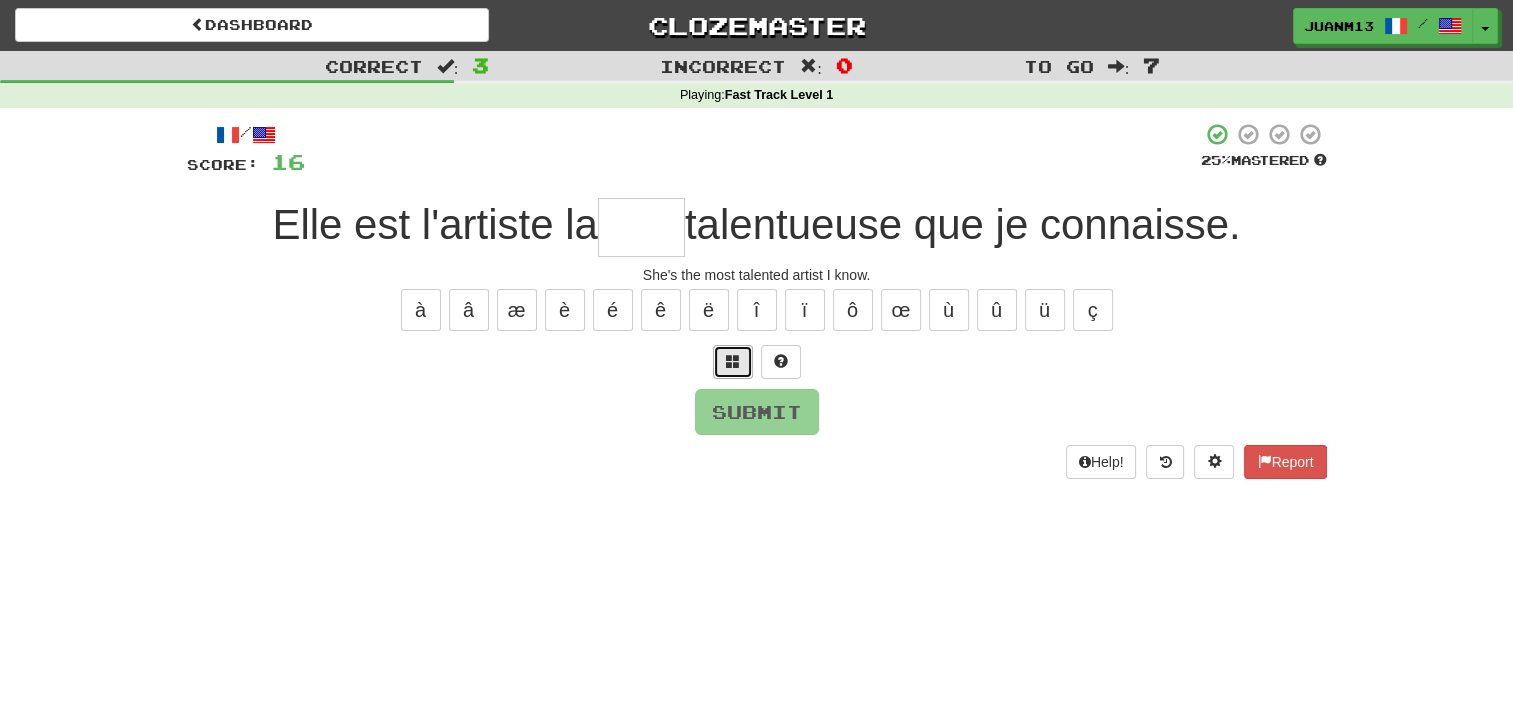 click at bounding box center [733, 362] 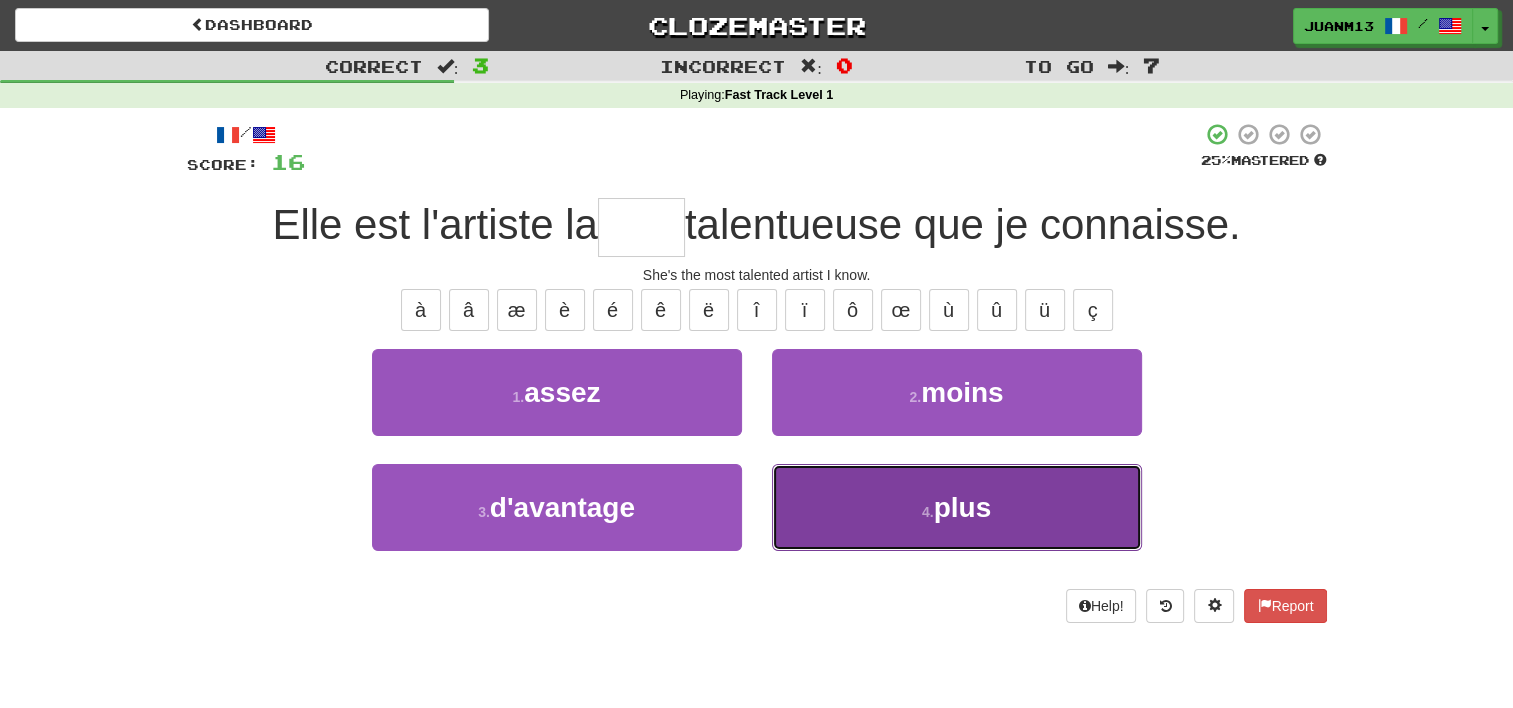 click on "4 .  plus" at bounding box center (957, 507) 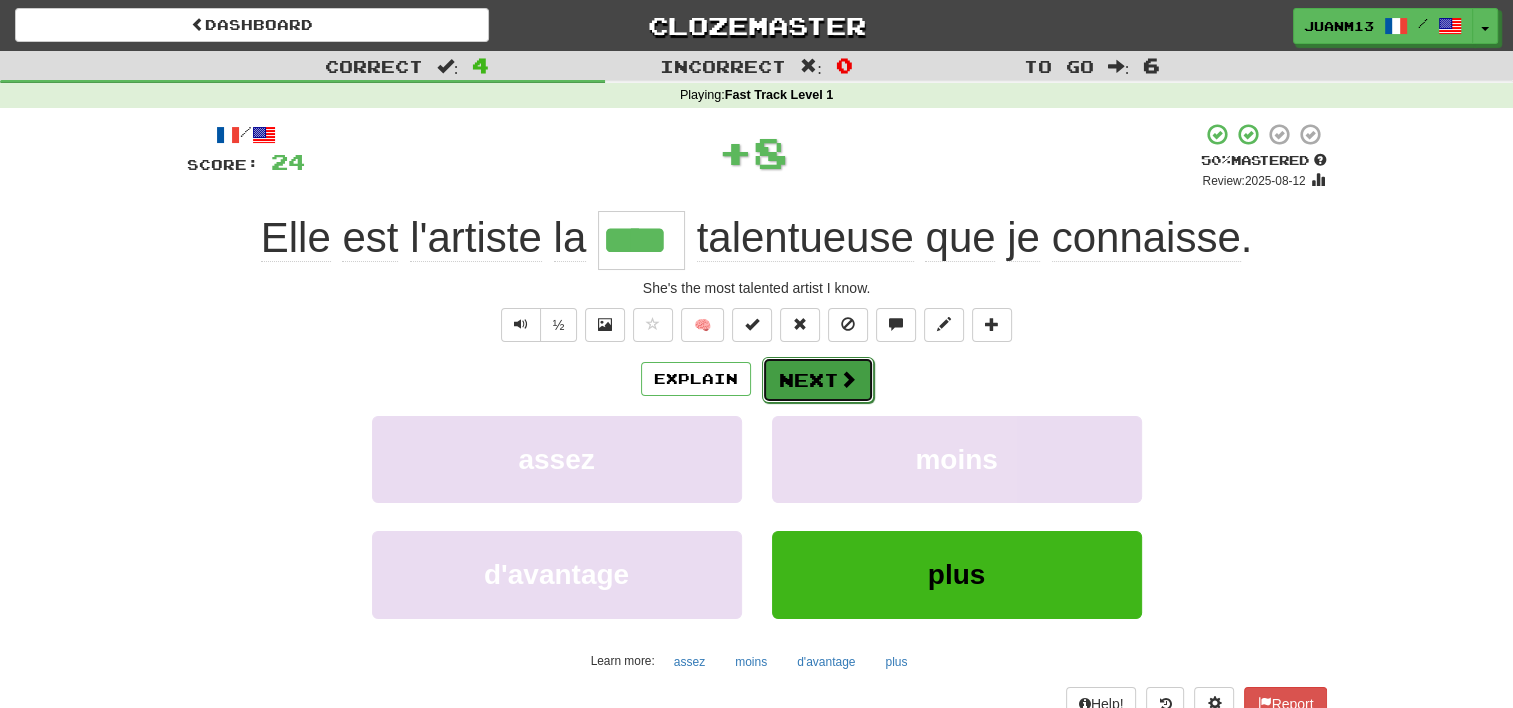 click on "Next" at bounding box center [818, 380] 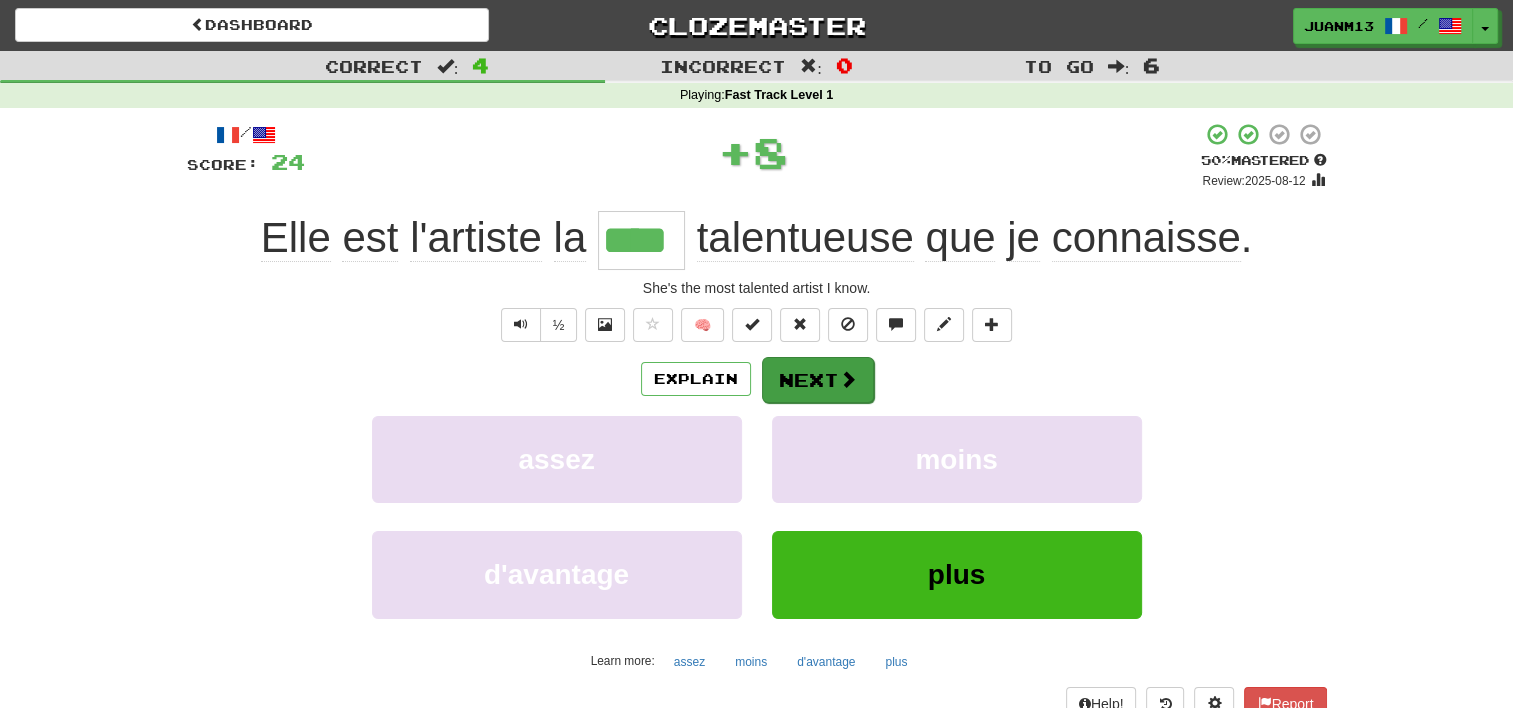 type 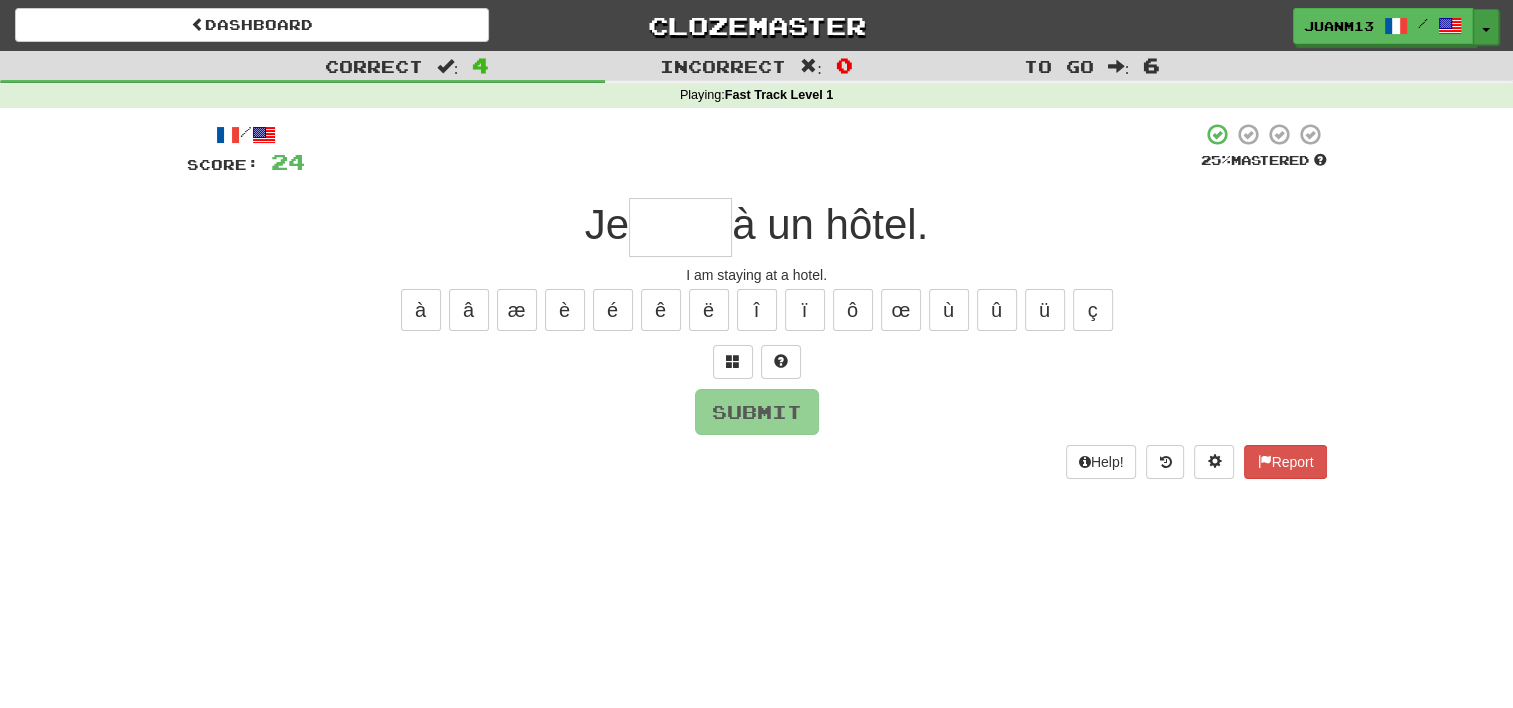 click at bounding box center (1486, 30) 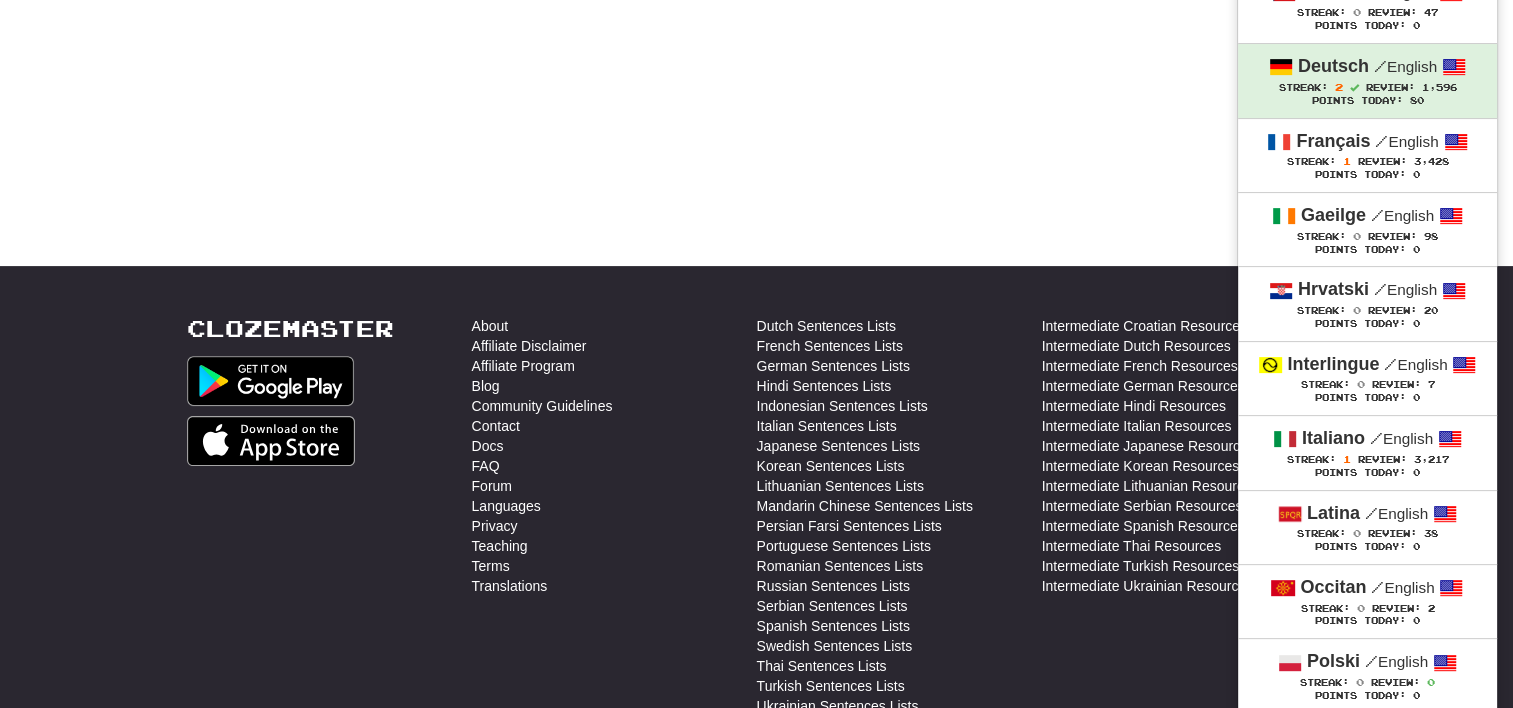 scroll, scrollTop: 526, scrollLeft: 0, axis: vertical 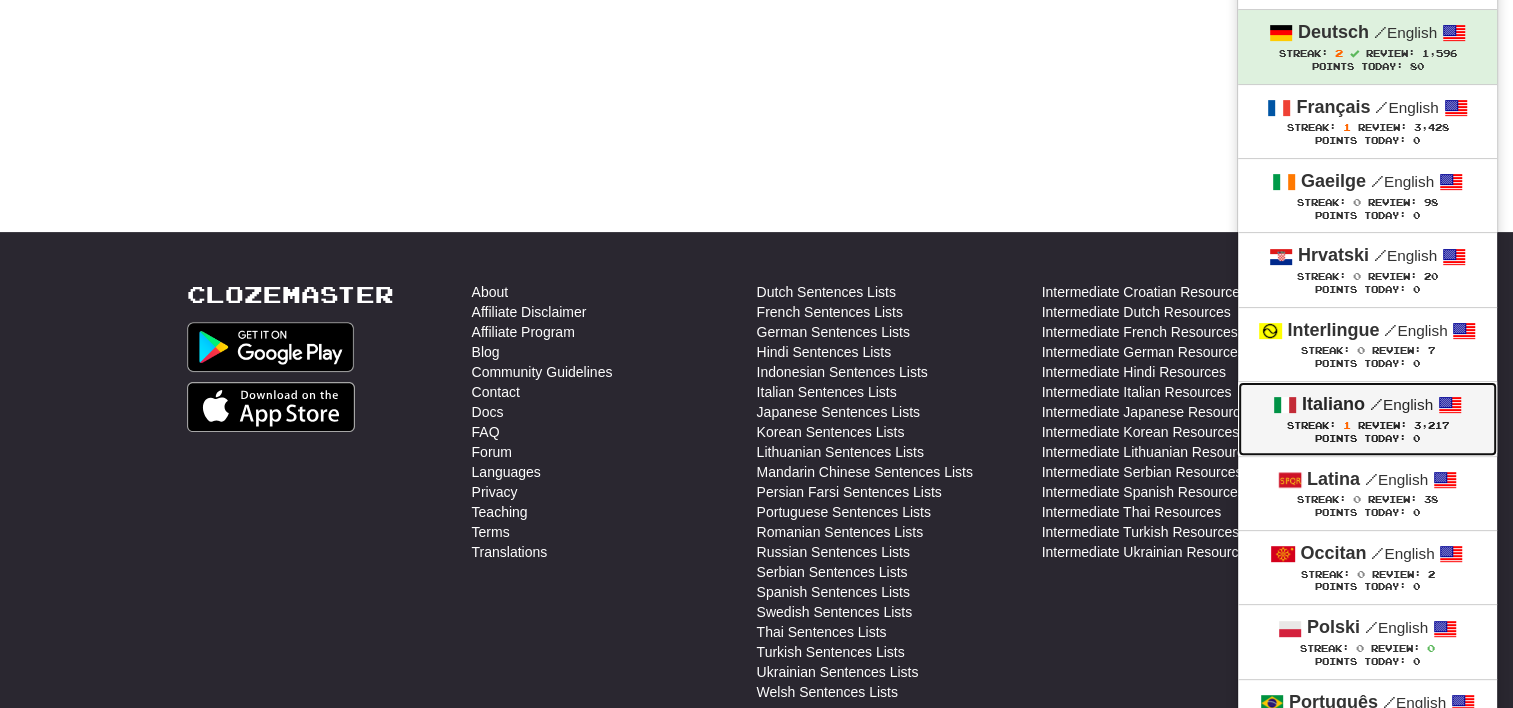 click on "Italiano
/
English" at bounding box center (1367, 405) 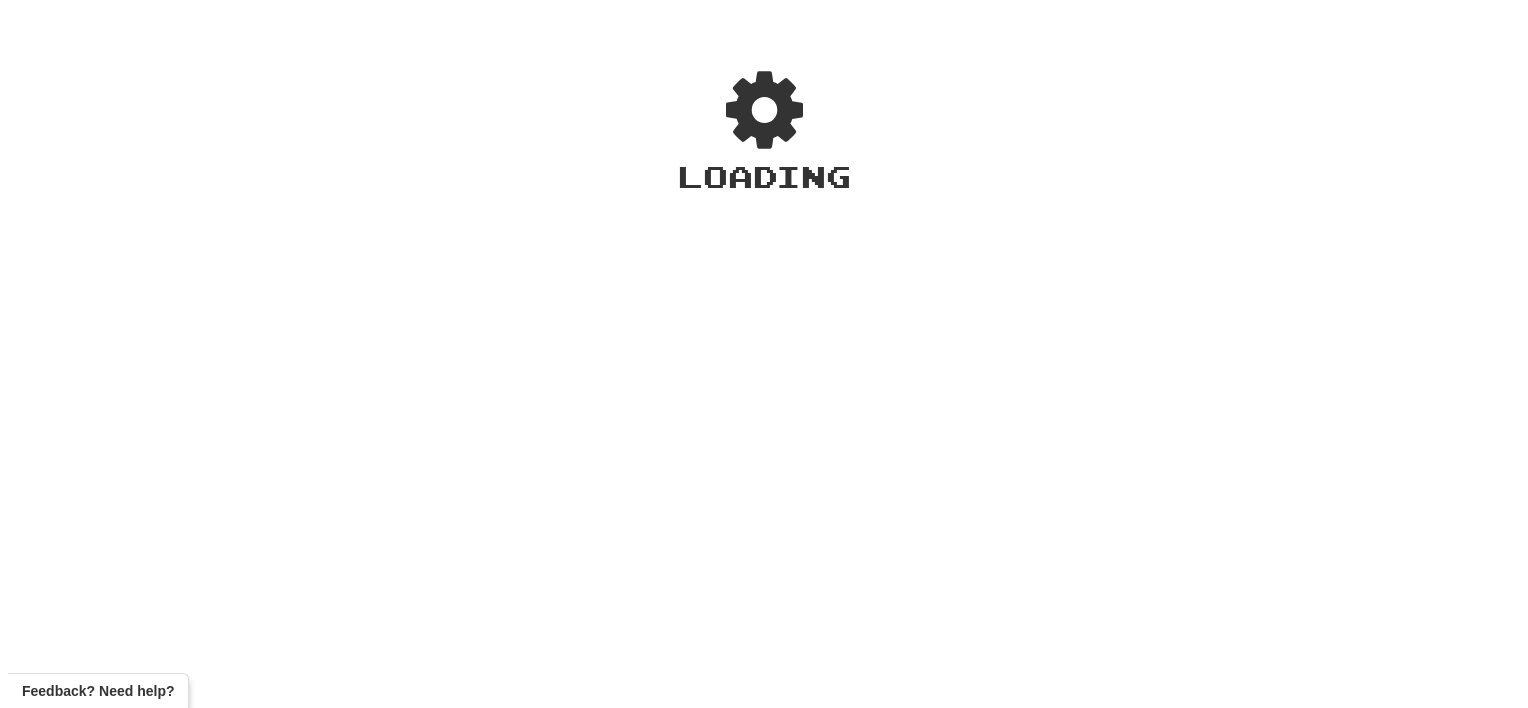 scroll, scrollTop: 0, scrollLeft: 0, axis: both 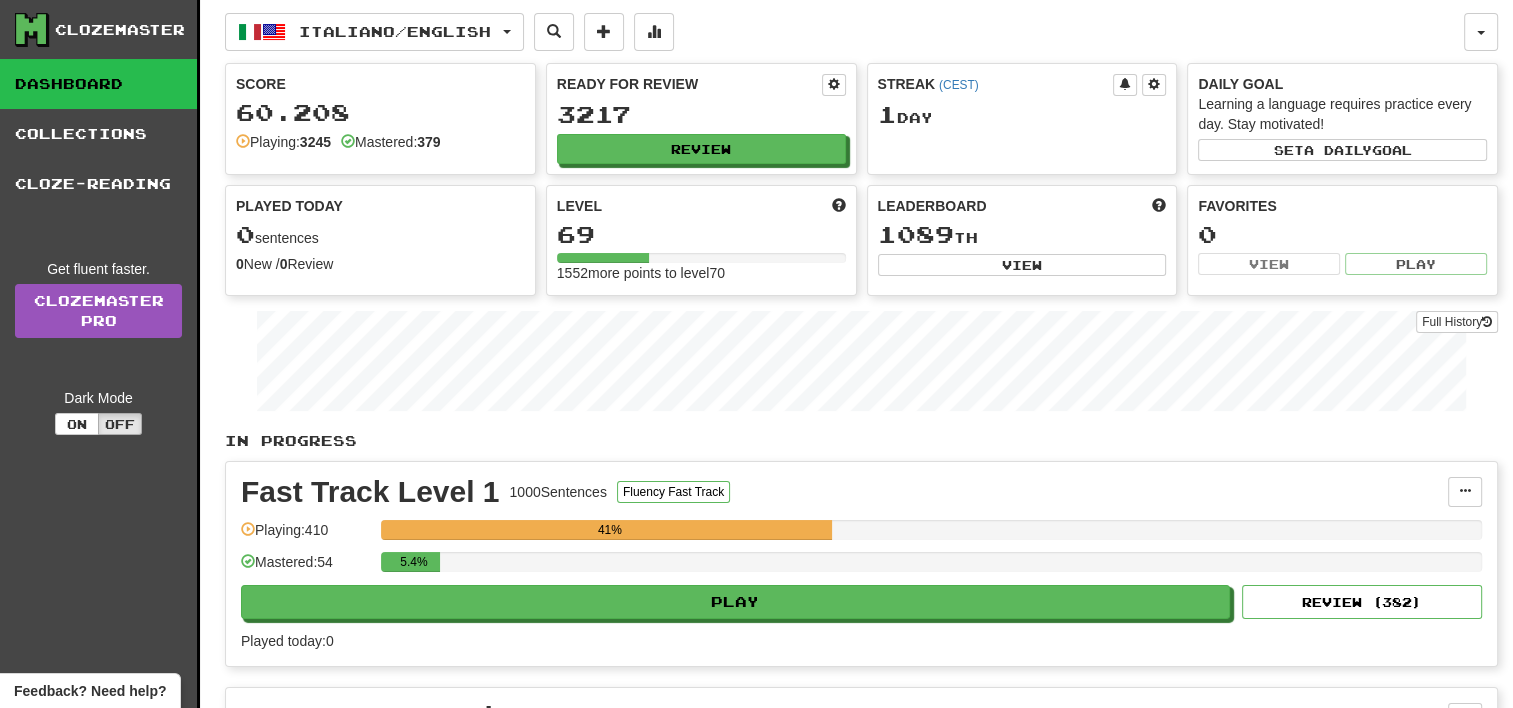 click on "Fast Track Level 1 1000  Sentences Fluency Fast Track Manage Sentences Unpin from Dashboard  Playing:  410 41%  Mastered:  54 5.4% Play Review ( 382 ) Played today:  0" at bounding box center (861, 564) 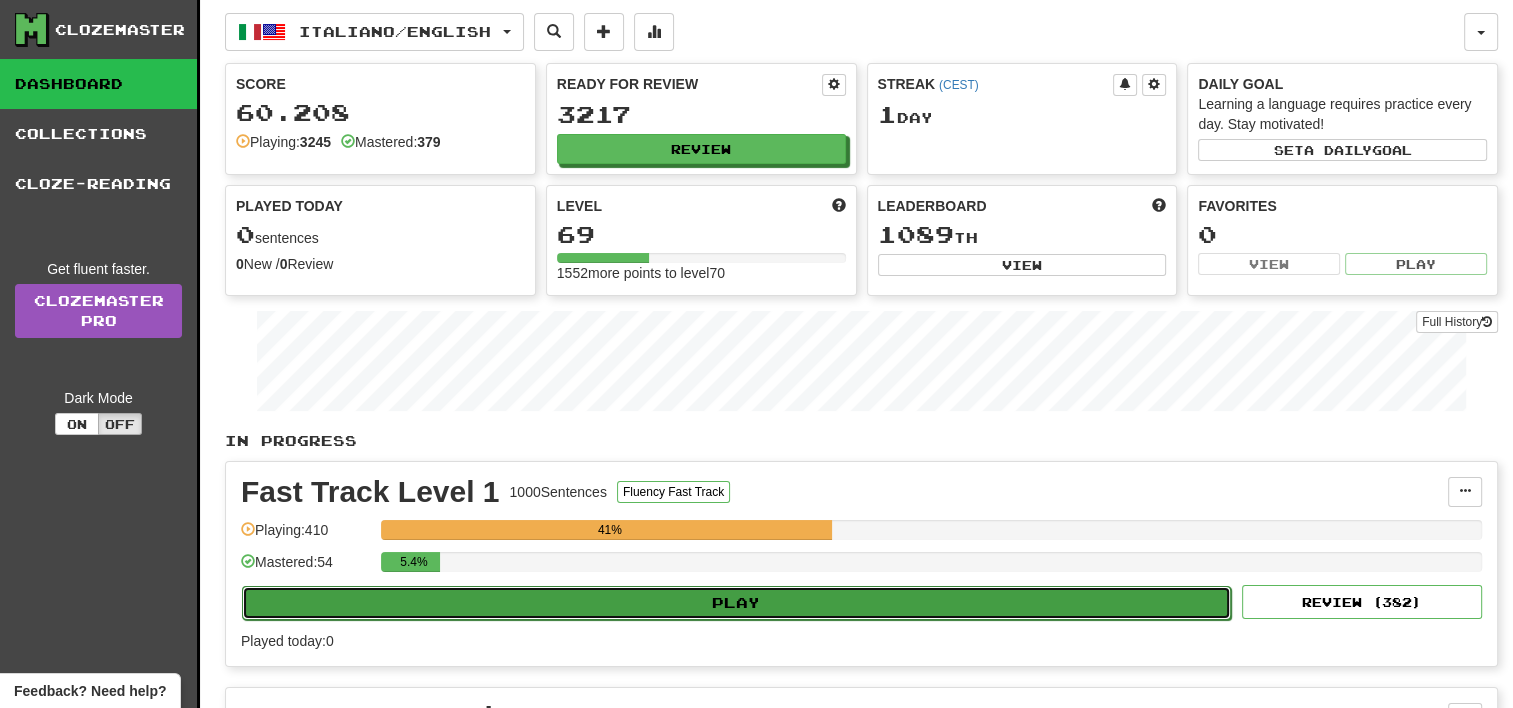 click on "Play" at bounding box center (736, 603) 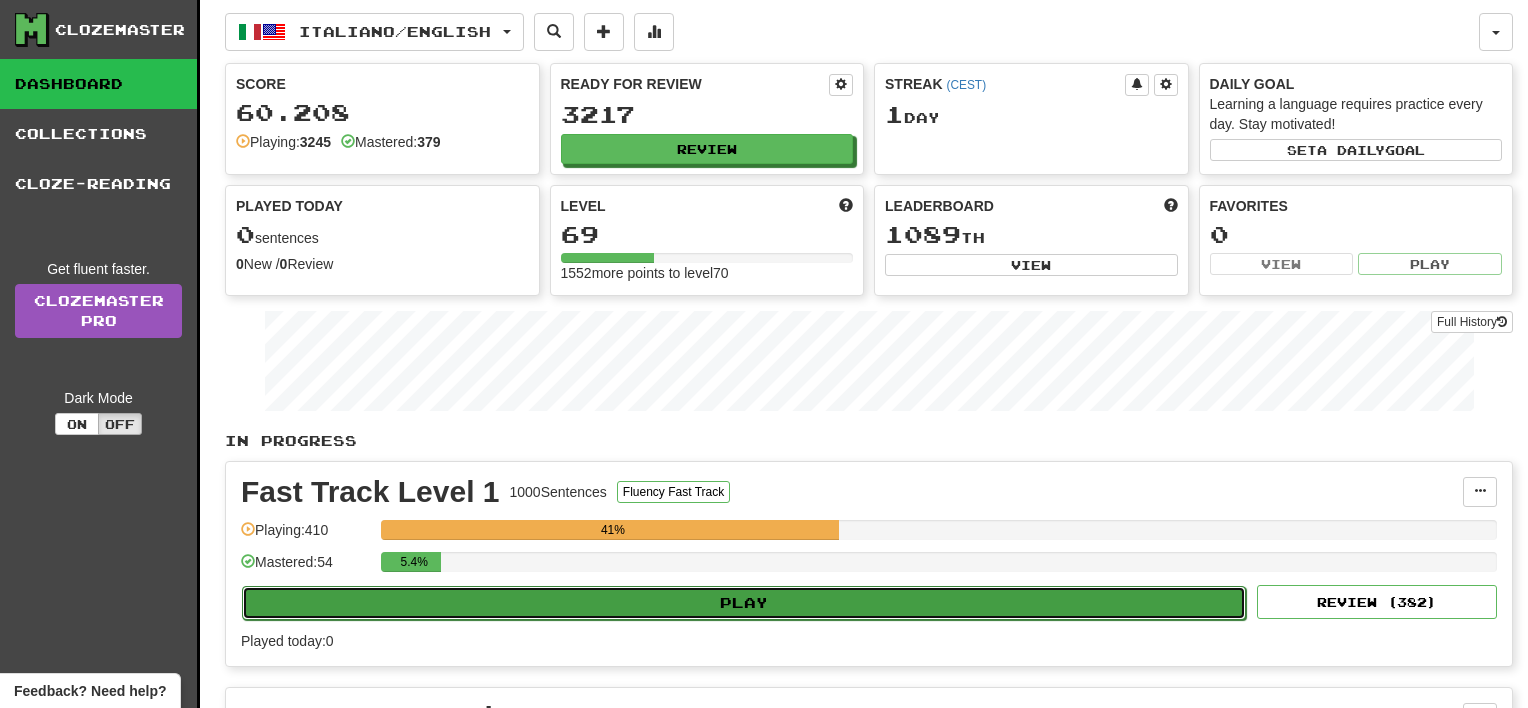select on "**" 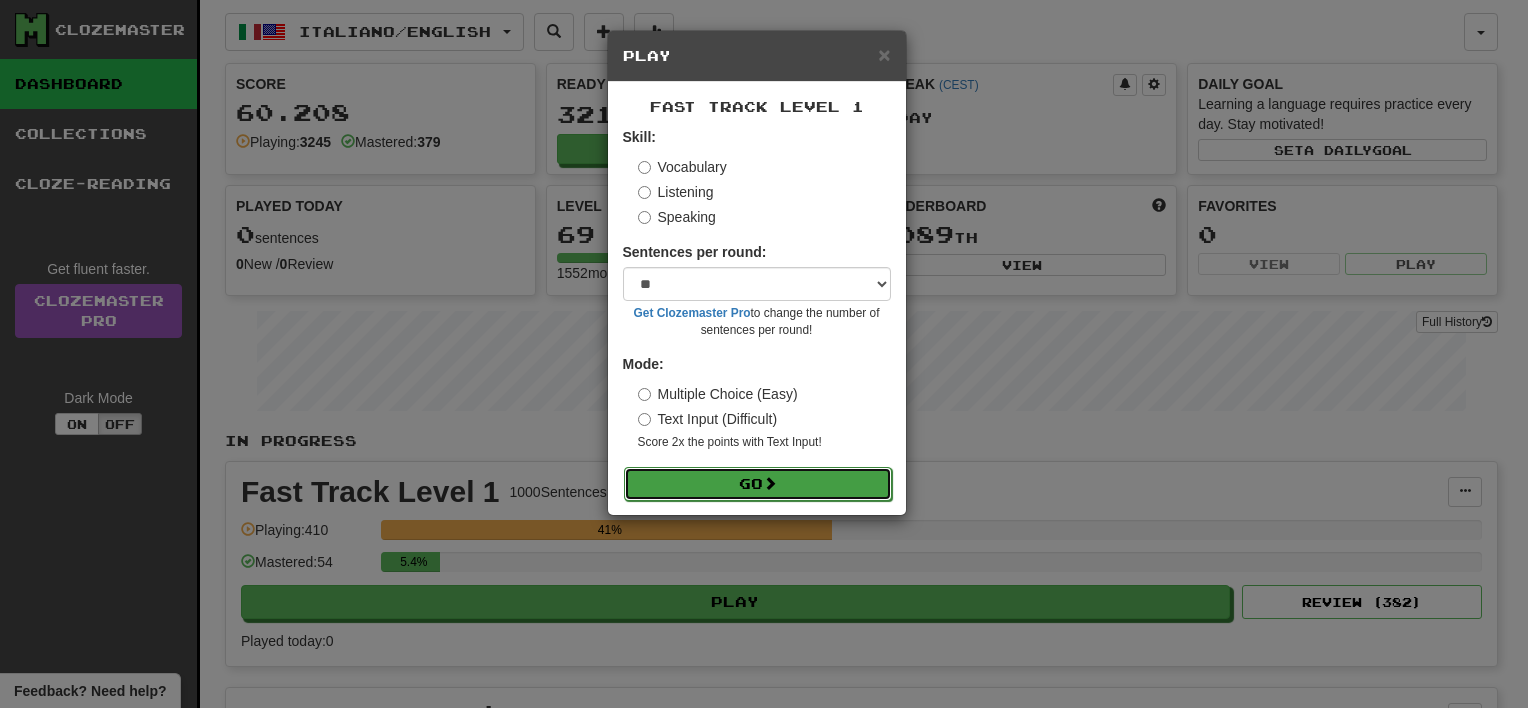 click on "Go" at bounding box center [758, 484] 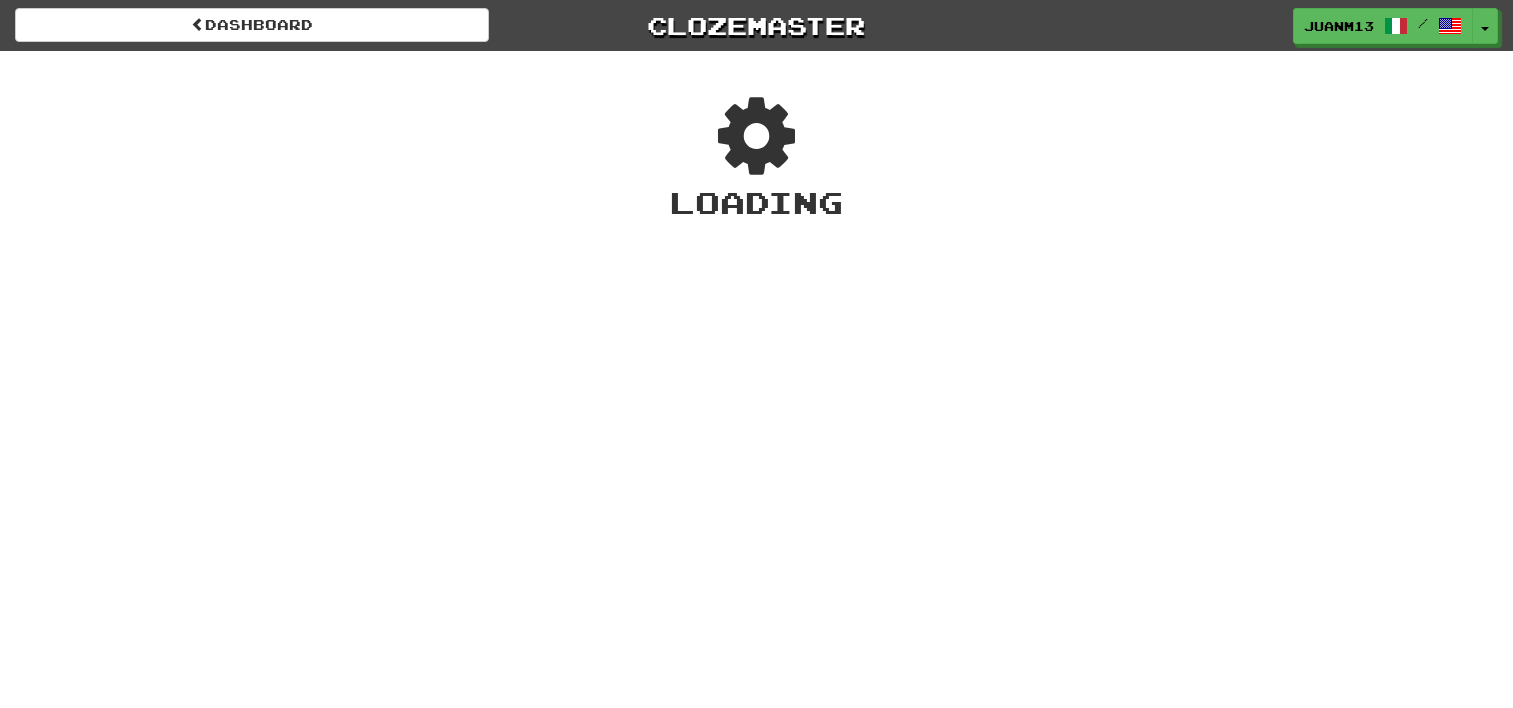 scroll, scrollTop: 0, scrollLeft: 0, axis: both 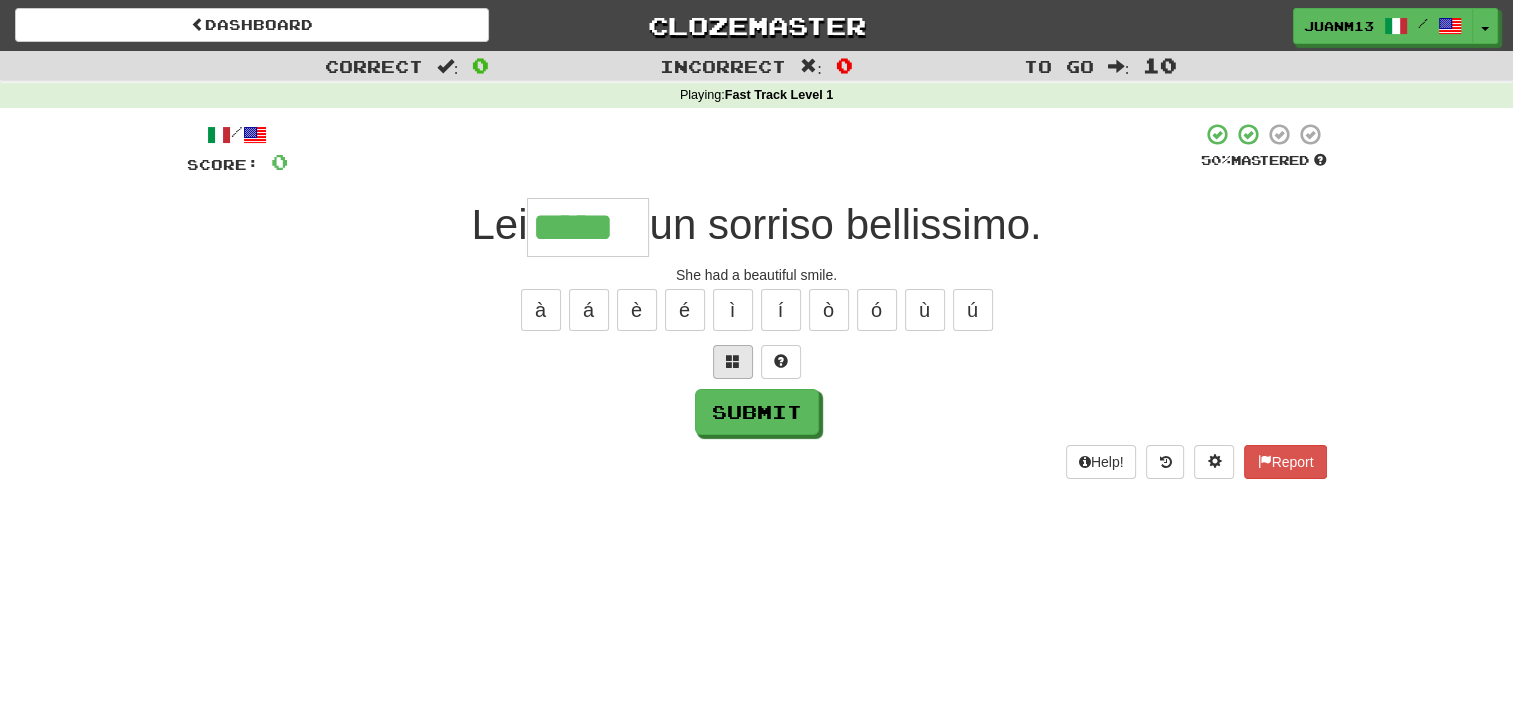type on "*****" 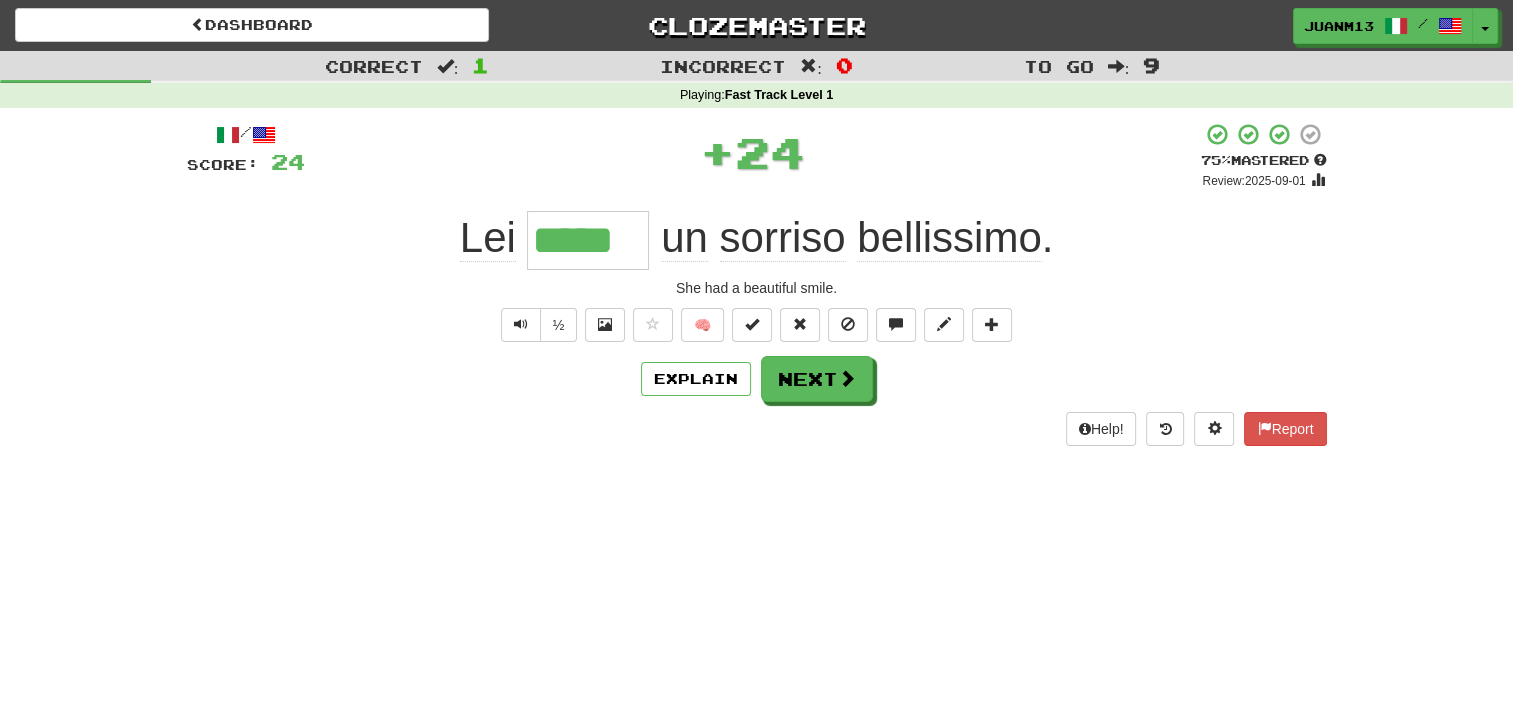 type 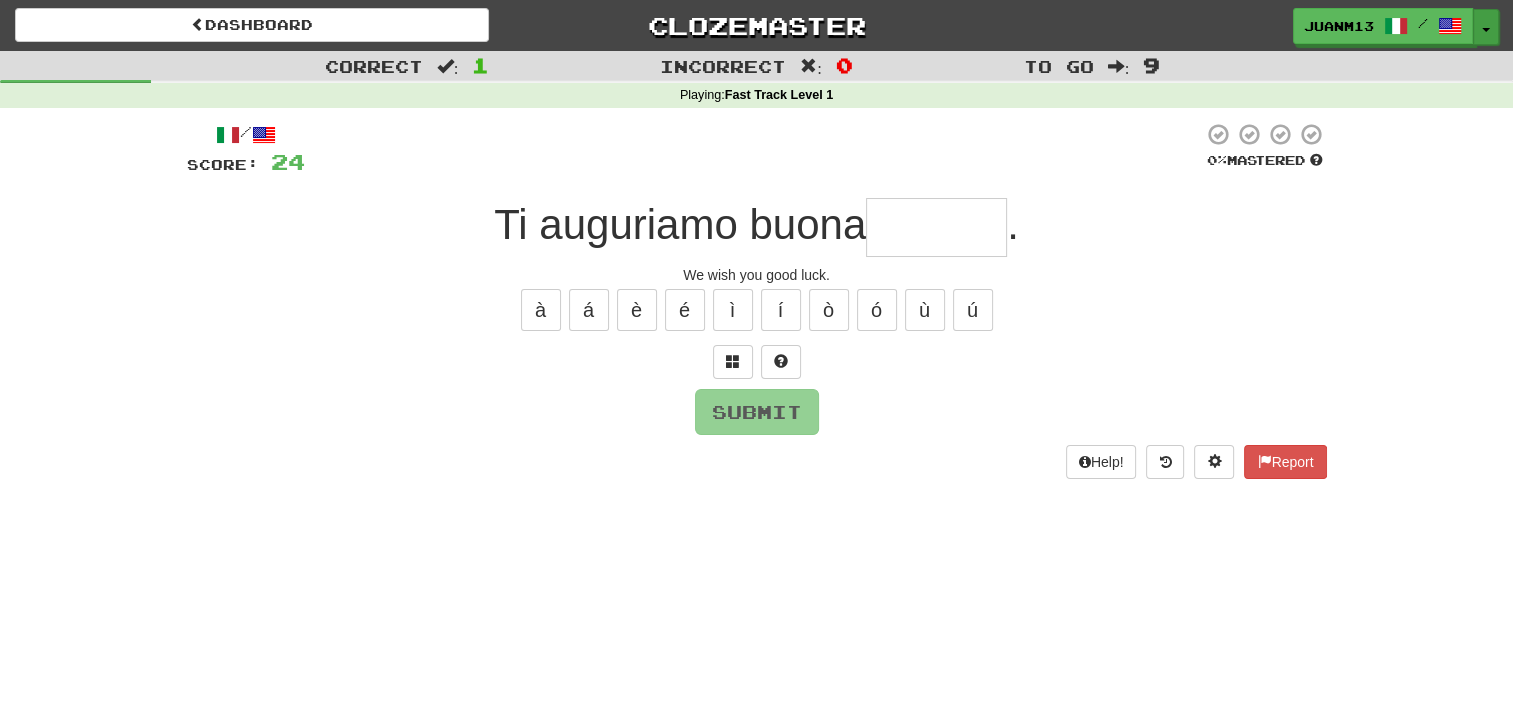 click on "Toggle Dropdown" at bounding box center (1486, 27) 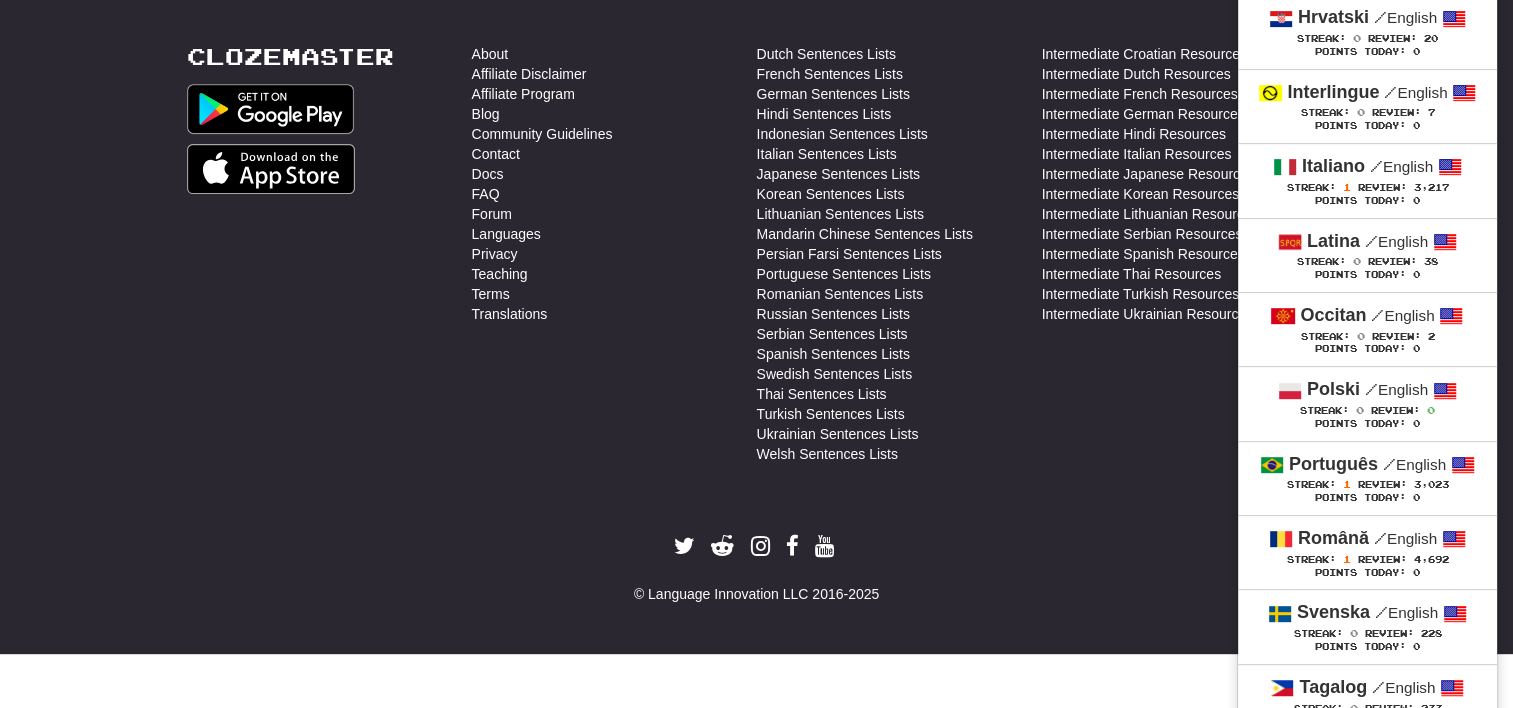 scroll, scrollTop: 772, scrollLeft: 0, axis: vertical 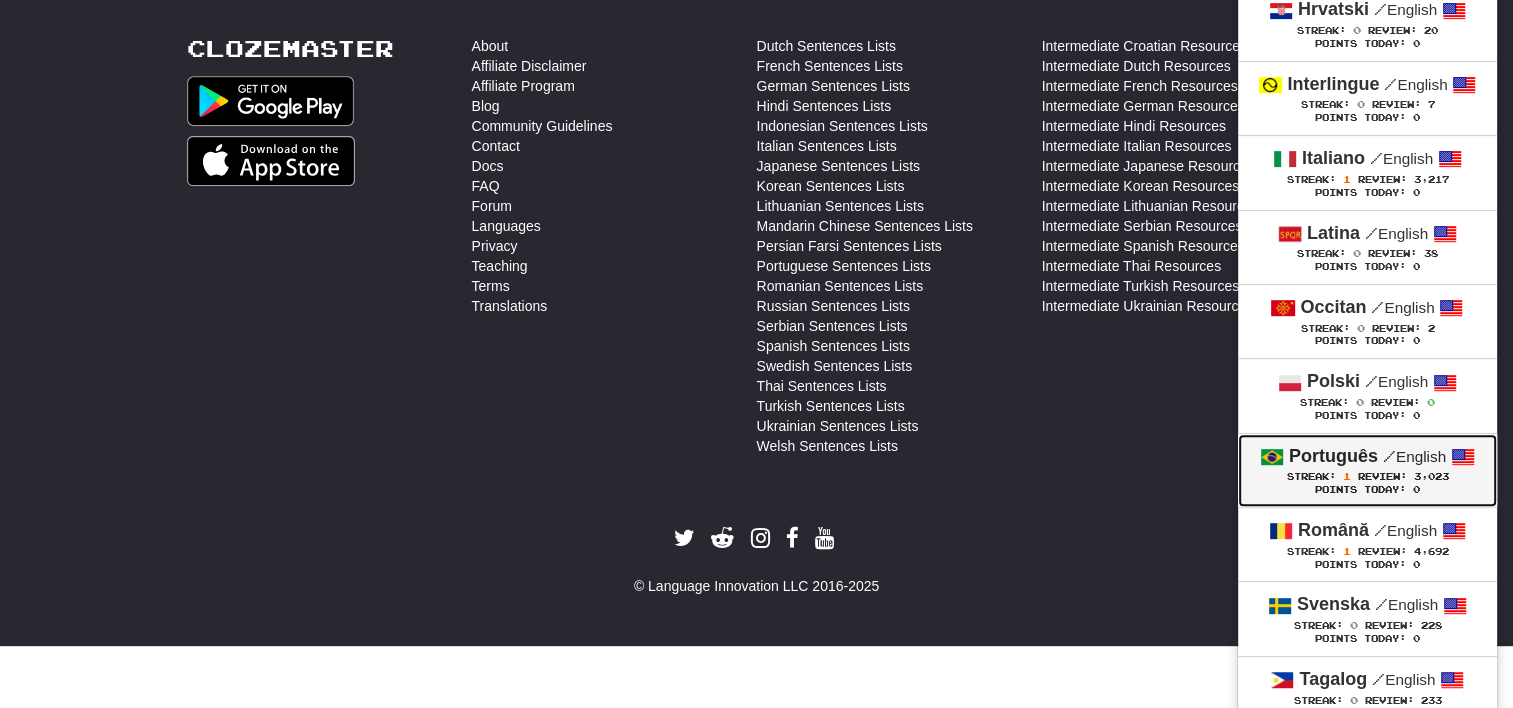 click on "/
English" at bounding box center (1414, 456) 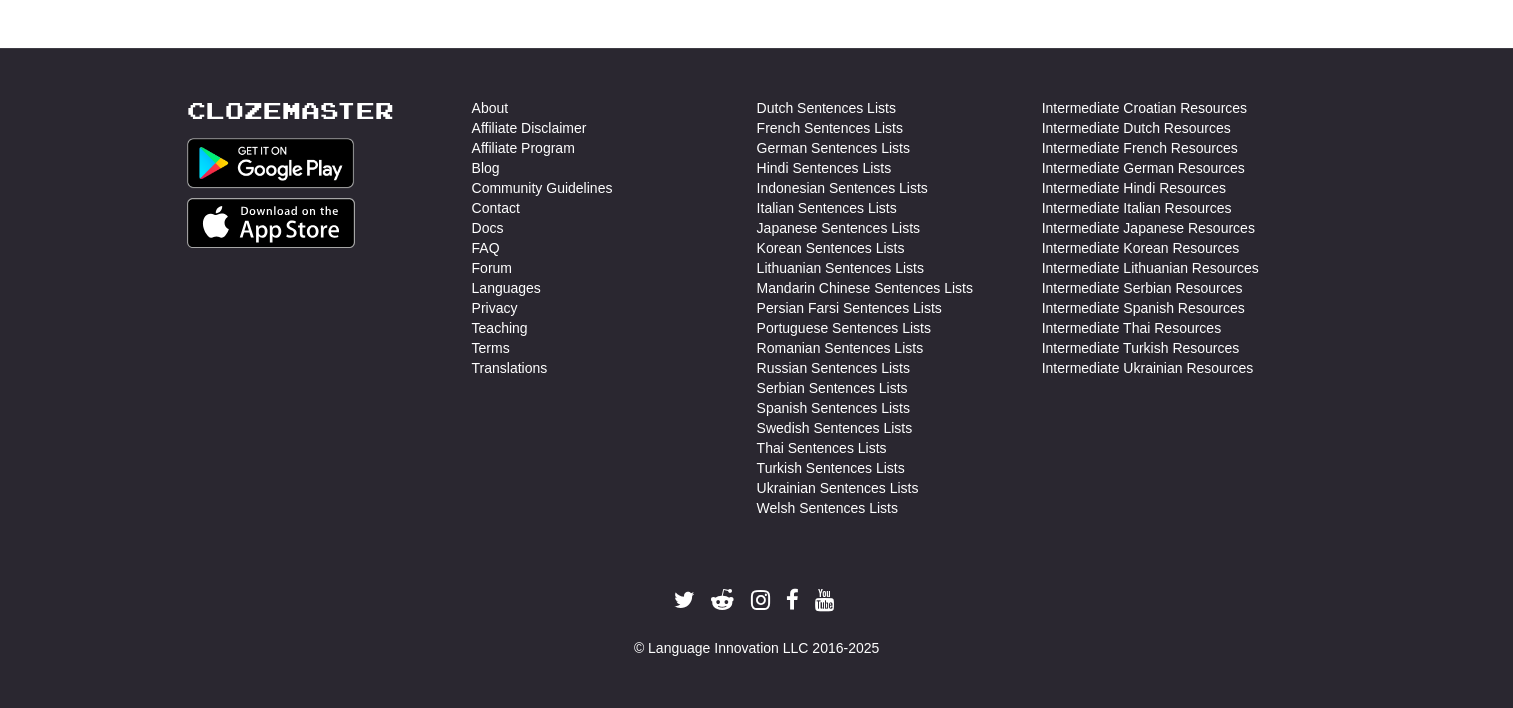 scroll, scrollTop: 710, scrollLeft: 0, axis: vertical 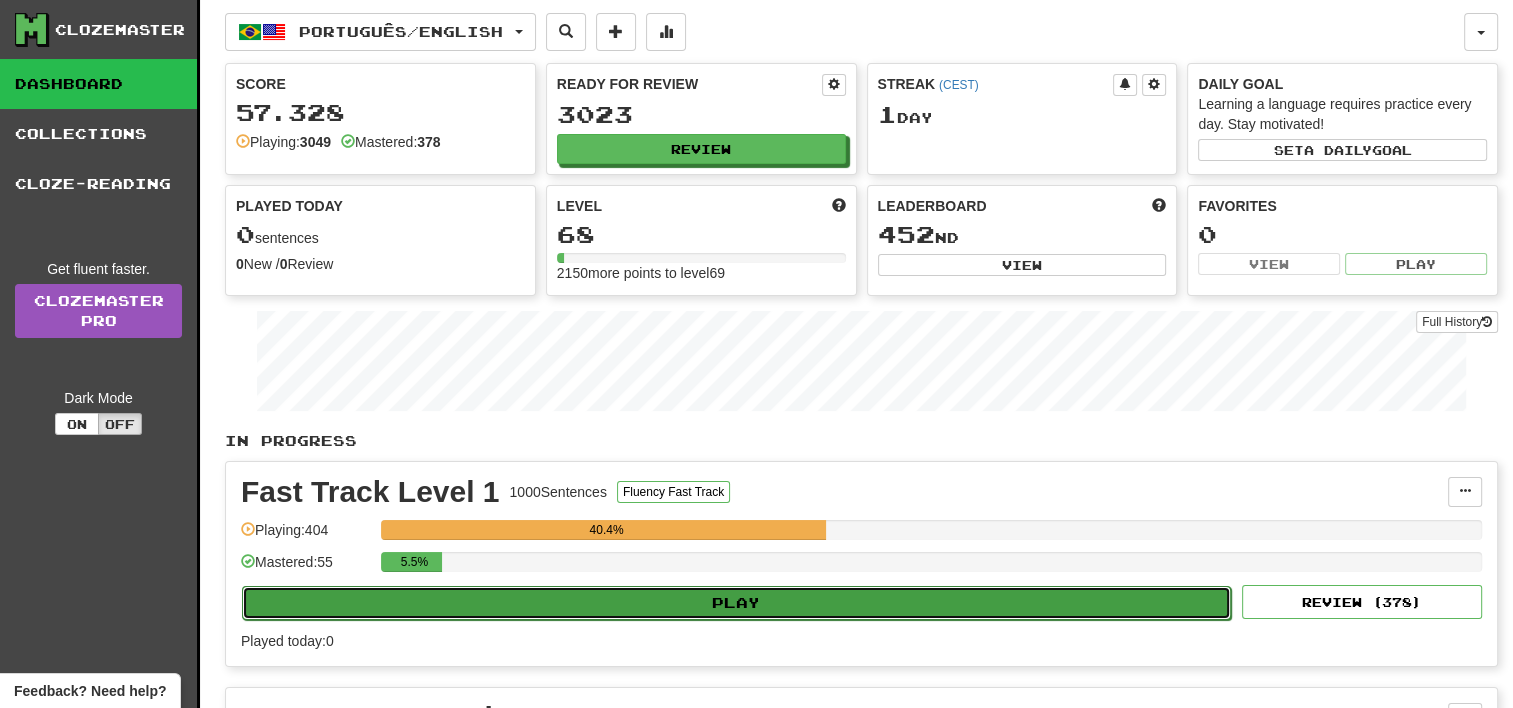 click on "Play" at bounding box center [736, 603] 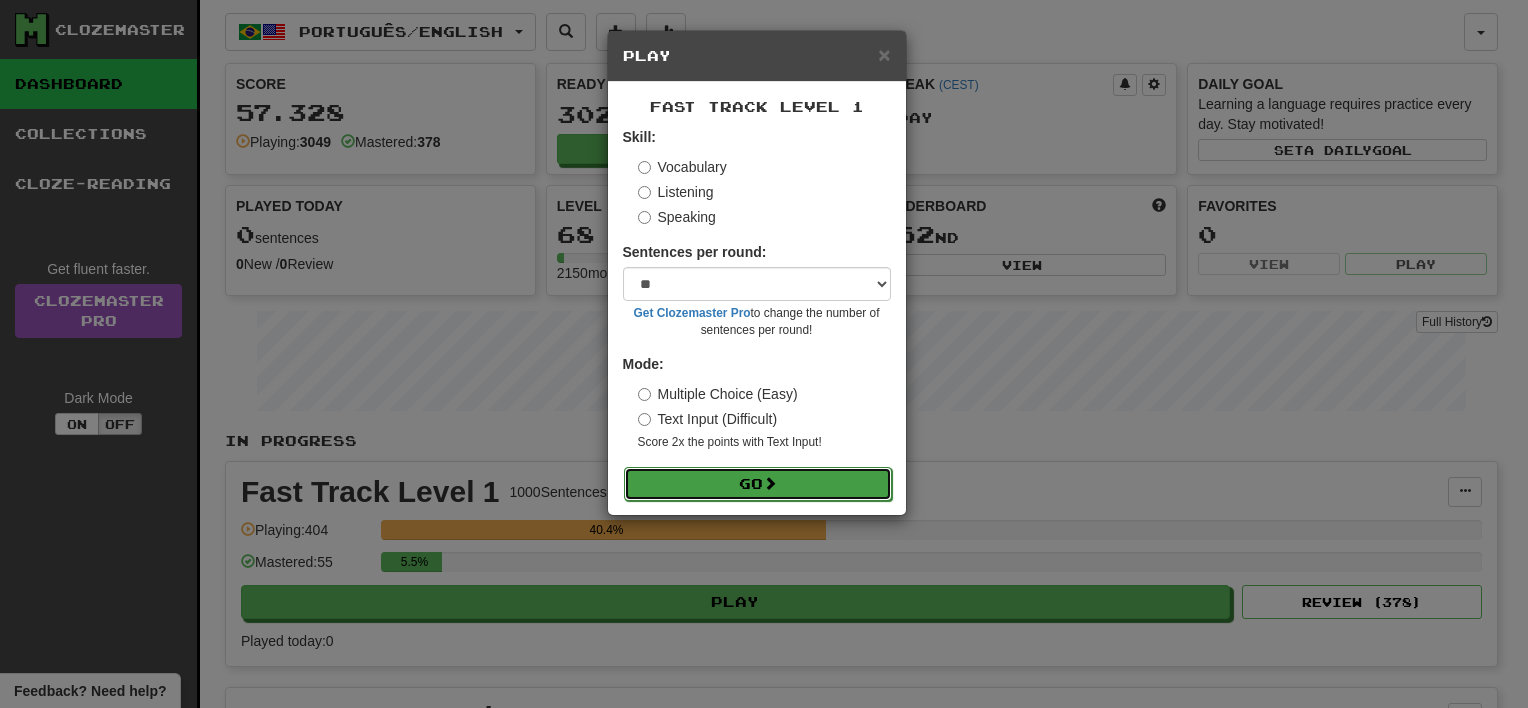 click on "Go" at bounding box center (758, 484) 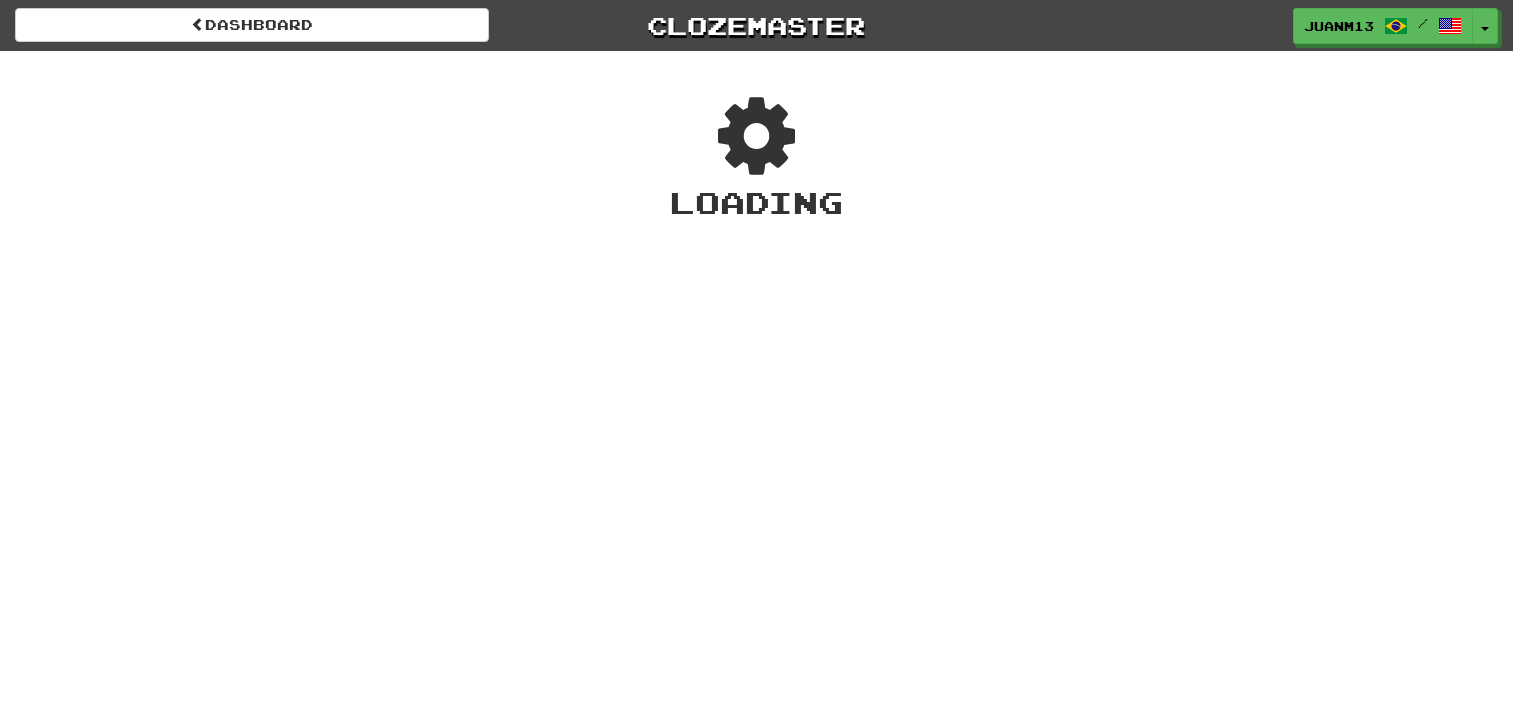 scroll, scrollTop: 0, scrollLeft: 0, axis: both 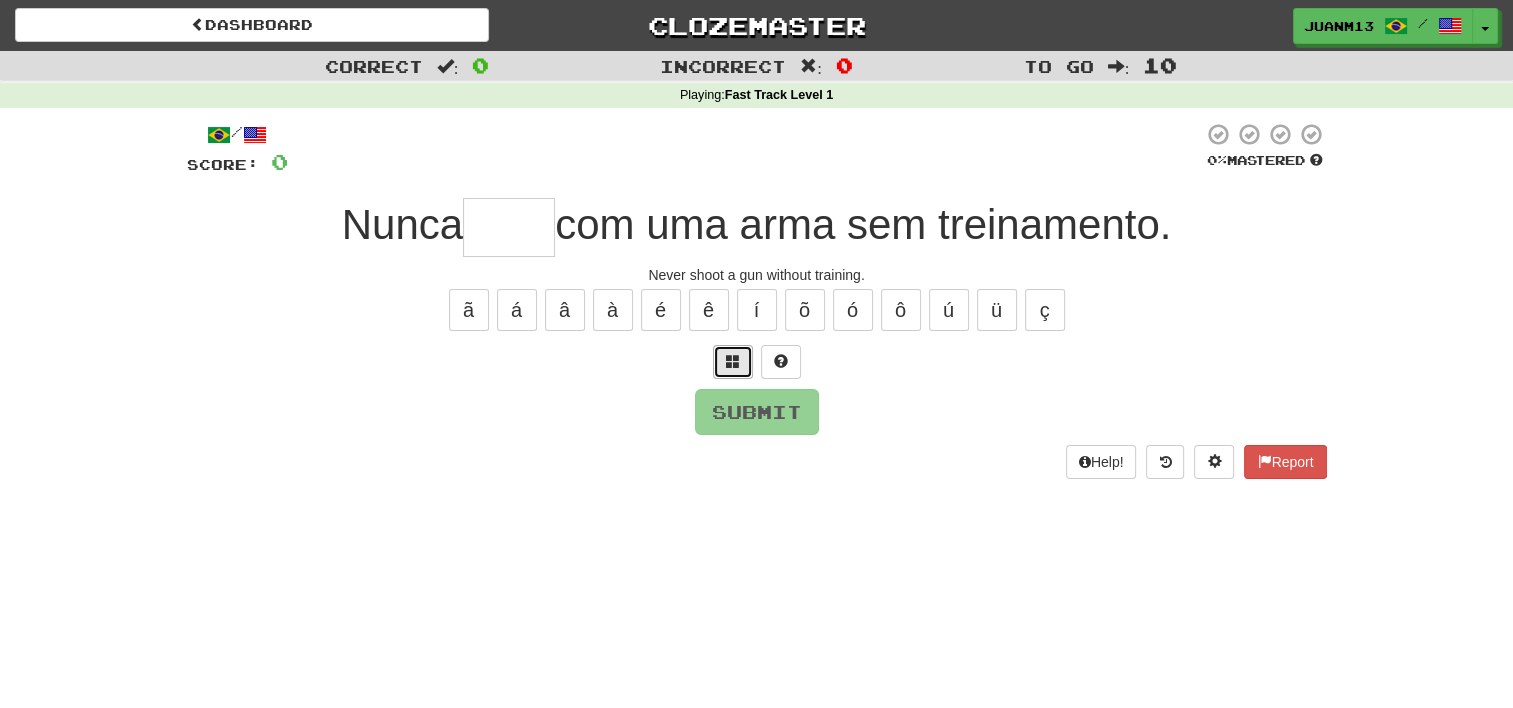 click at bounding box center (733, 362) 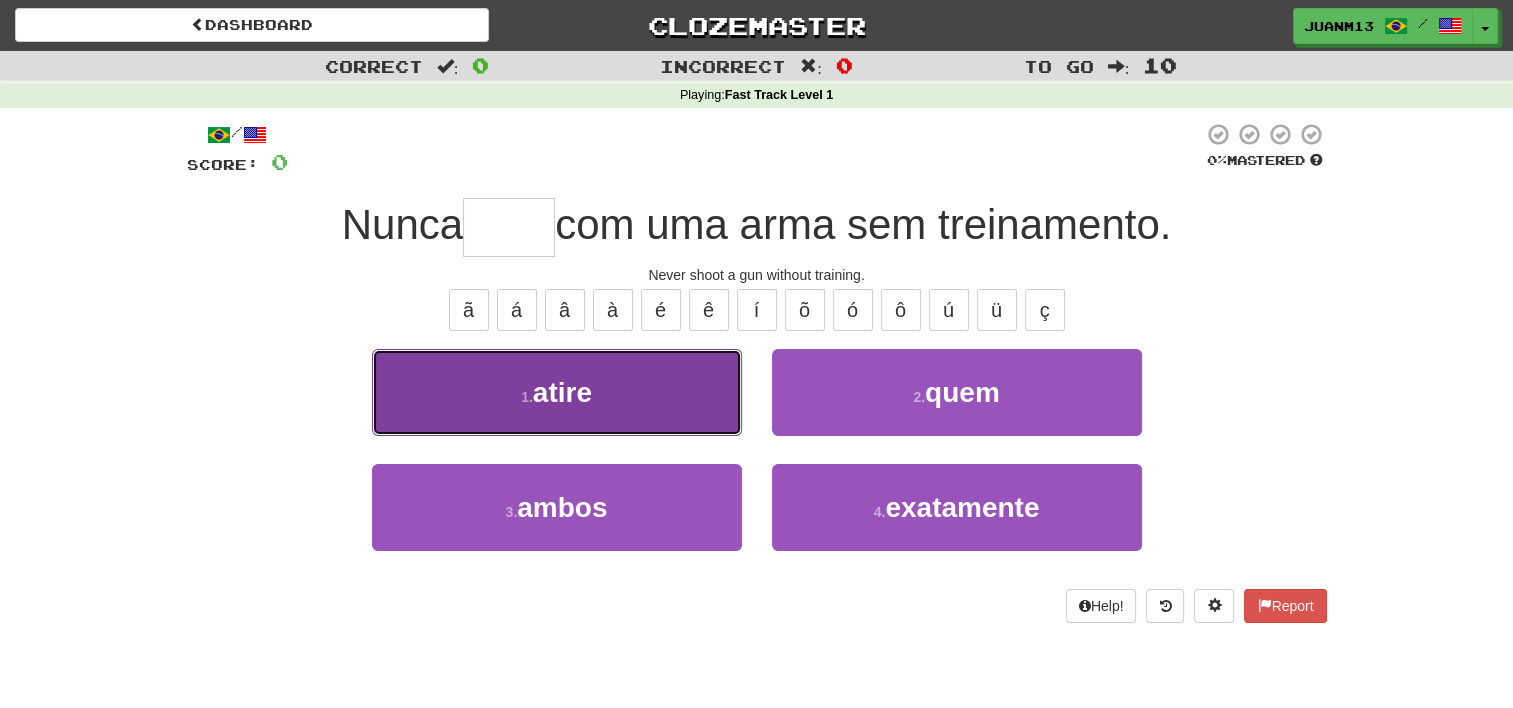 click on "1 .  atire" at bounding box center [557, 392] 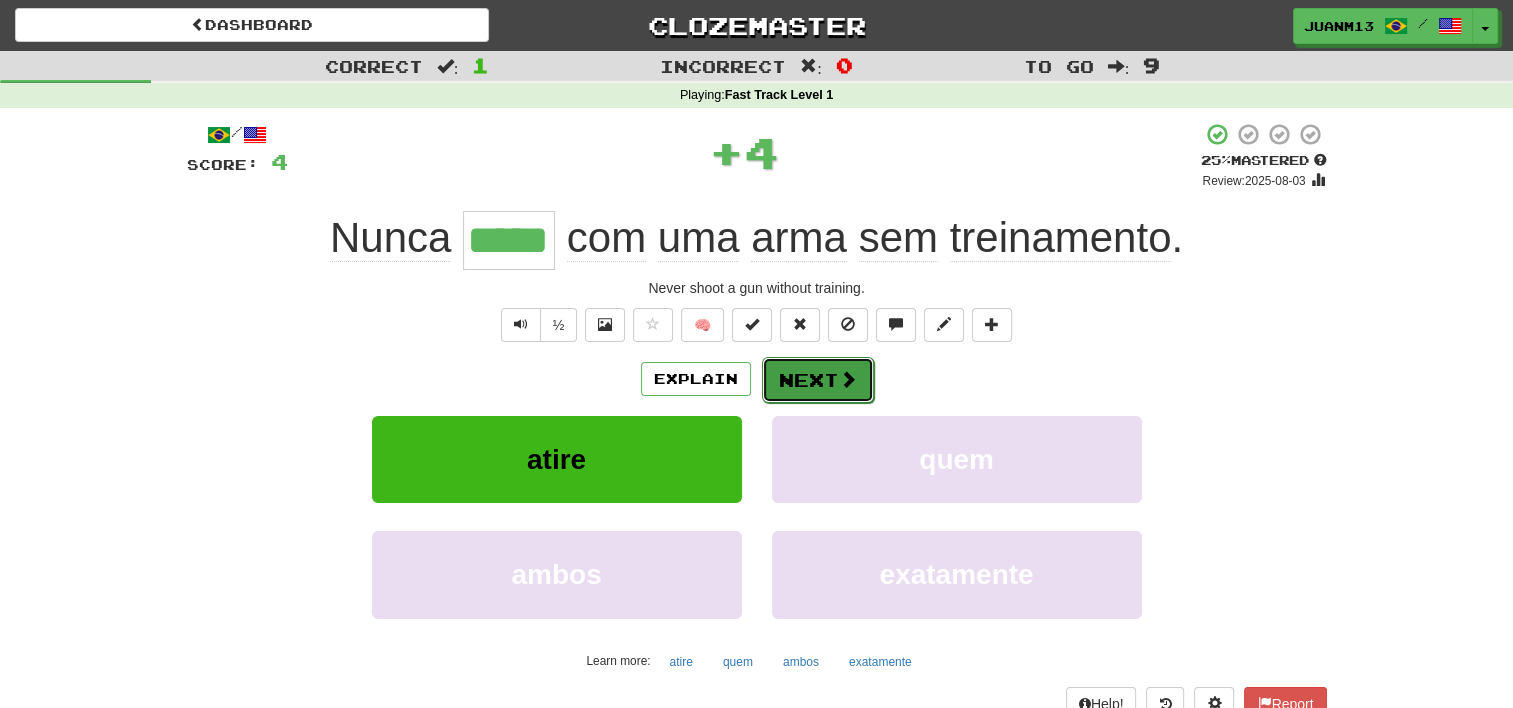 click on "Next" at bounding box center [818, 380] 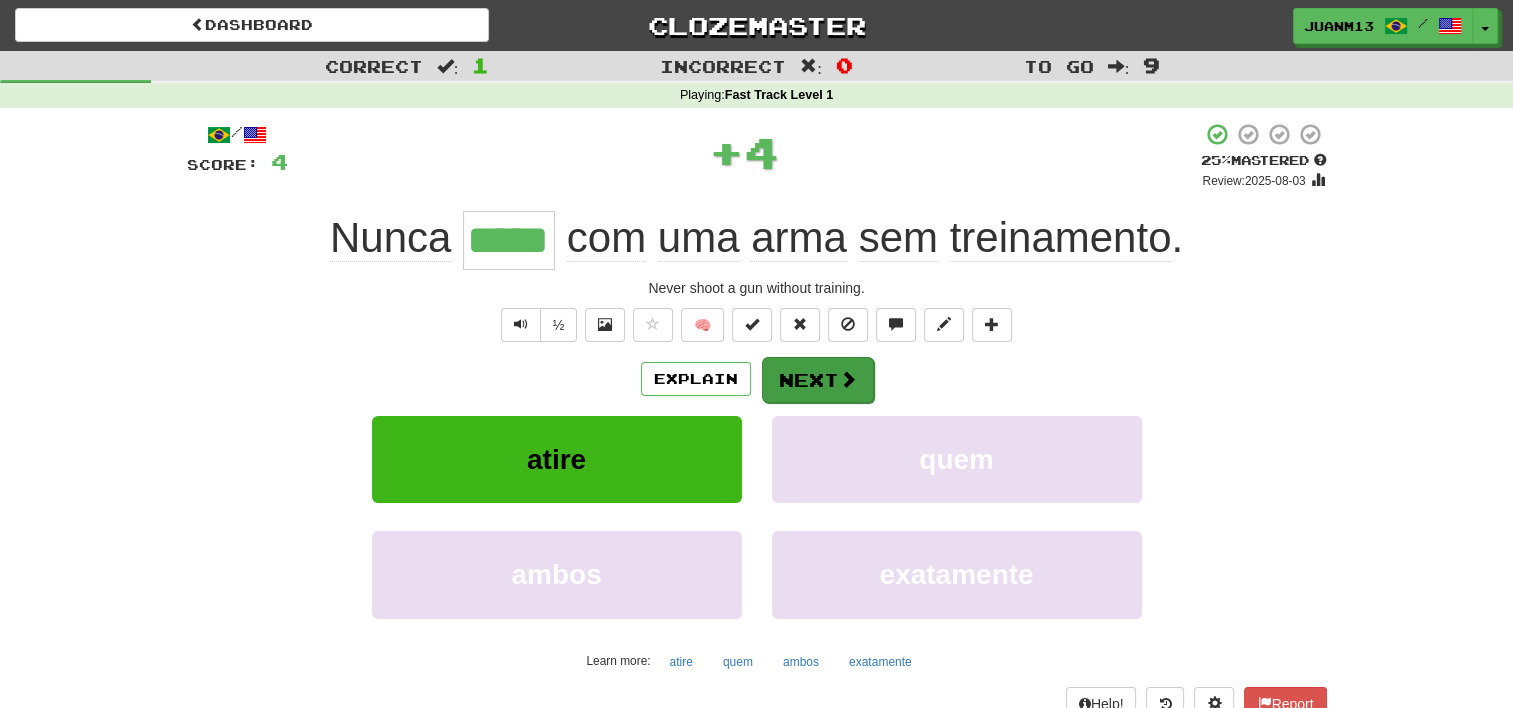 type 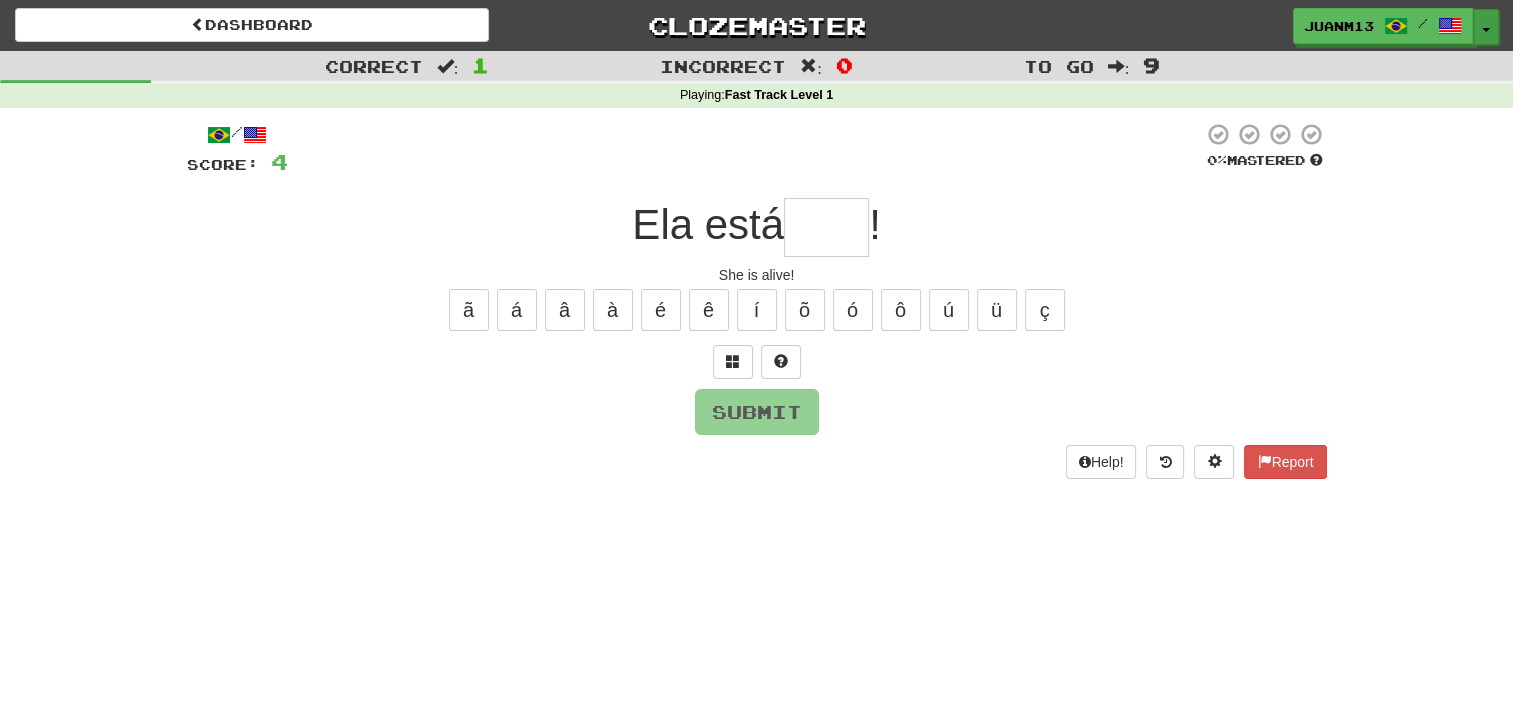 click on "Toggle Dropdown" at bounding box center [1486, 27] 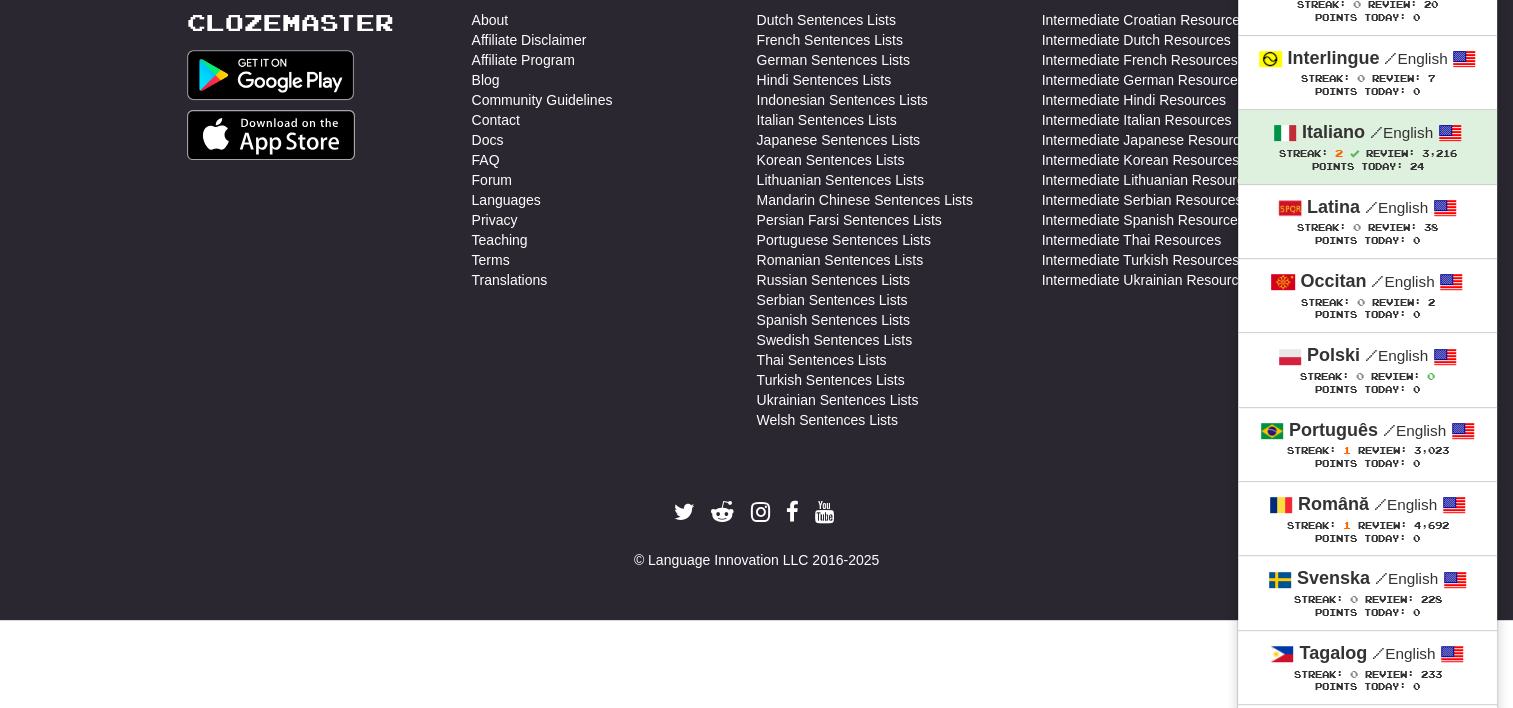 scroll, scrollTop: 827, scrollLeft: 0, axis: vertical 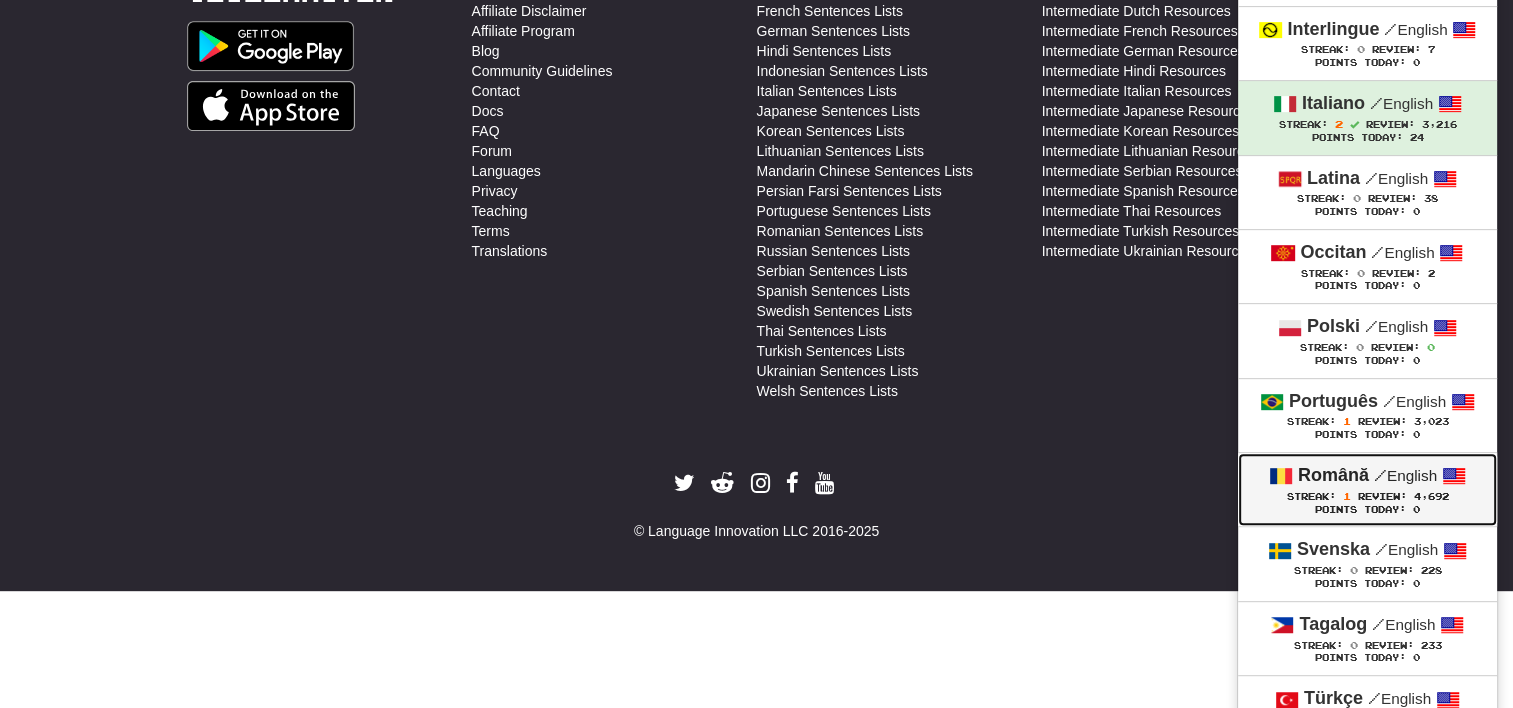 click on "/
English" at bounding box center [1405, 475] 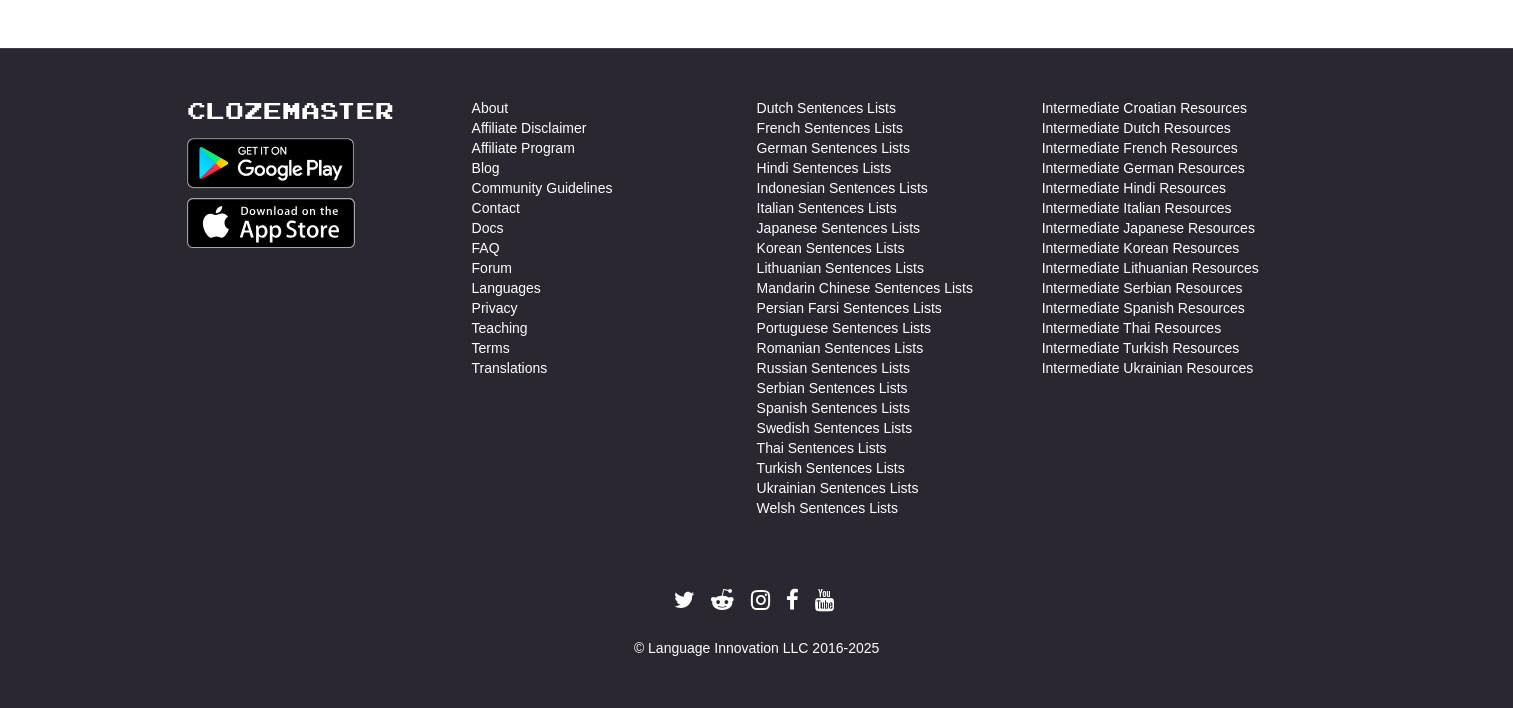 scroll, scrollTop: 710, scrollLeft: 0, axis: vertical 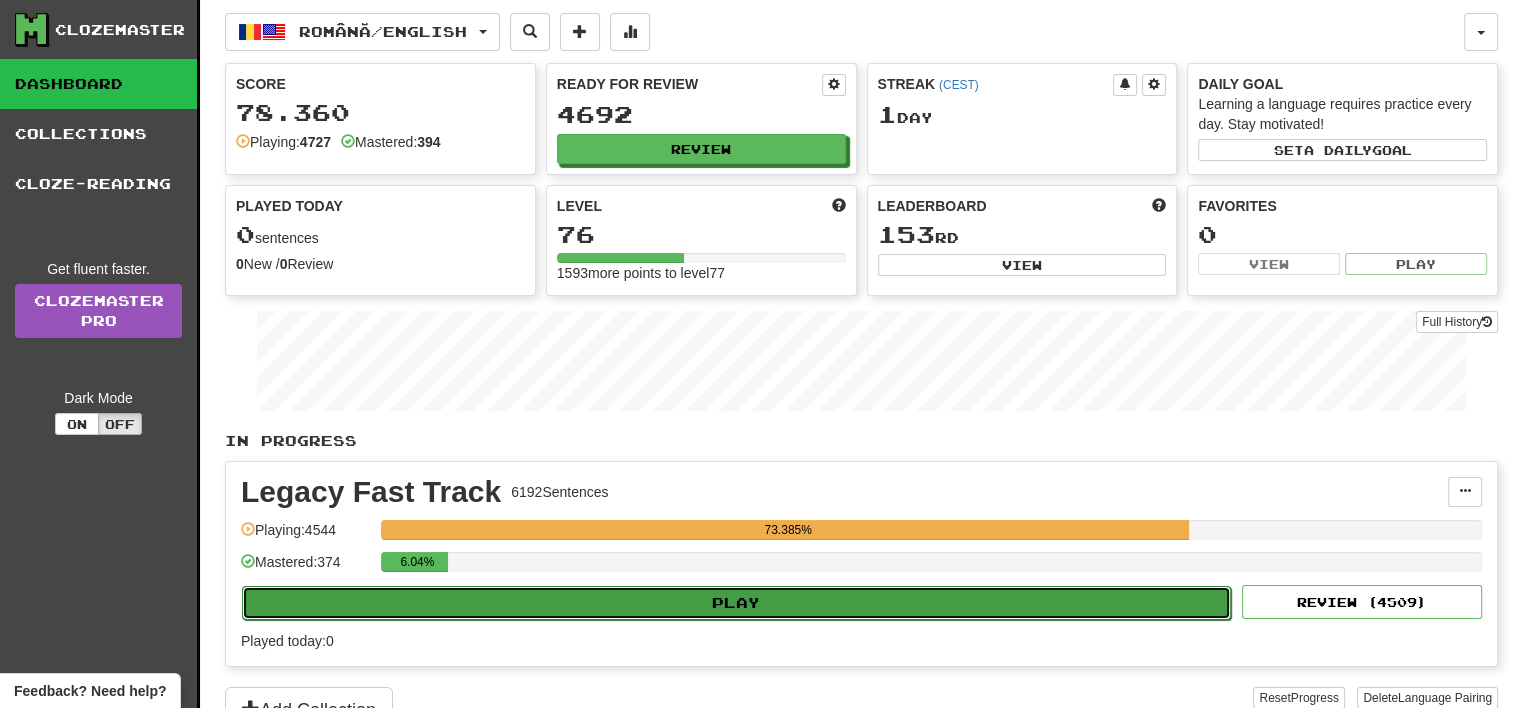 click on "Play" at bounding box center (736, 603) 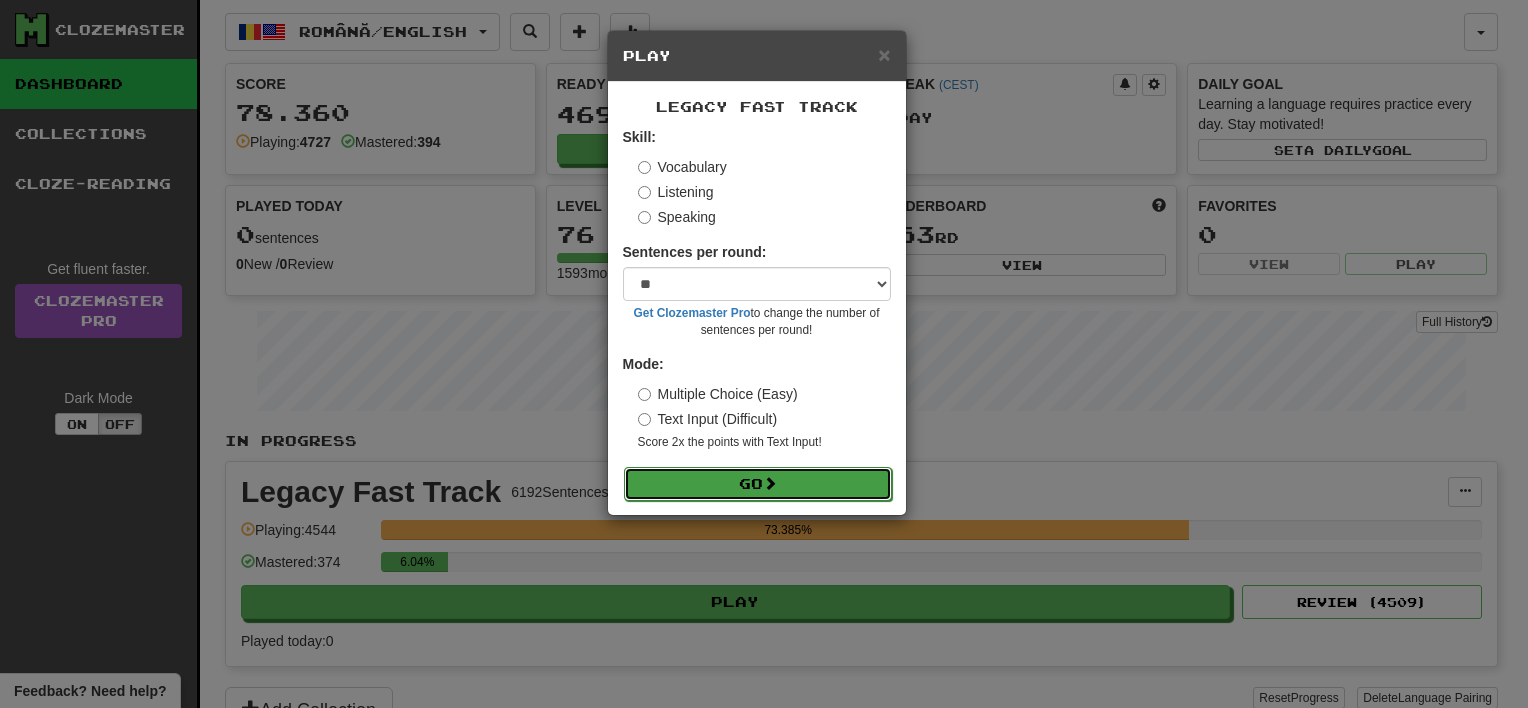 click on "Go" at bounding box center [758, 484] 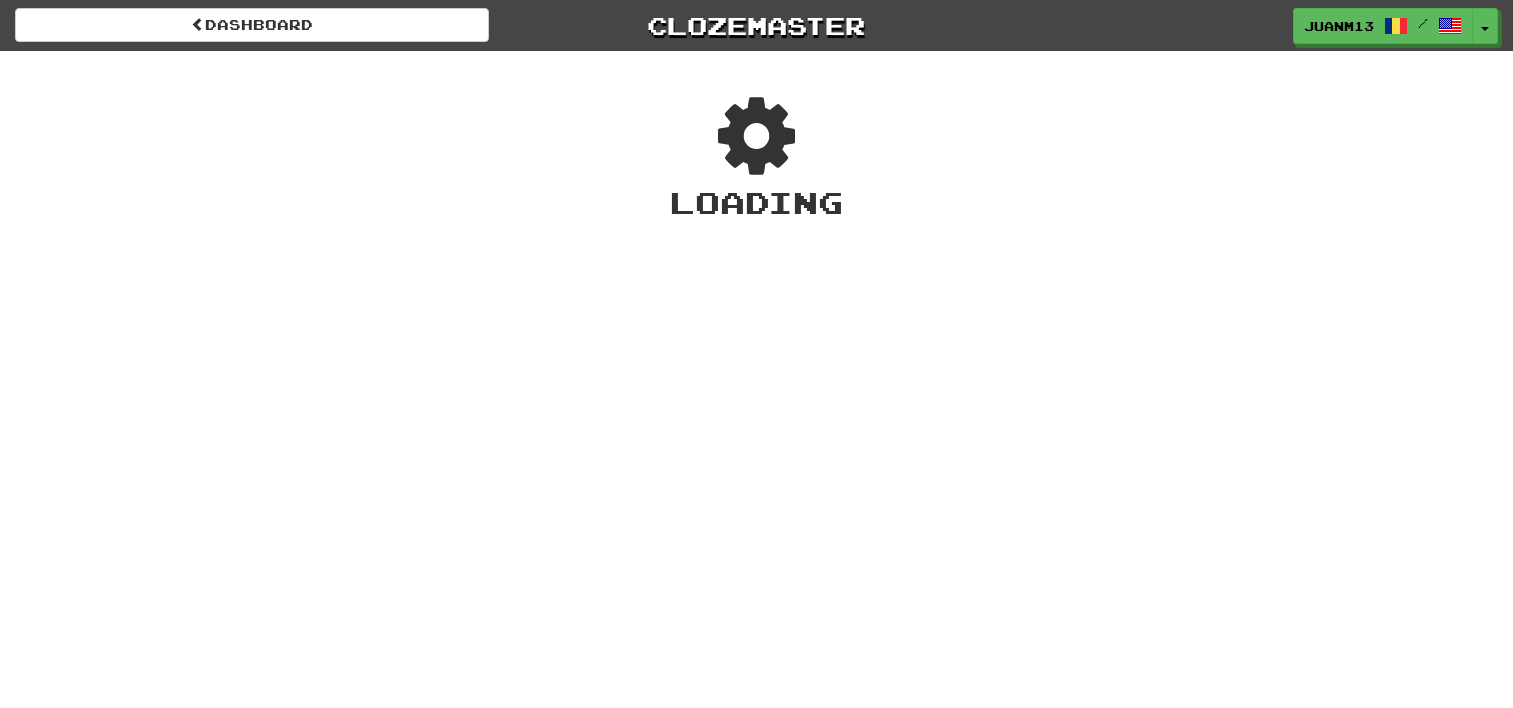 scroll, scrollTop: 0, scrollLeft: 0, axis: both 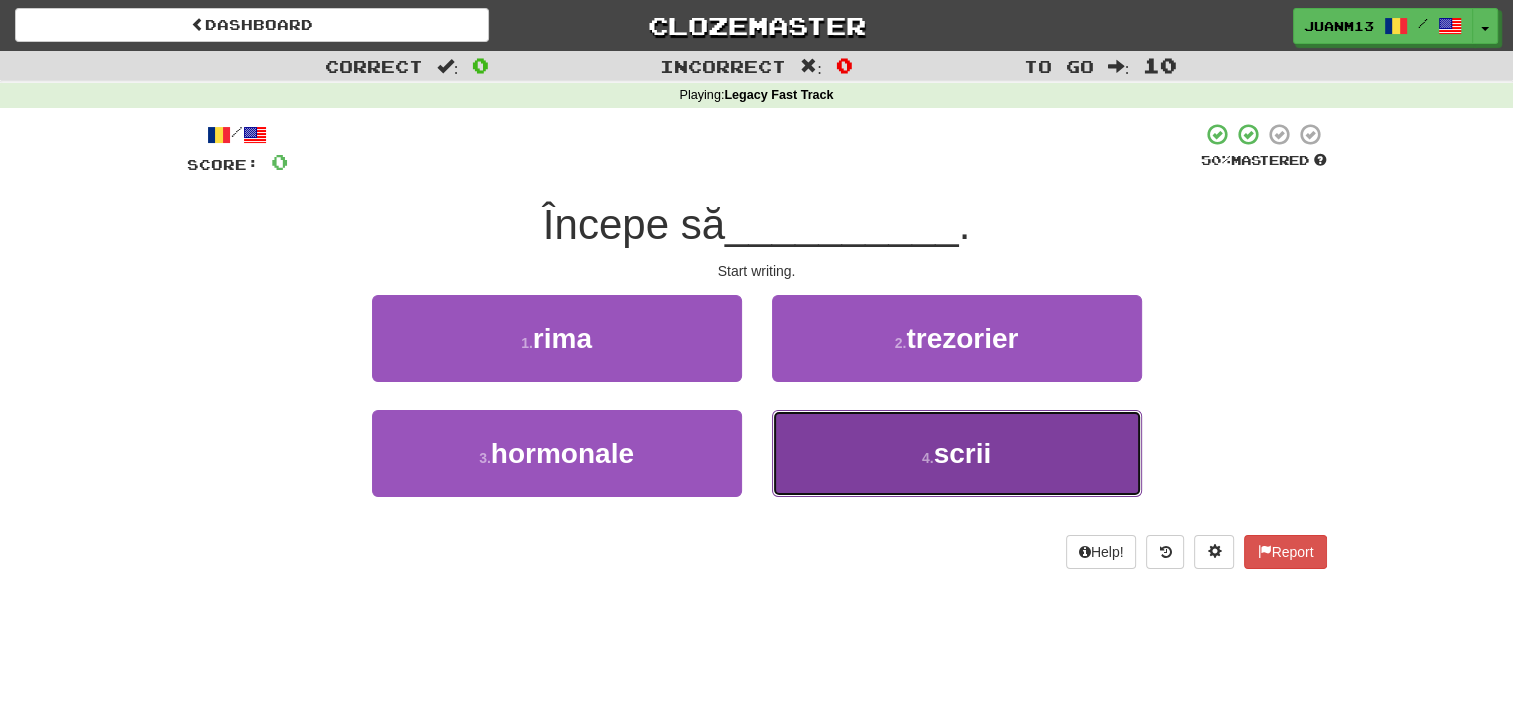 click on "4 .  scrii" at bounding box center (957, 453) 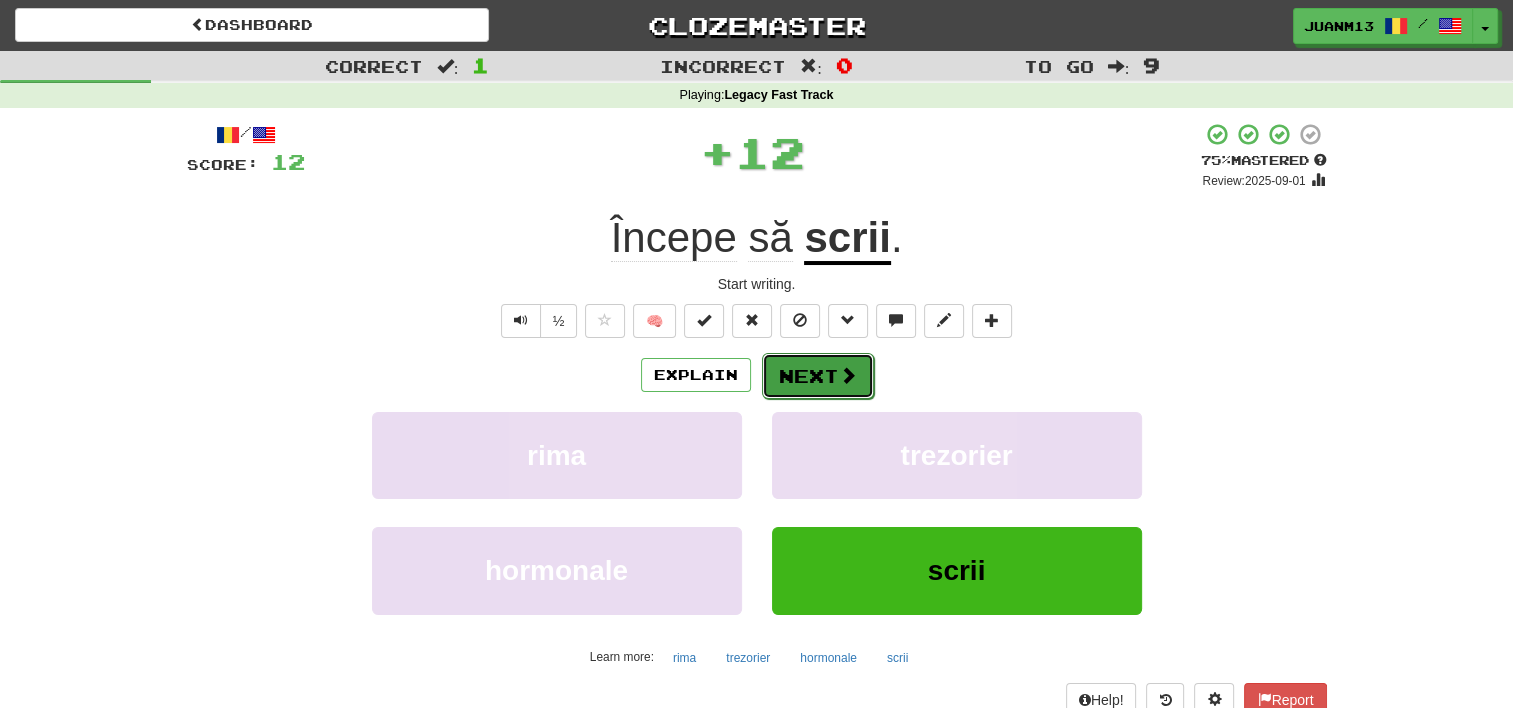 click on "Next" at bounding box center [818, 376] 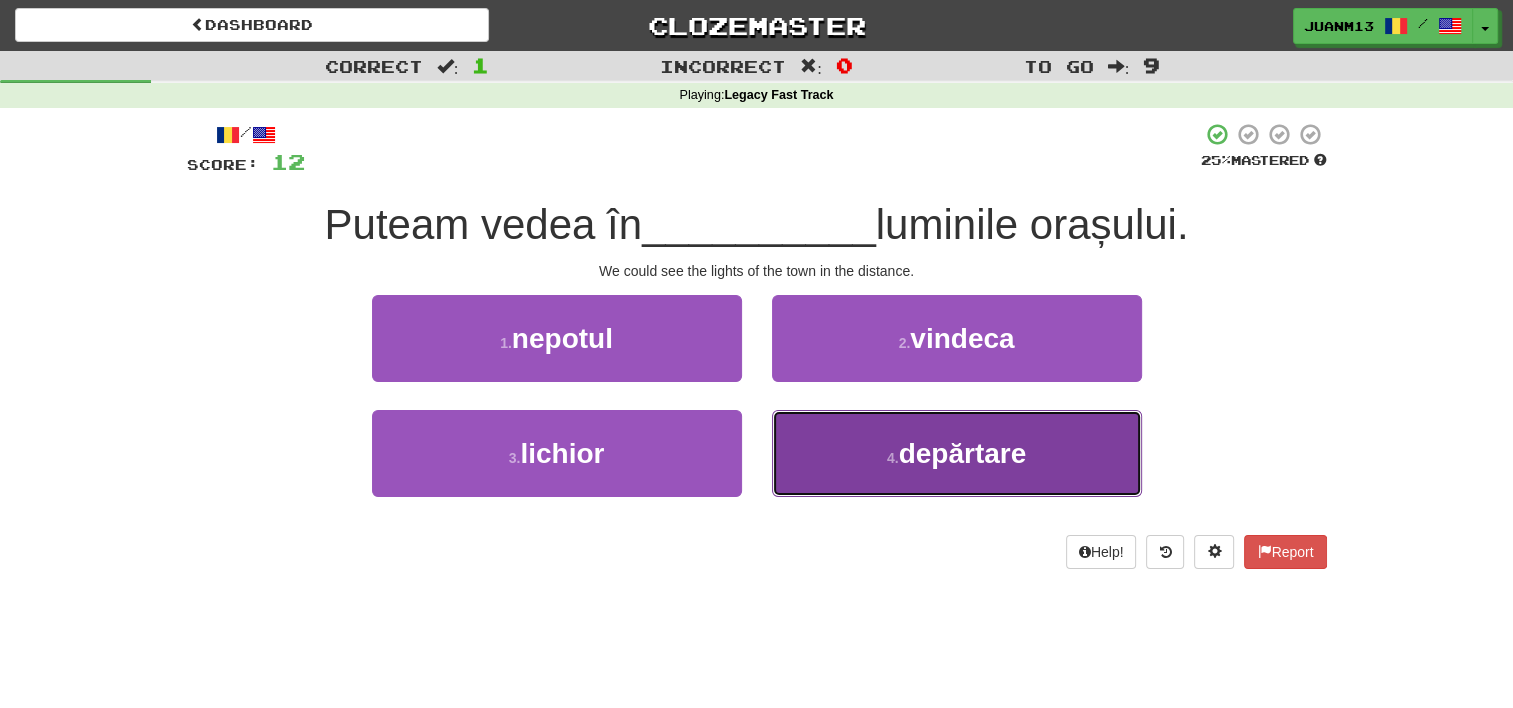click on "4 .  depărtare" at bounding box center (957, 453) 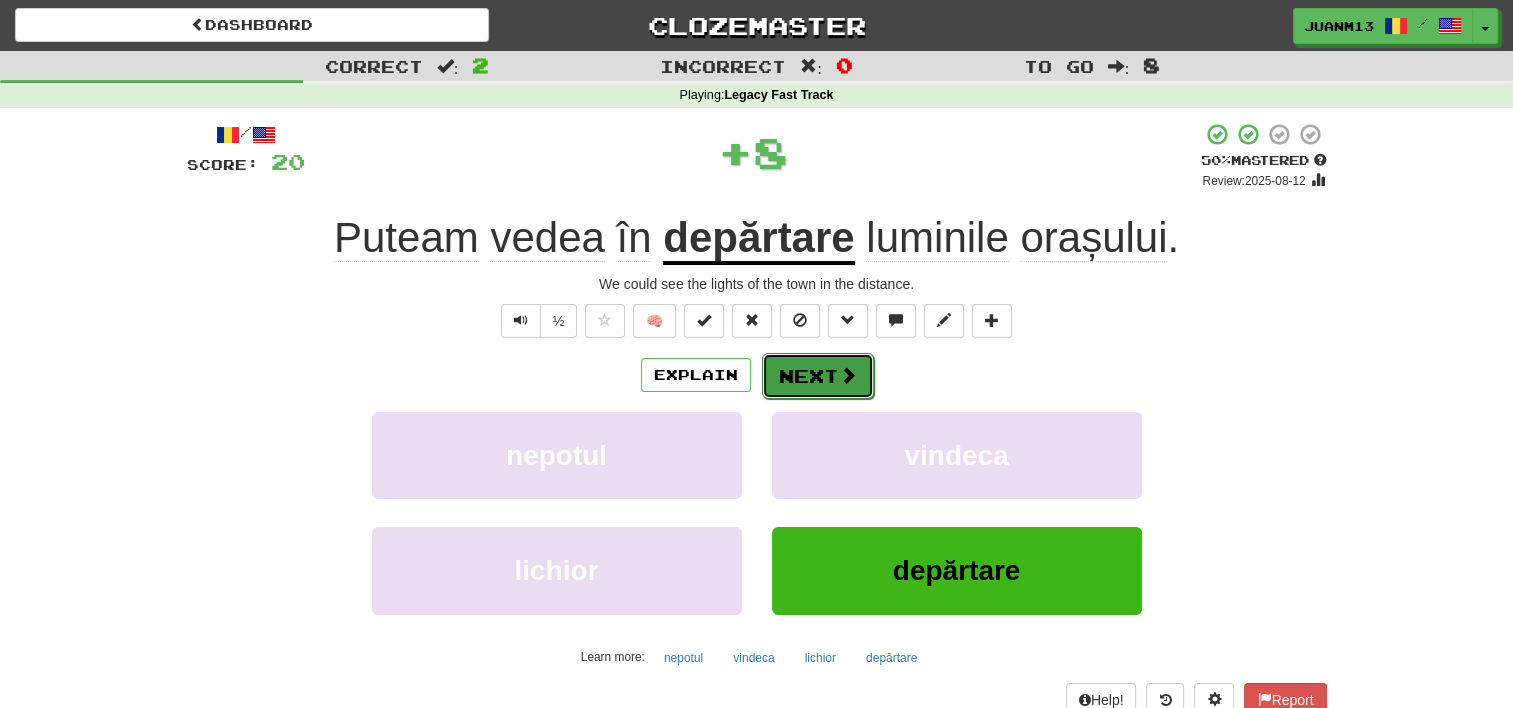click on "Next" at bounding box center (818, 376) 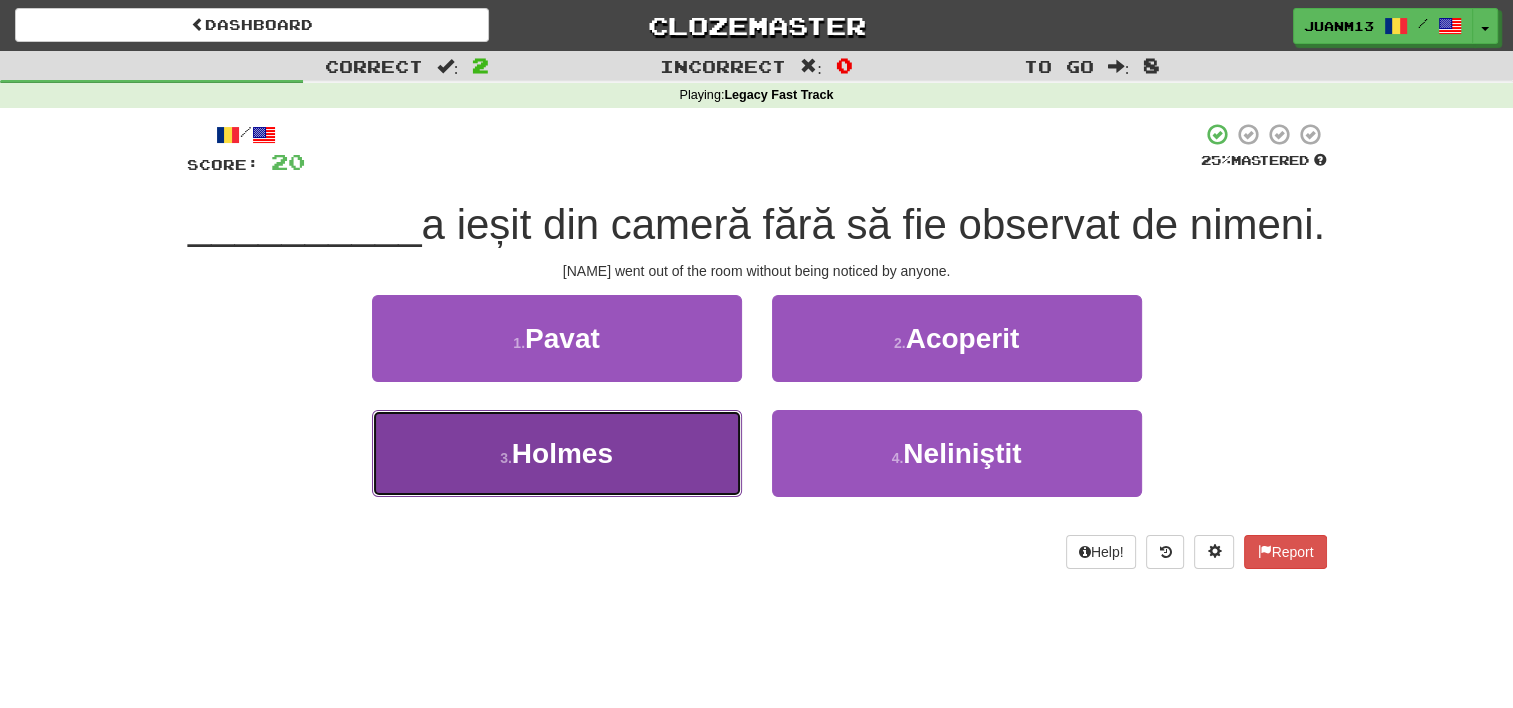 click on "3 . [NAME]" at bounding box center (557, 453) 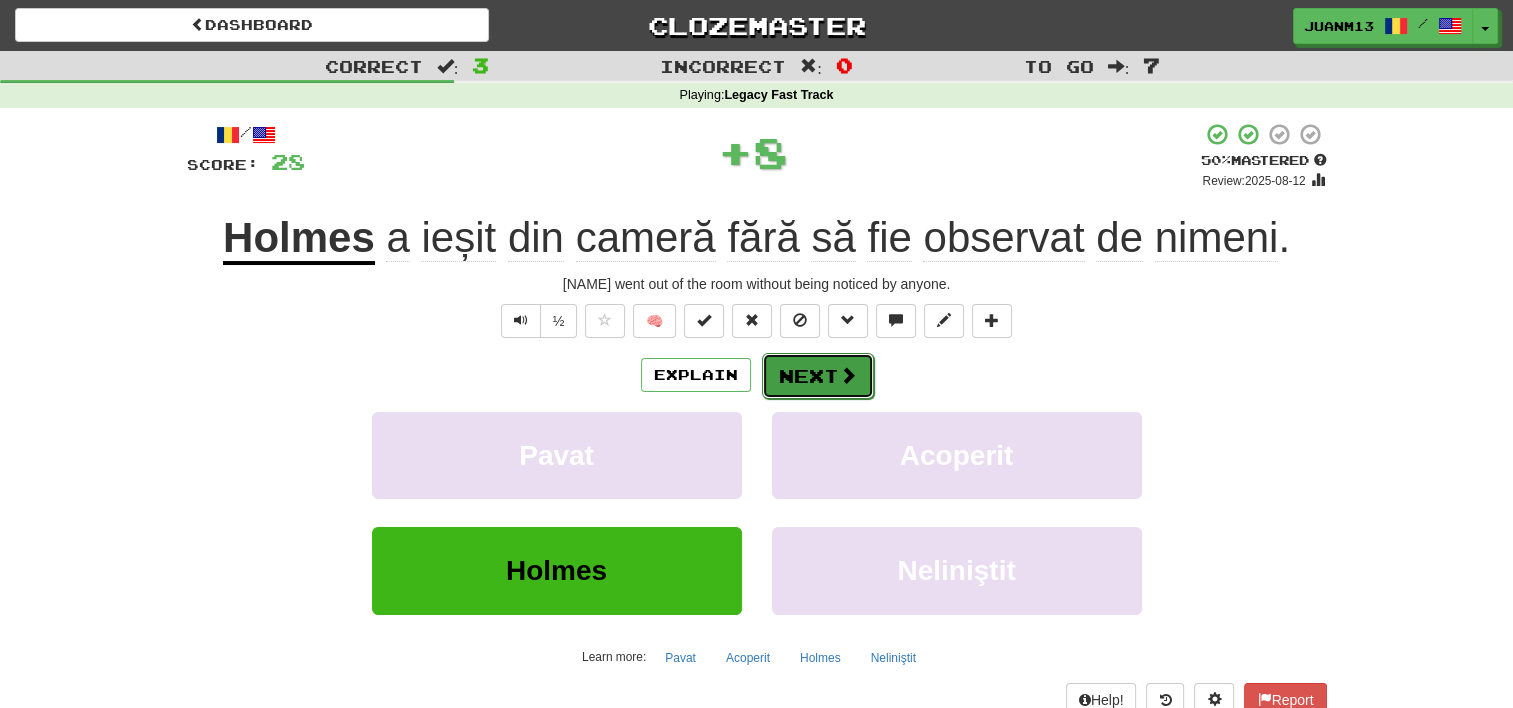 click on "Next" at bounding box center [818, 376] 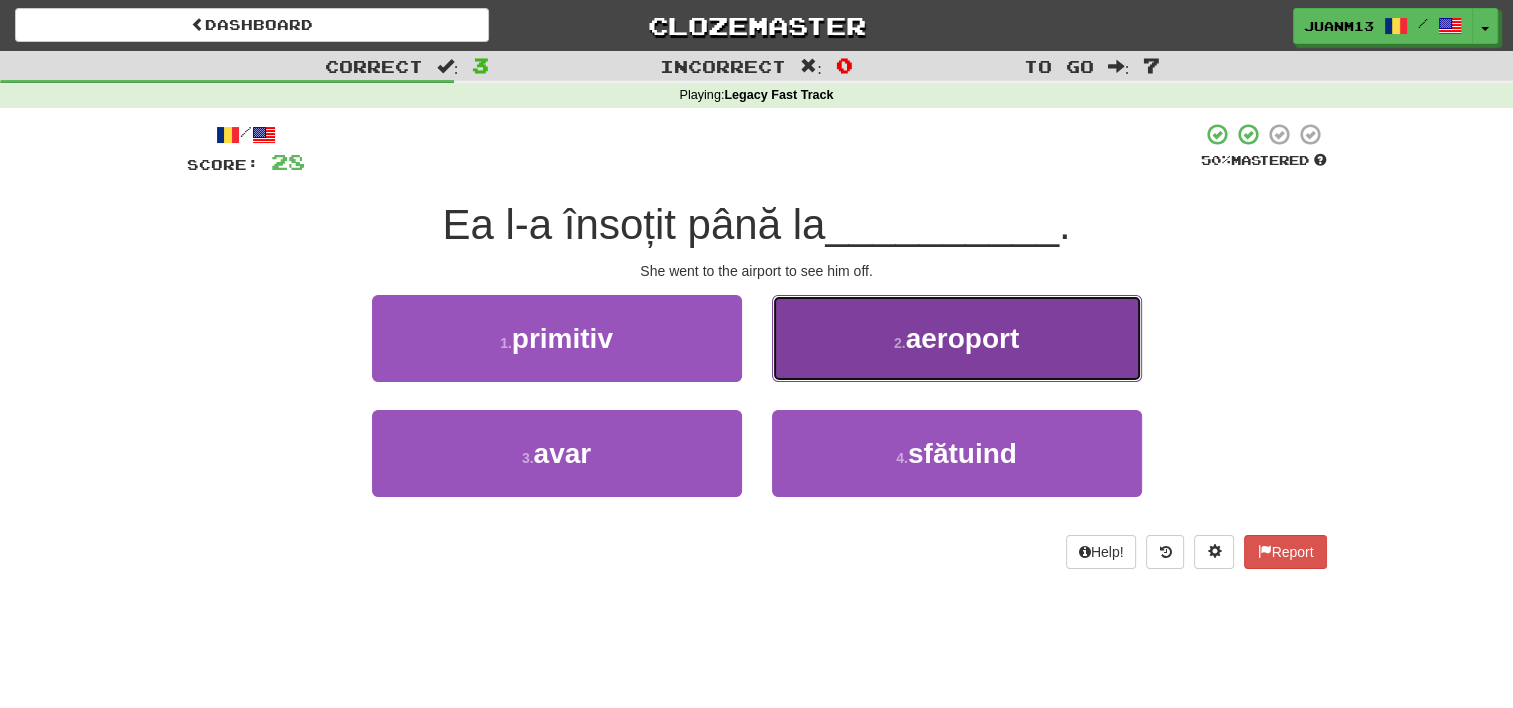 click on "2 .  aeroport" at bounding box center [957, 338] 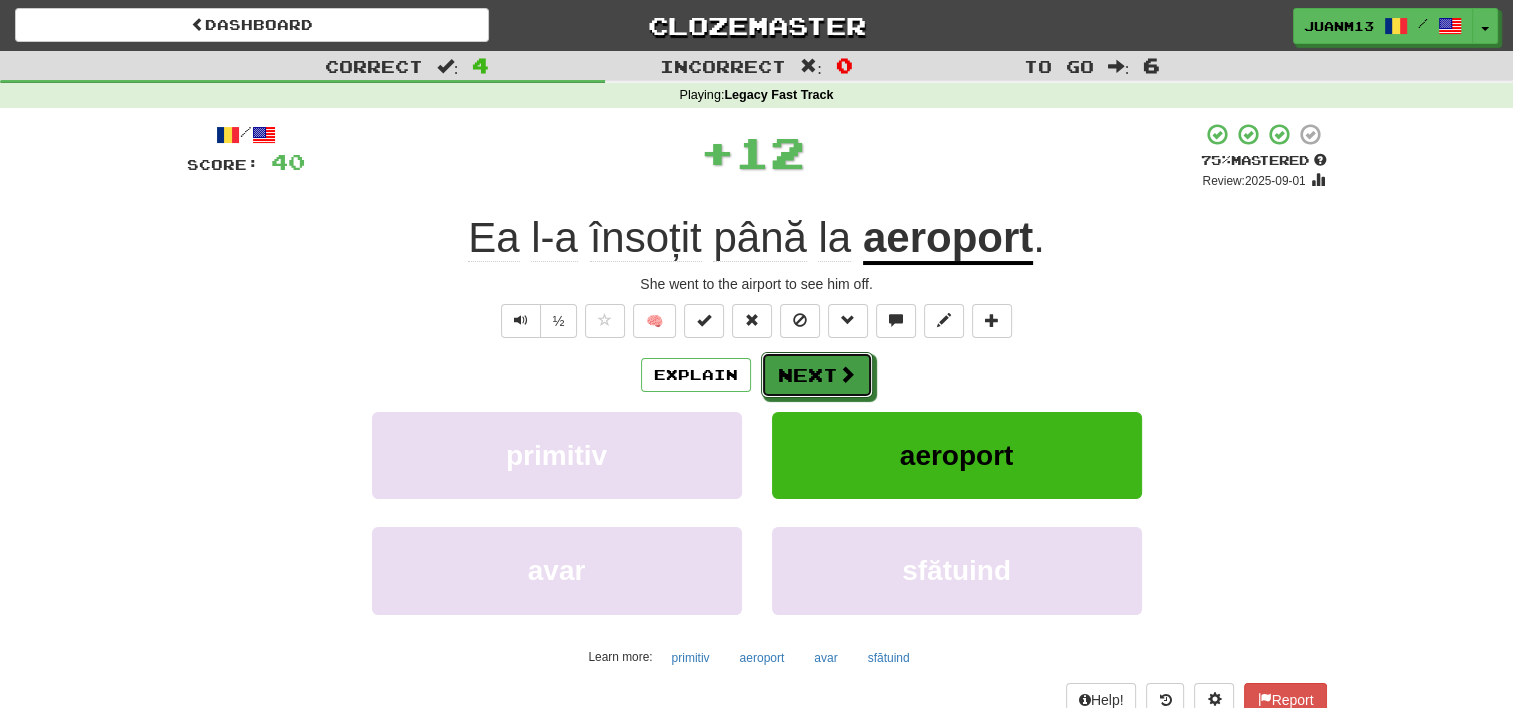 click on "Next" at bounding box center [817, 375] 